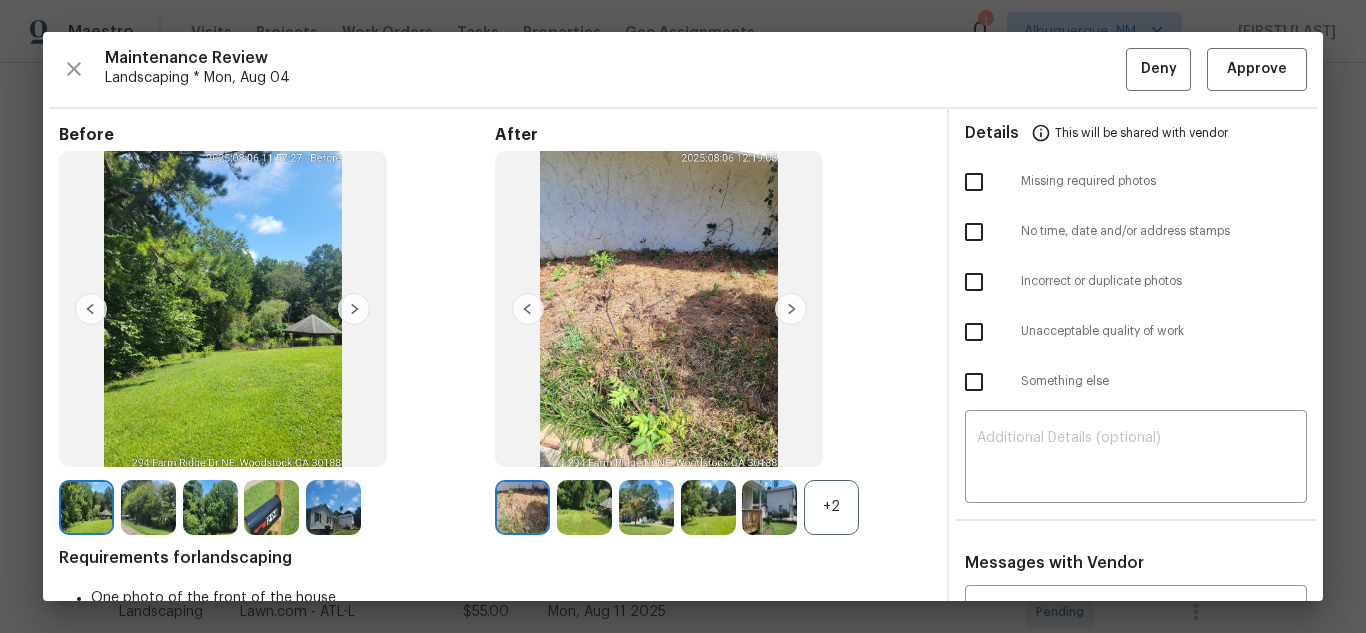 scroll, scrollTop: 0, scrollLeft: 0, axis: both 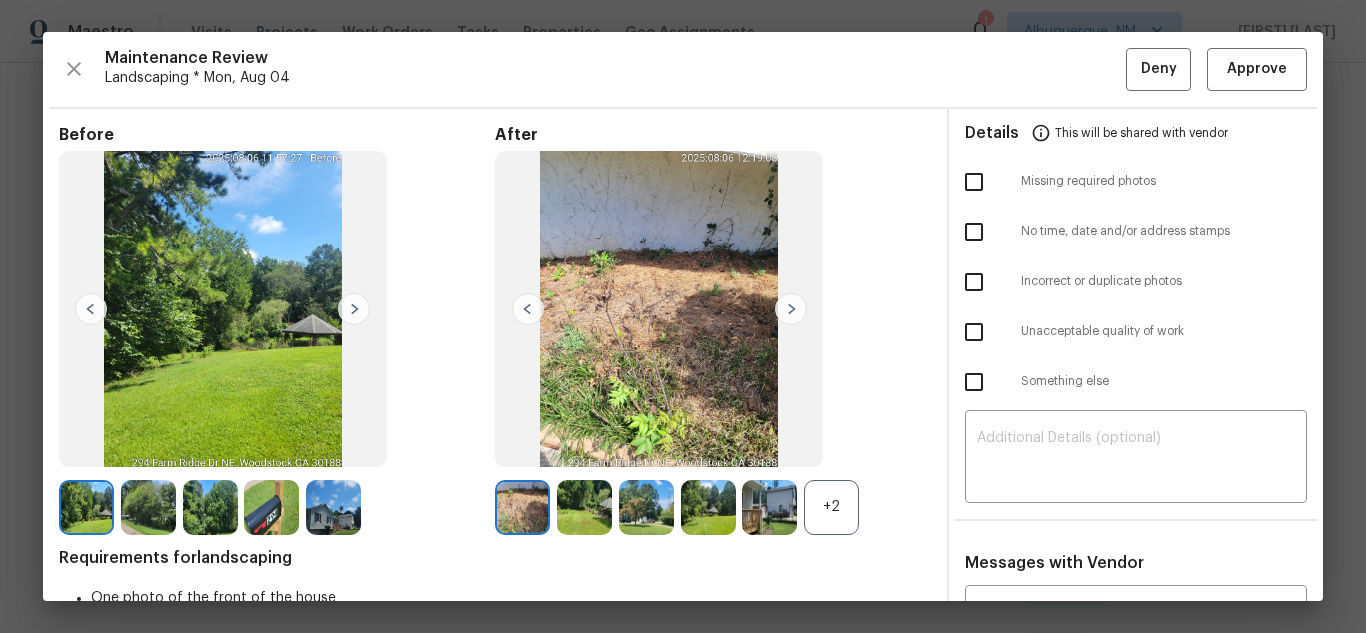 click at bounding box center (791, 309) 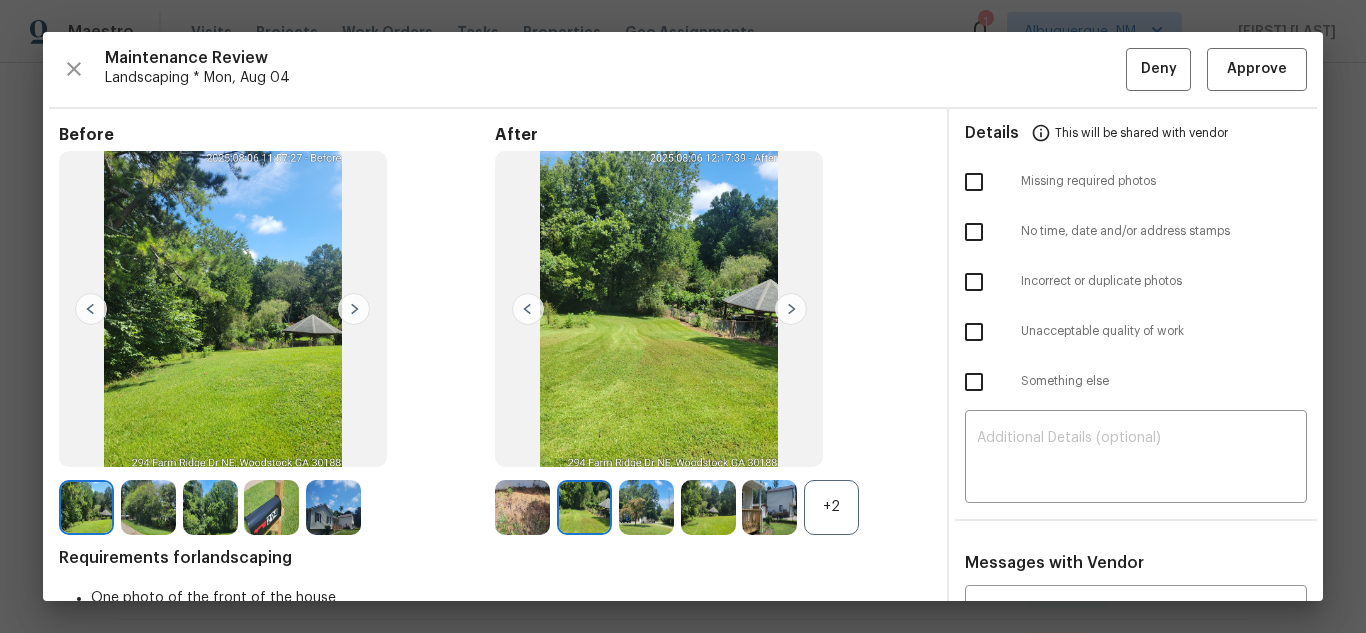 click at bounding box center (791, 309) 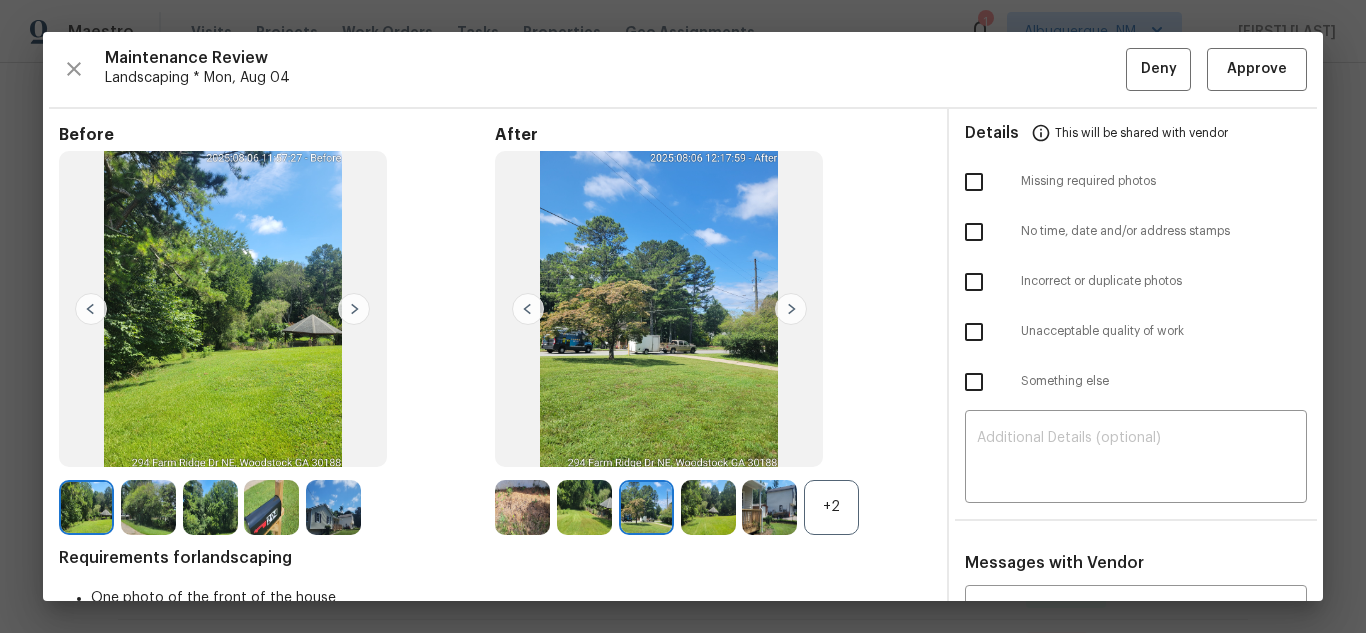 click at bounding box center [791, 309] 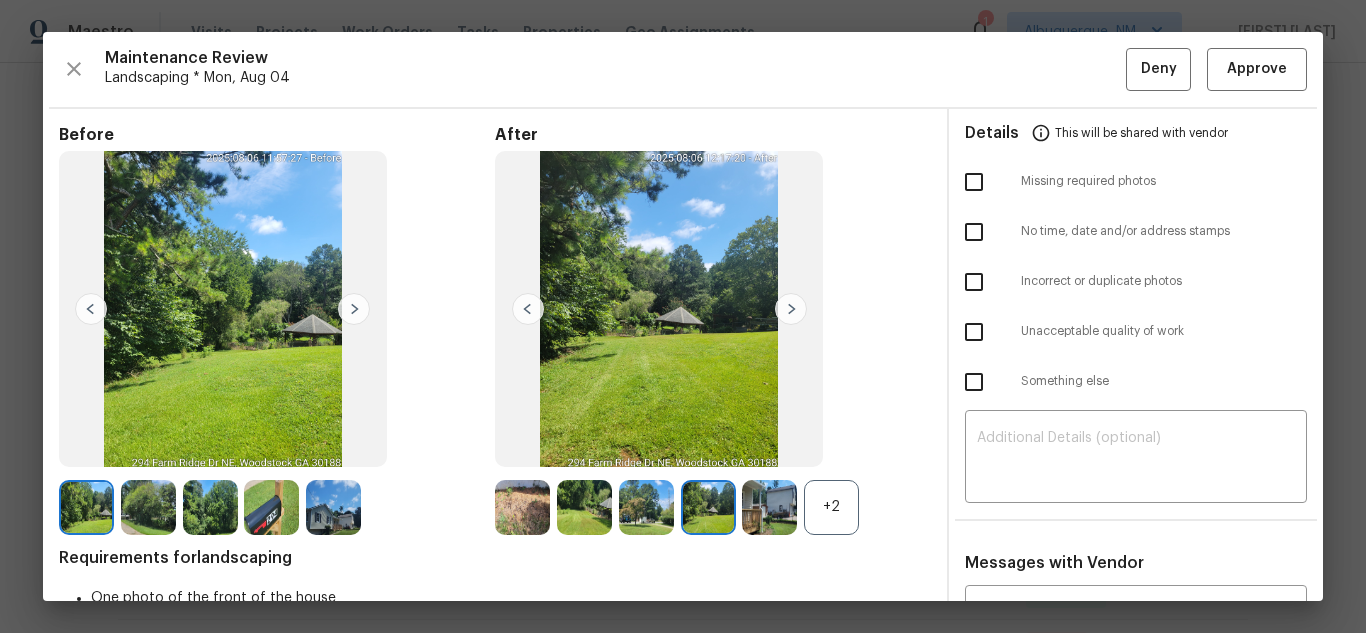 click at bounding box center (791, 309) 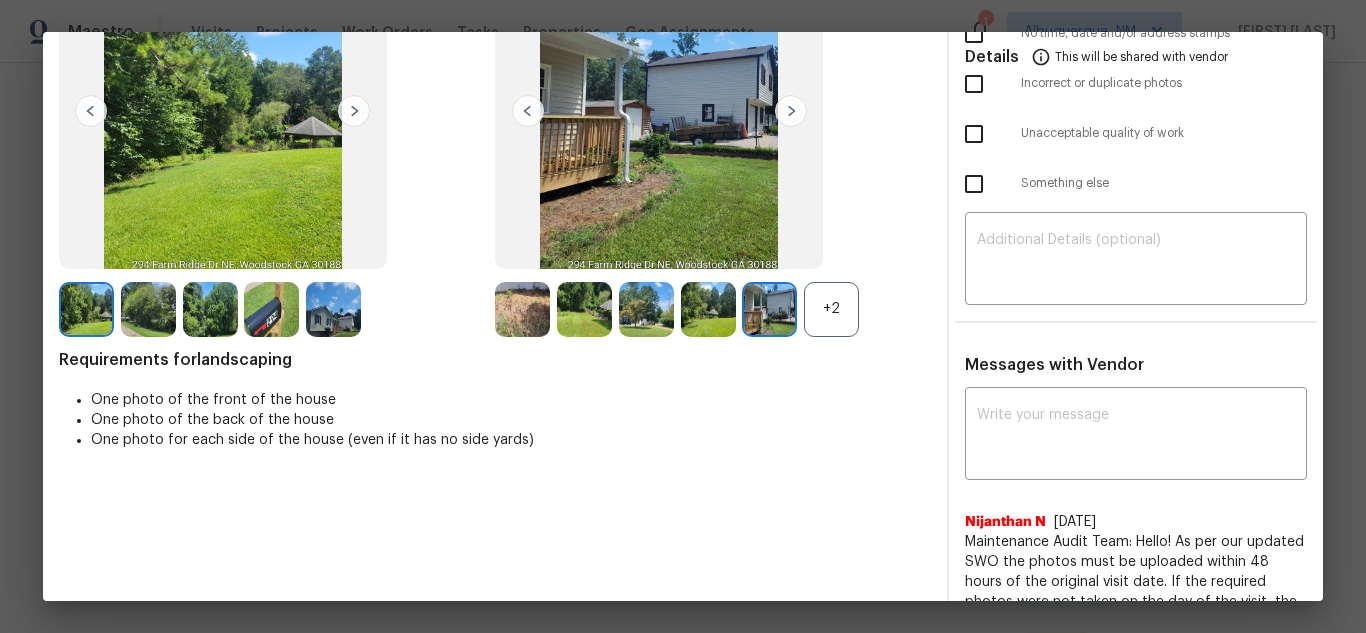 scroll, scrollTop: 200, scrollLeft: 0, axis: vertical 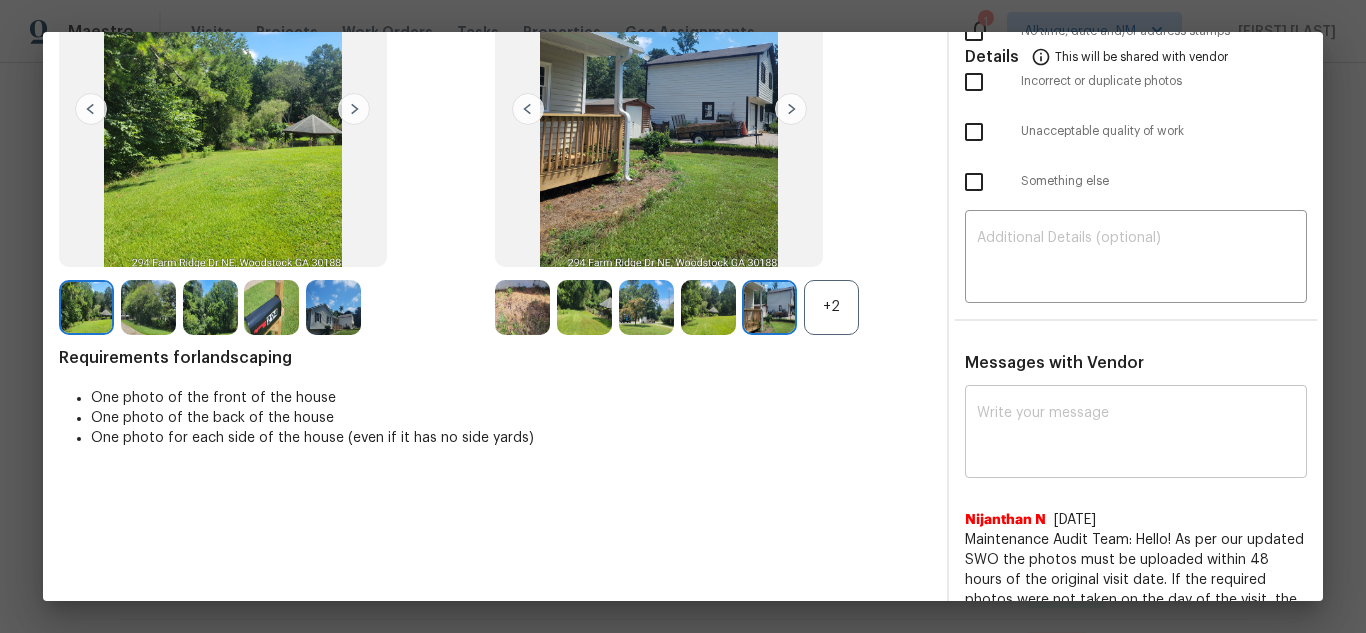 click on "x ​" at bounding box center [1136, 434] 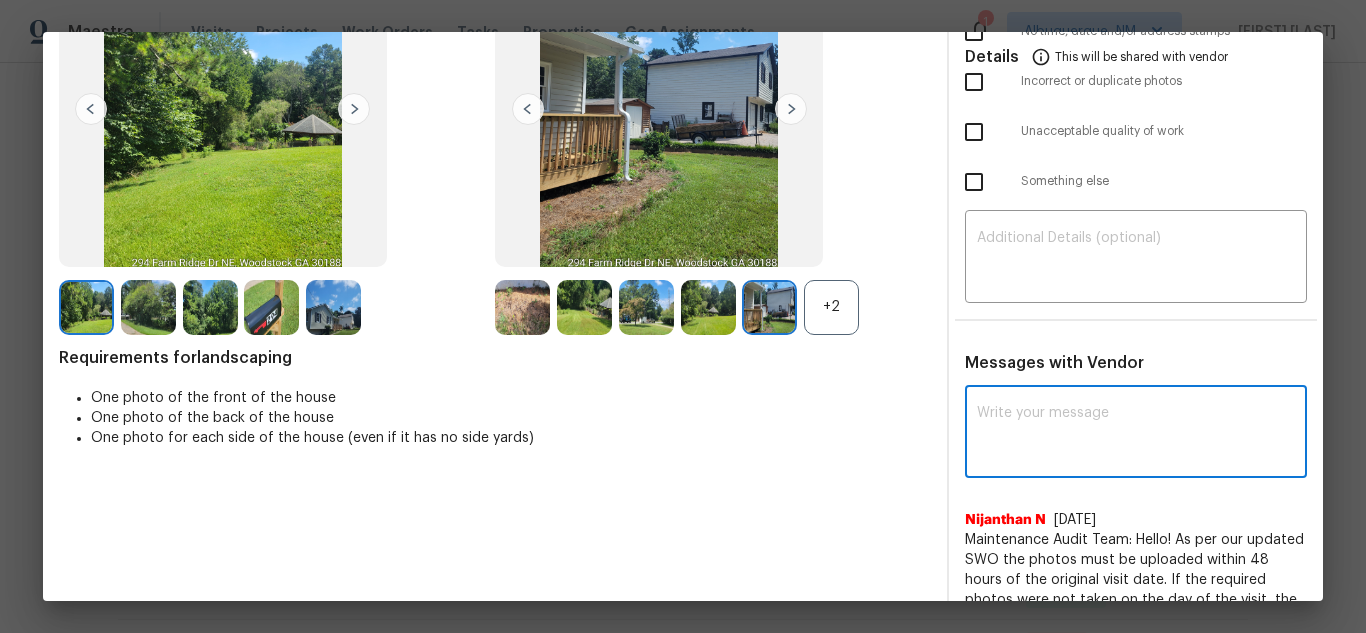 paste on "Maintenance Audit Team: Hello! Unfortunately, this landscaping visit completed on 08/06/2025 has been denied because we are missing the required photos for approval. For approval, please upload both side yard in before and after section only if the correct or missing photos were taken on the same day the visit was completed. If those photos are available, they must be uploaded within 48 hours of the original visit date. If the required photos were not taken on the day of the visit, the denial will remain in place. If you or your team need a refresher on the quality standards and requirements, please refer to the updated Standards of Work that have been distributed via email. Thank you!" 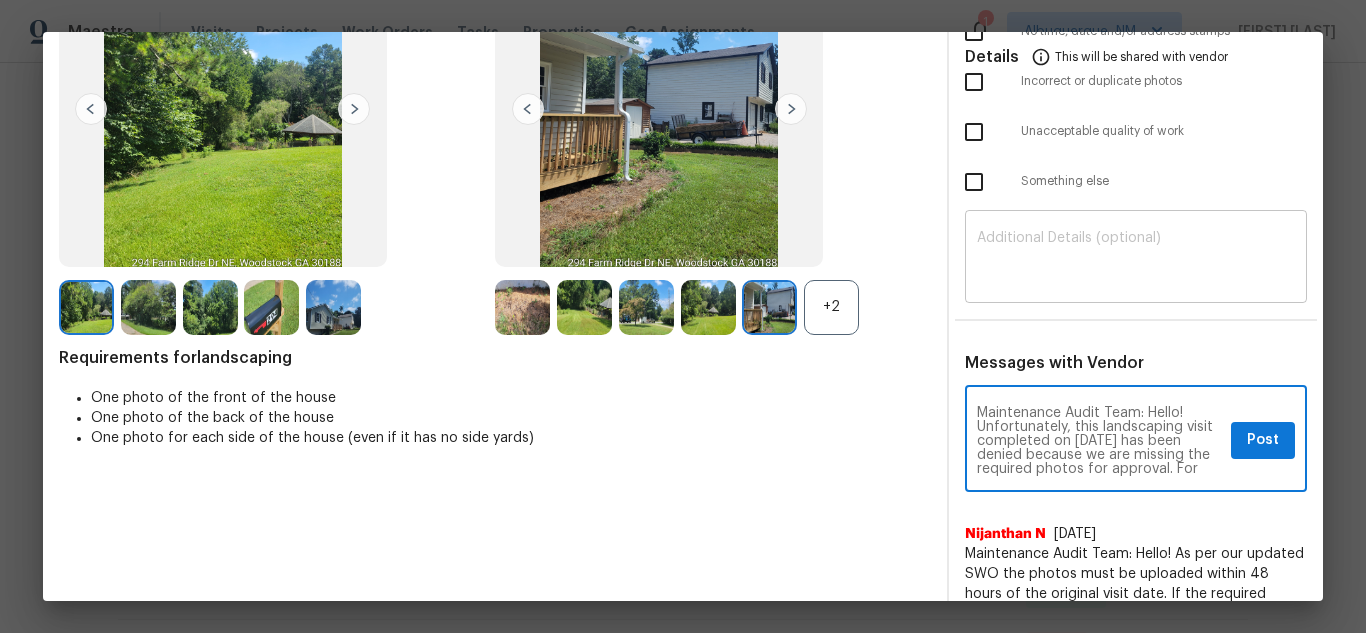 scroll, scrollTop: 238, scrollLeft: 0, axis: vertical 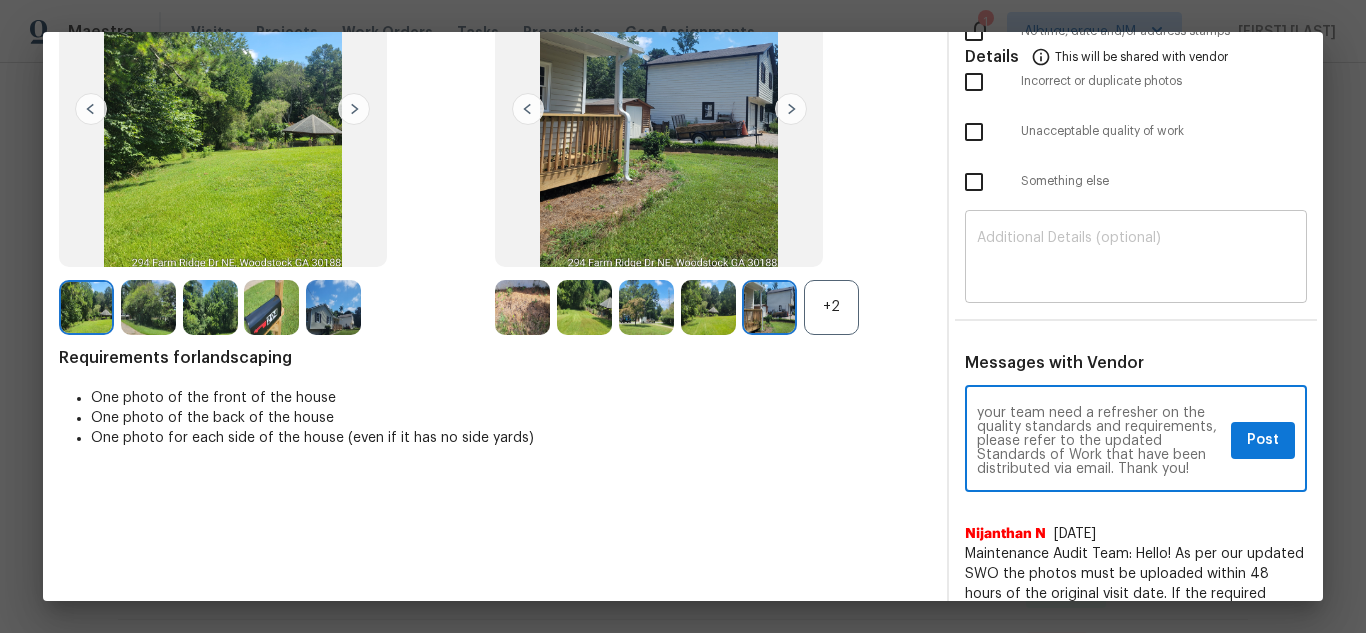 type on "Maintenance Audit Team: Hello! Unfortunately, this landscaping visit completed on 08/06/2025 has been denied because we are missing the required photos for approval. For approval, please upload both side yard in before and after section only if the correct or missing photos were taken on the same day the visit was completed. If those photos are available, they must be uploaded within 48 hours of the original visit date. If the required photos were not taken on the day of the visit, the denial will remain in place. If you or your team need a refresher on the quality standards and requirements, please refer to the updated Standards of Work that have been distributed via email. Thank you!" 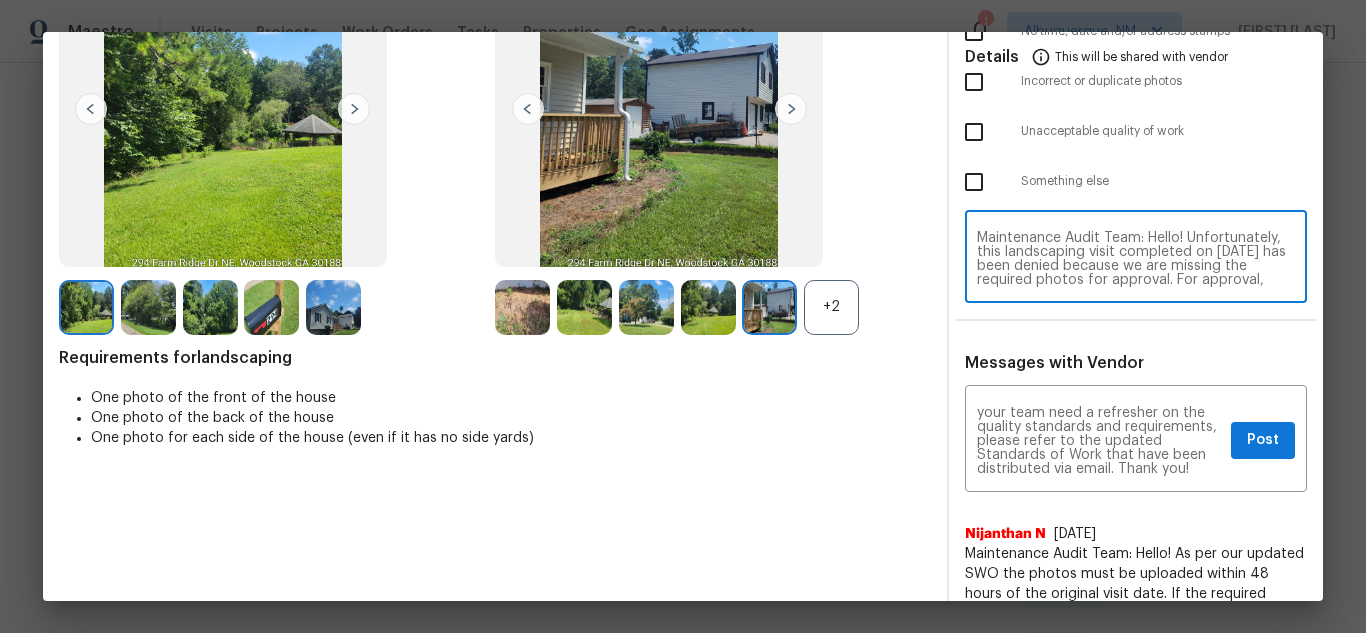 scroll, scrollTop: 182, scrollLeft: 0, axis: vertical 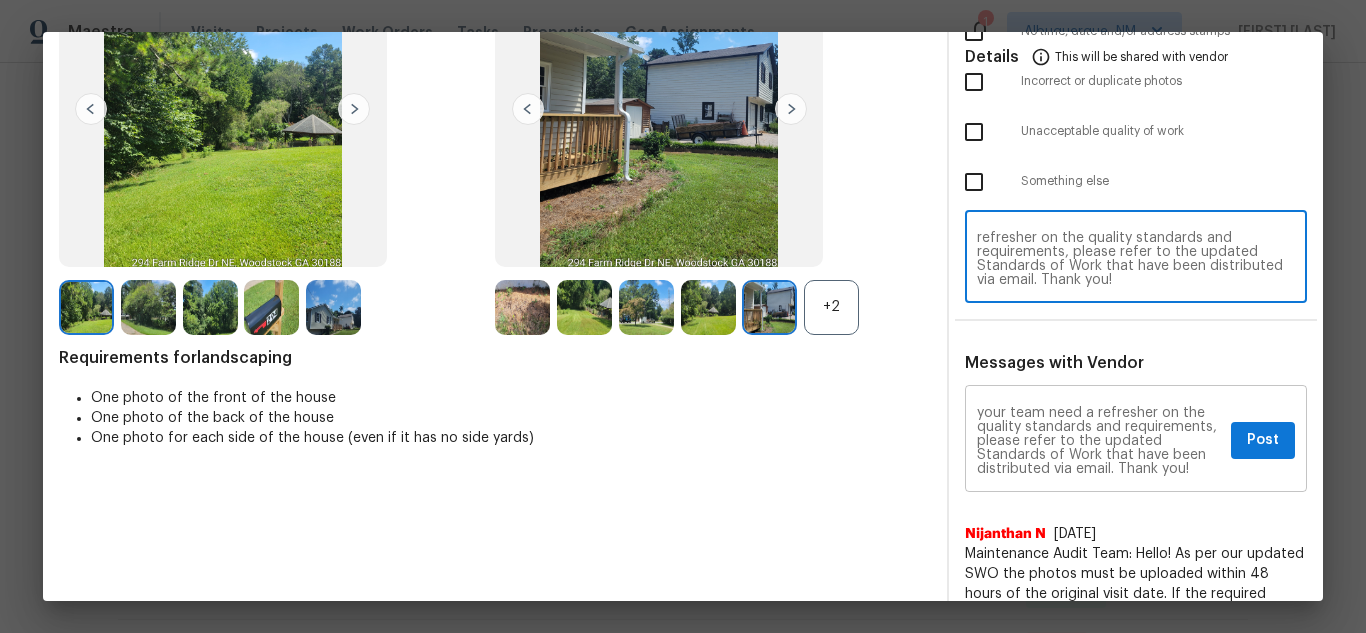 type on "Maintenance Audit Team: Hello! Unfortunately, this landscaping visit completed on 08/06/2025 has been denied because we are missing the required photos for approval. For approval, please upload both side yard in before and after section only if the correct or missing photos were taken on the same day the visit was completed. If those photos are available, they must be uploaded within 48 hours of the original visit date. If the required photos were not taken on the day of the visit, the denial will remain in place. If you or your team need a refresher on the quality standards and requirements, please refer to the updated Standards of Work that have been distributed via email. Thank you!" 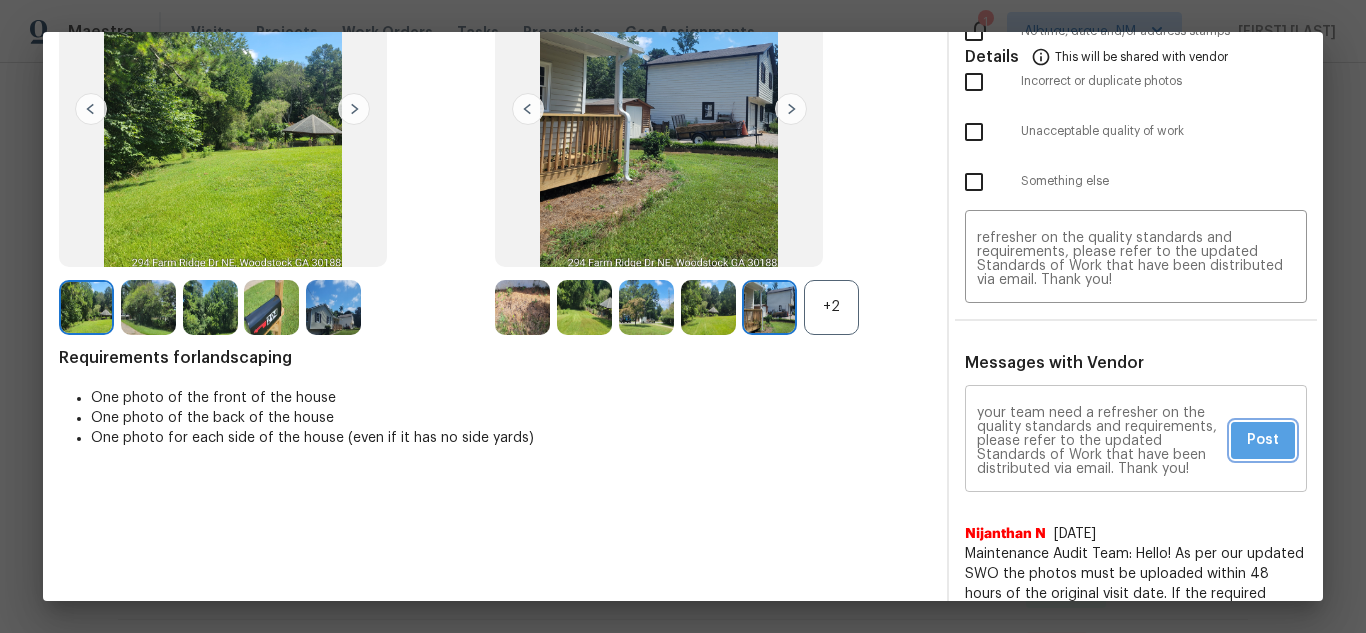 click on "Post" at bounding box center [1263, 440] 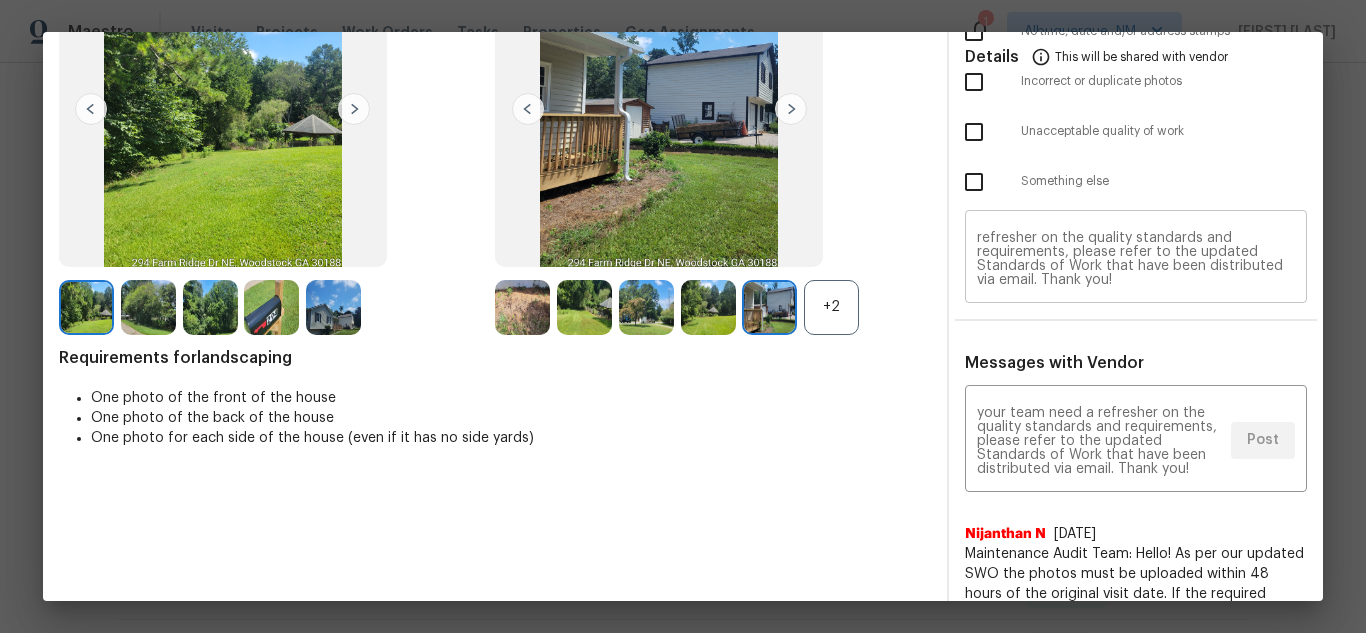 scroll, scrollTop: 0, scrollLeft: 0, axis: both 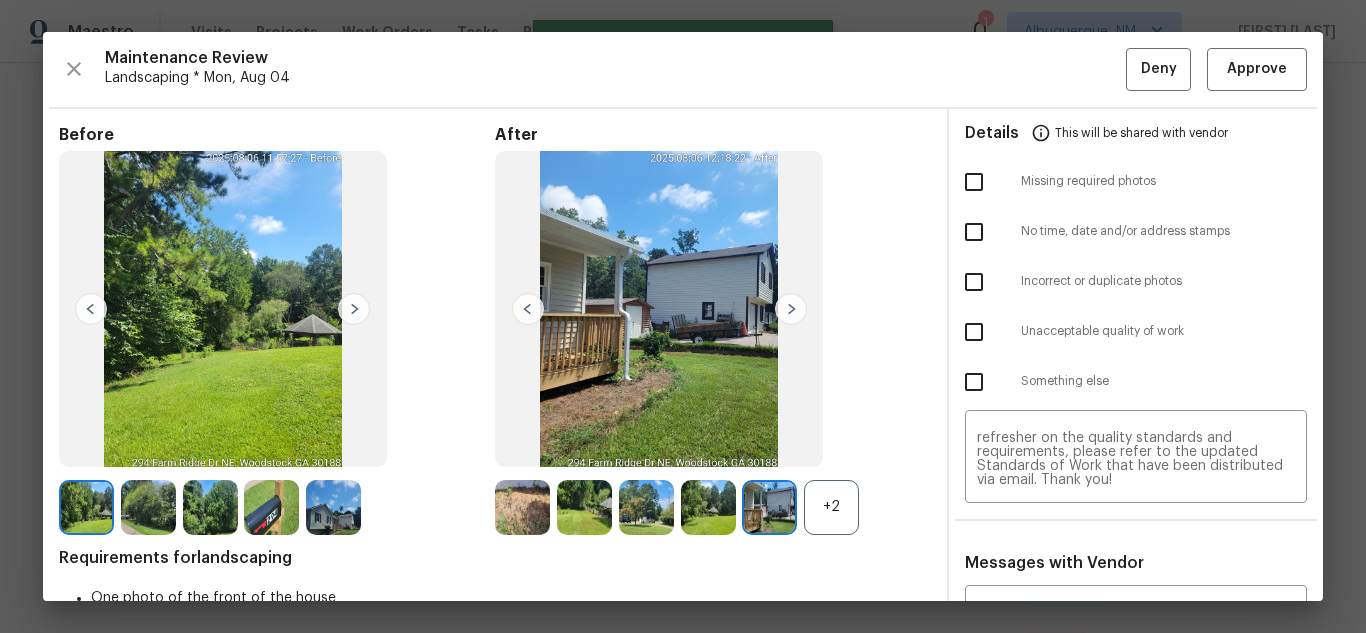 click at bounding box center (974, 182) 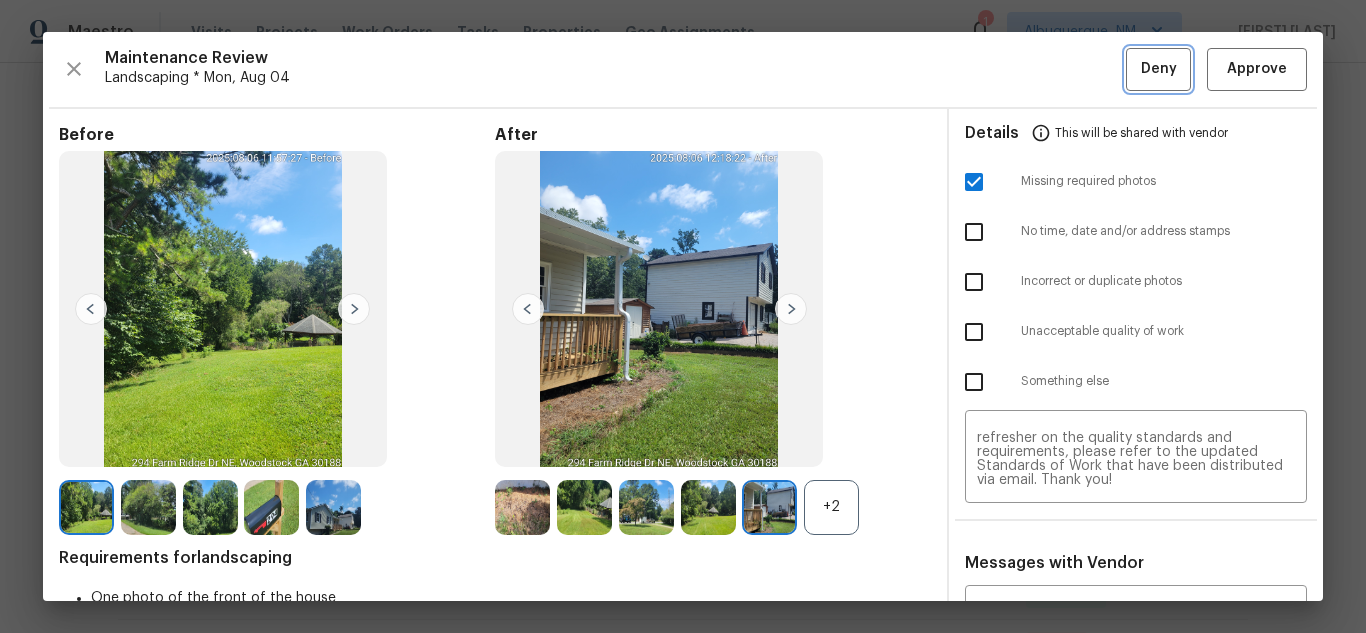 click on "Deny" at bounding box center [1158, 69] 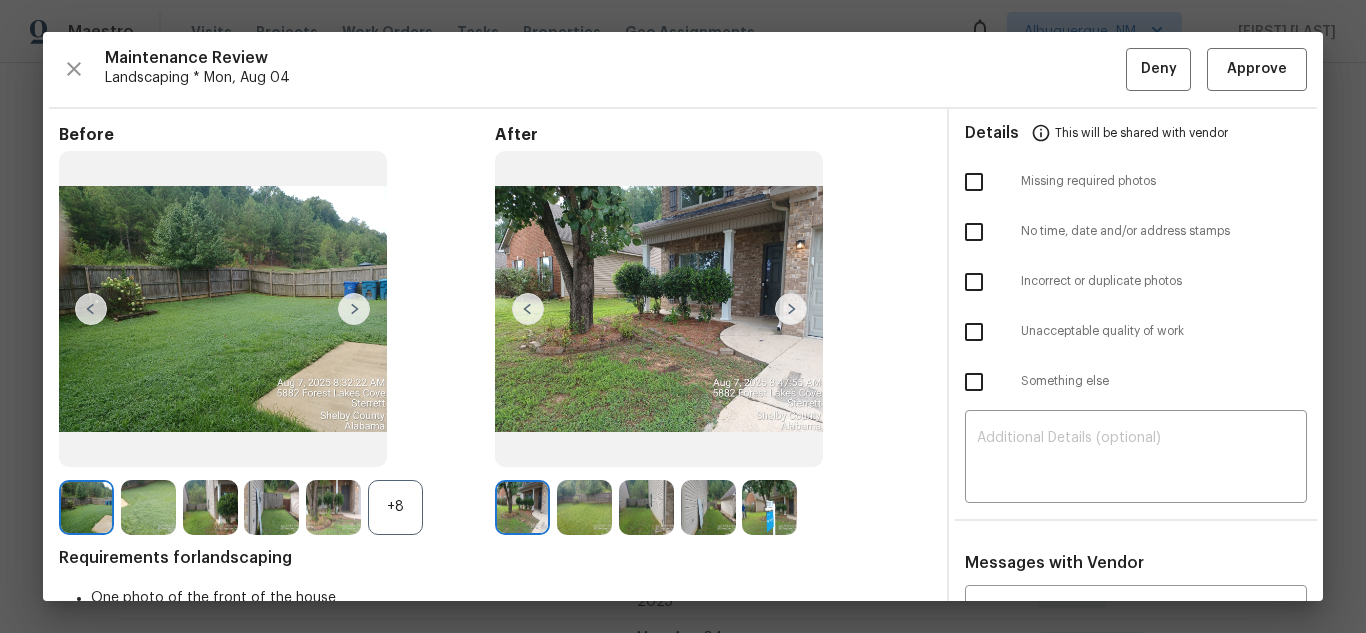 scroll, scrollTop: 0, scrollLeft: 0, axis: both 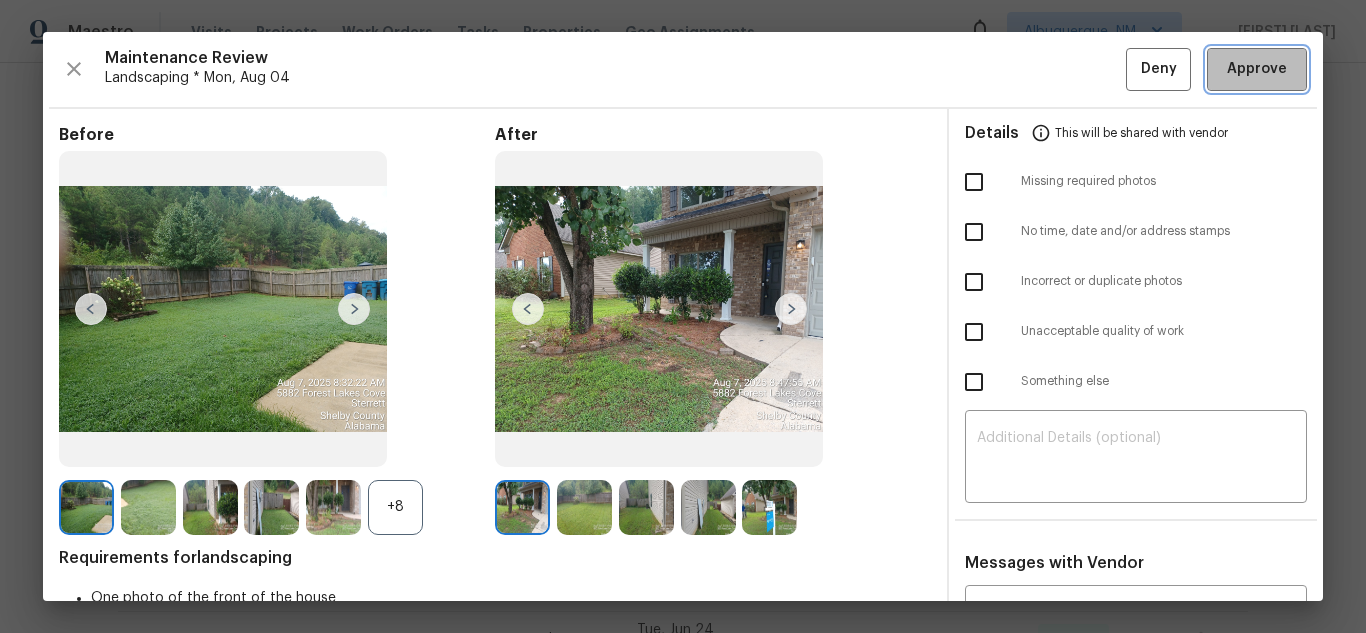 click on "Approve" at bounding box center [1257, 69] 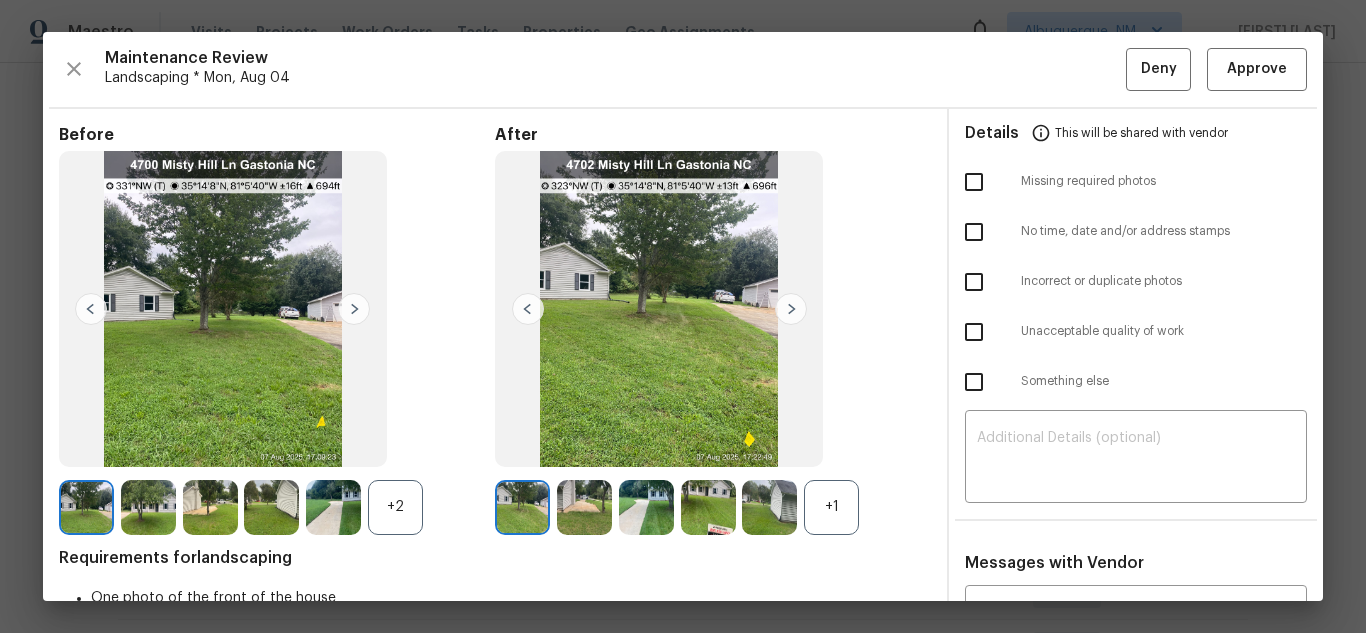 scroll, scrollTop: 0, scrollLeft: 0, axis: both 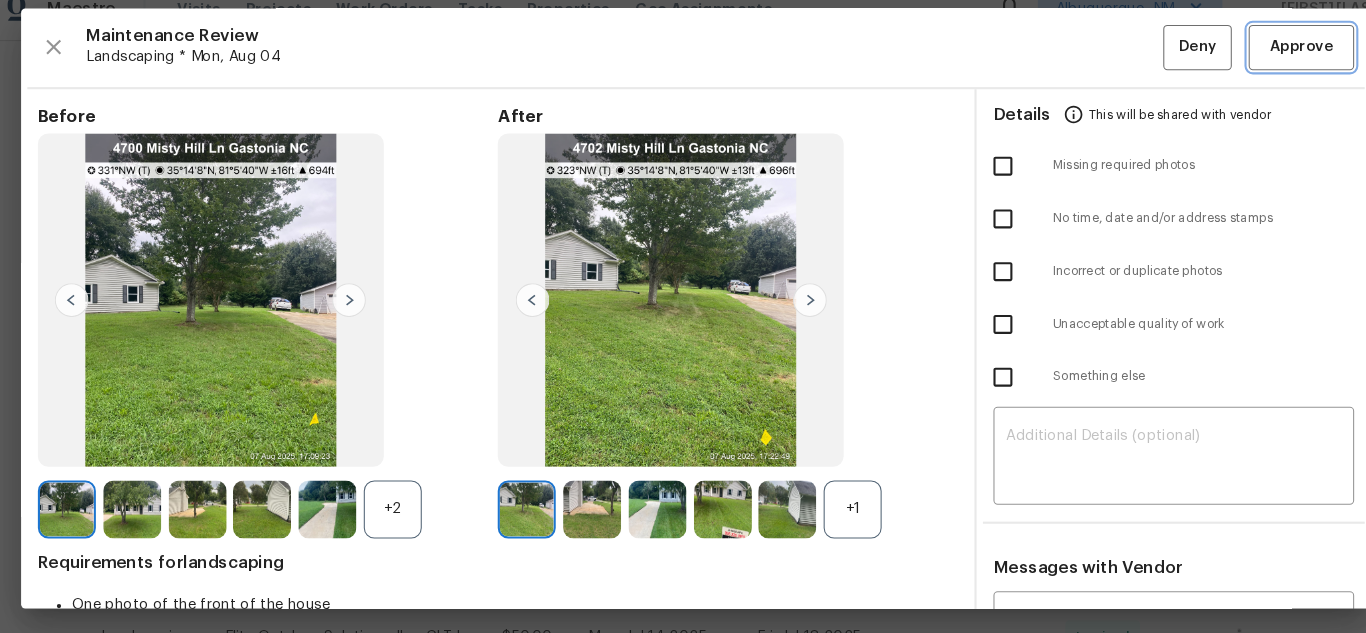 click on "Approve" at bounding box center (1257, 69) 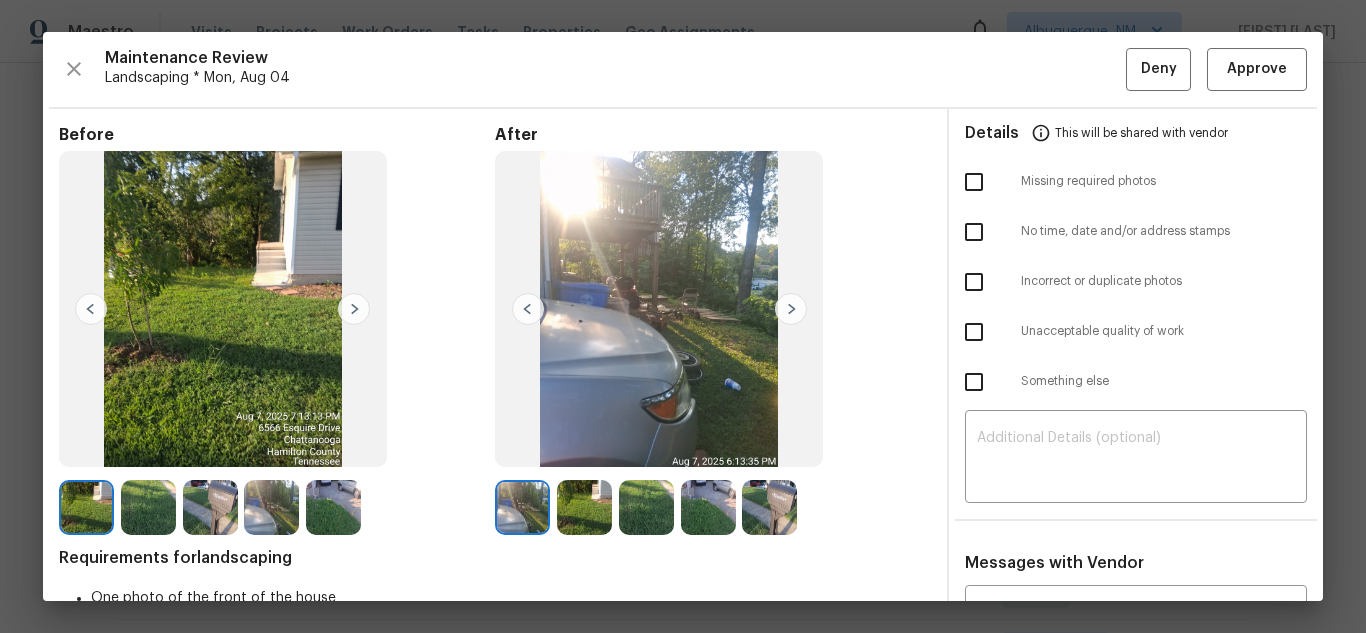 scroll, scrollTop: 0, scrollLeft: 0, axis: both 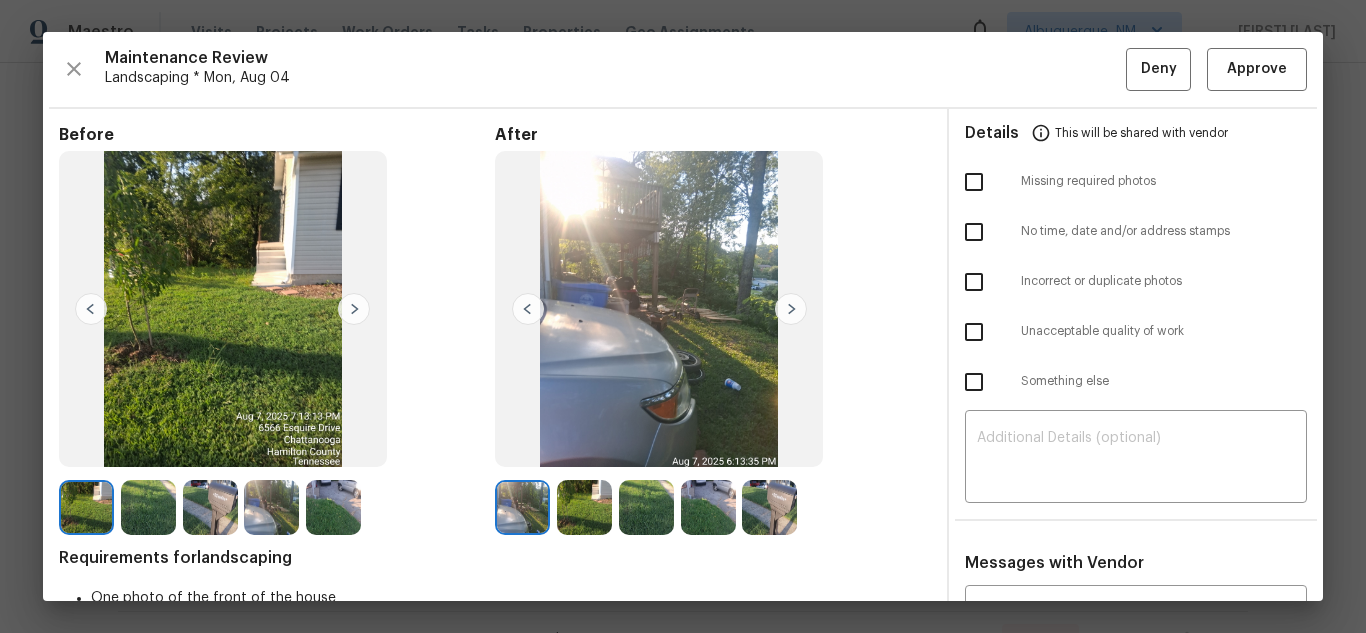 click at bounding box center [354, 309] 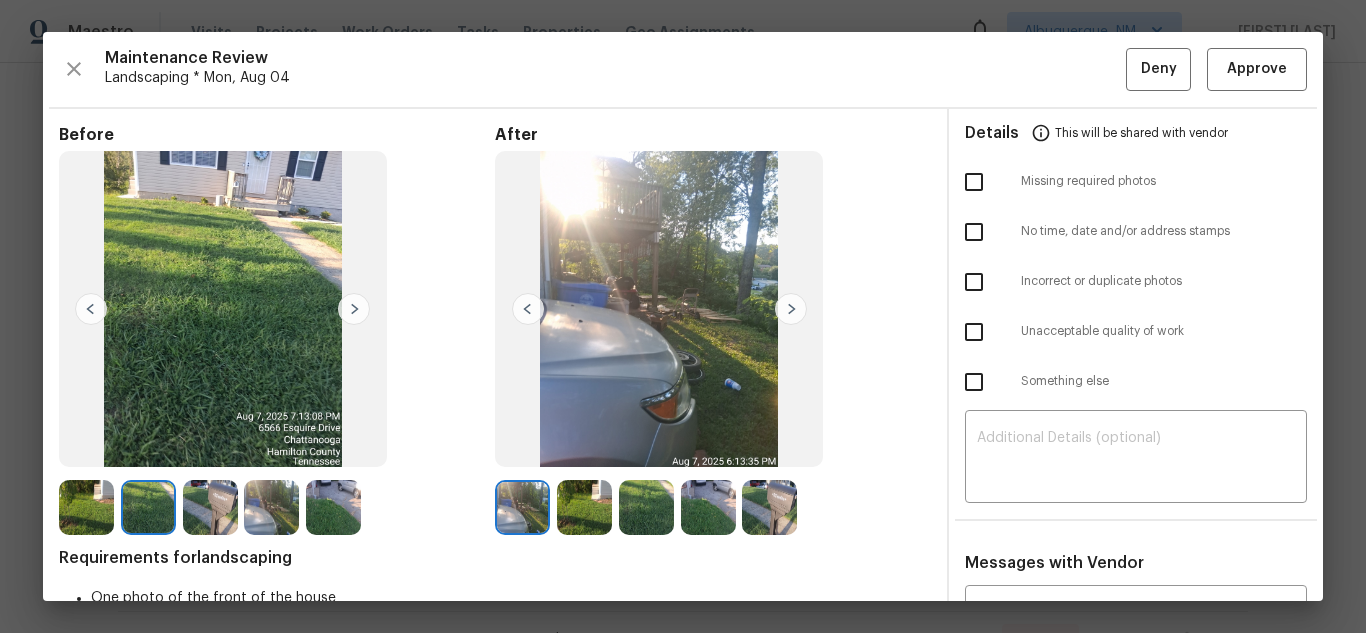 click at bounding box center (584, 507) 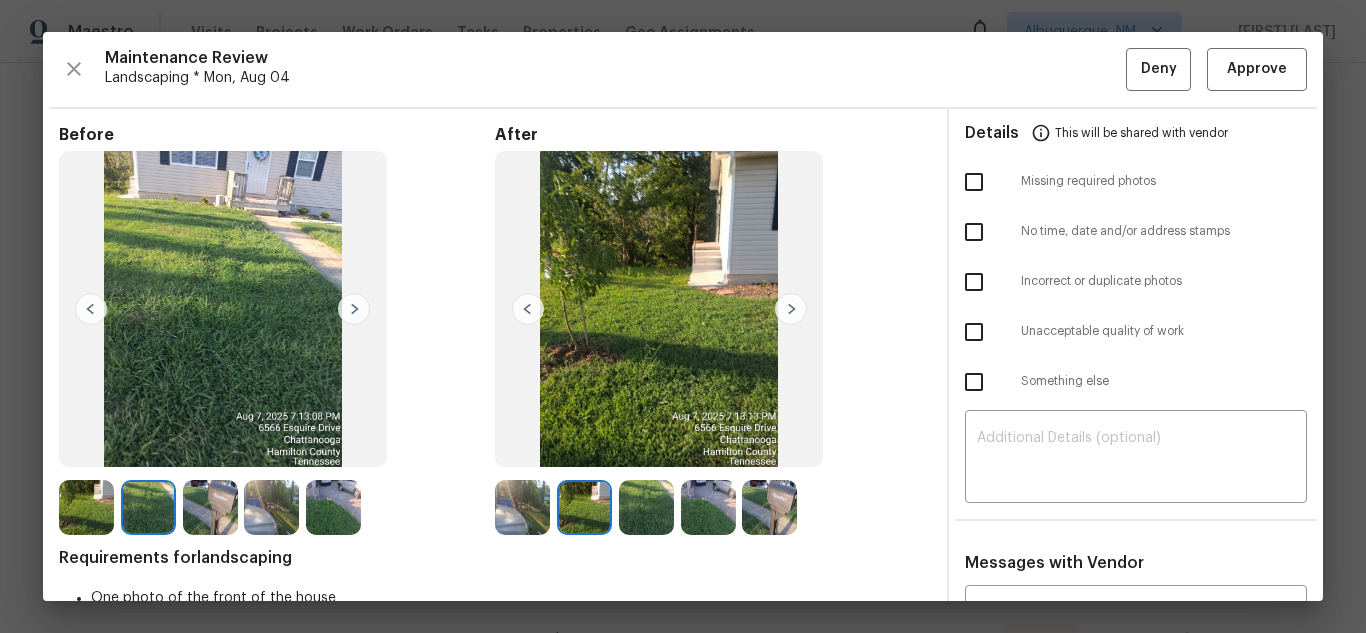 click at bounding box center (646, 507) 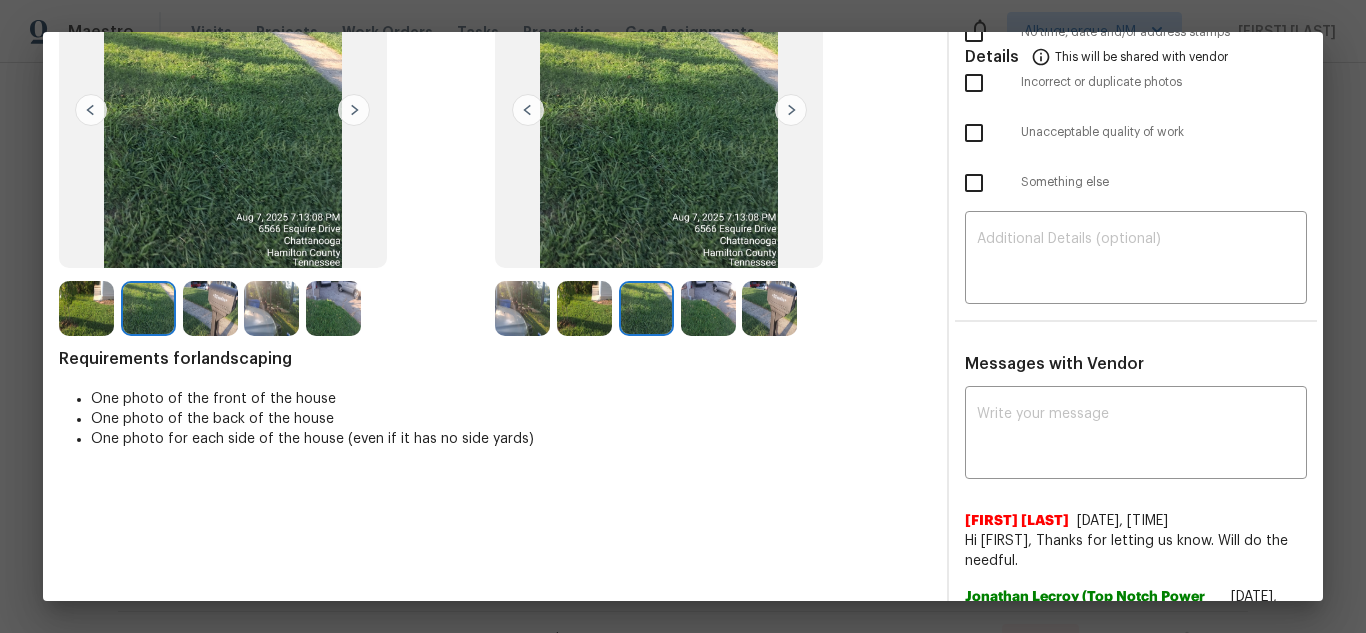 scroll, scrollTop: 200, scrollLeft: 0, axis: vertical 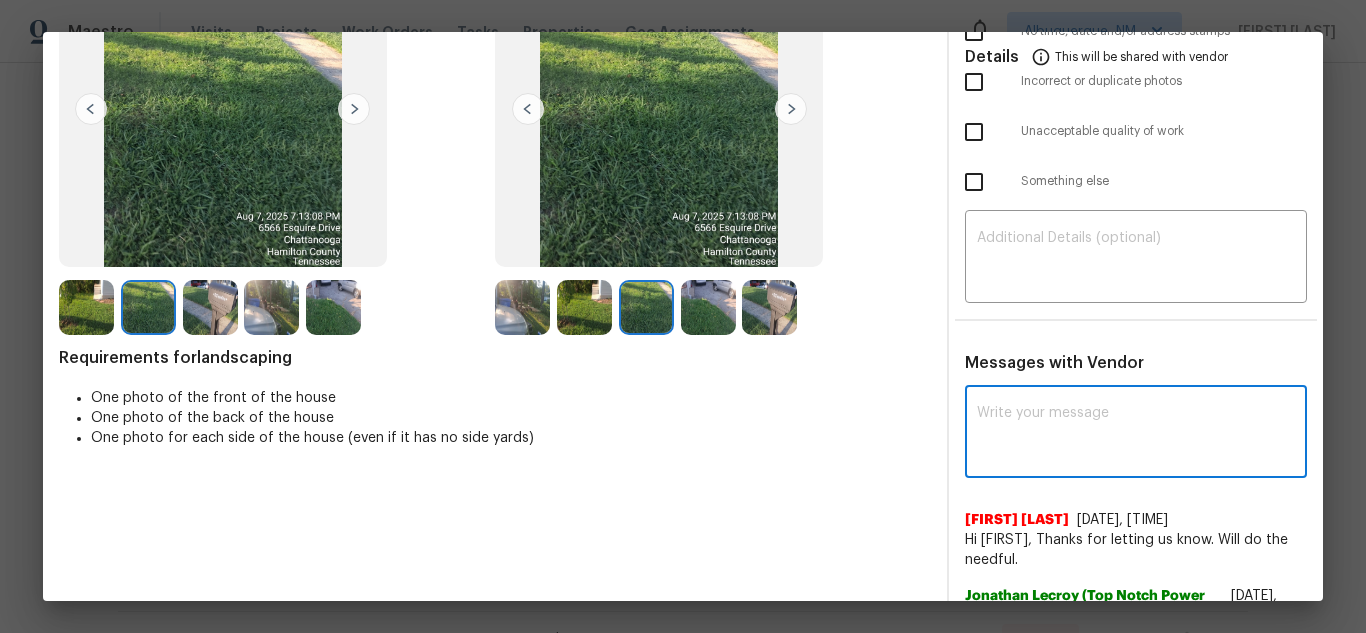 click at bounding box center [1136, 434] 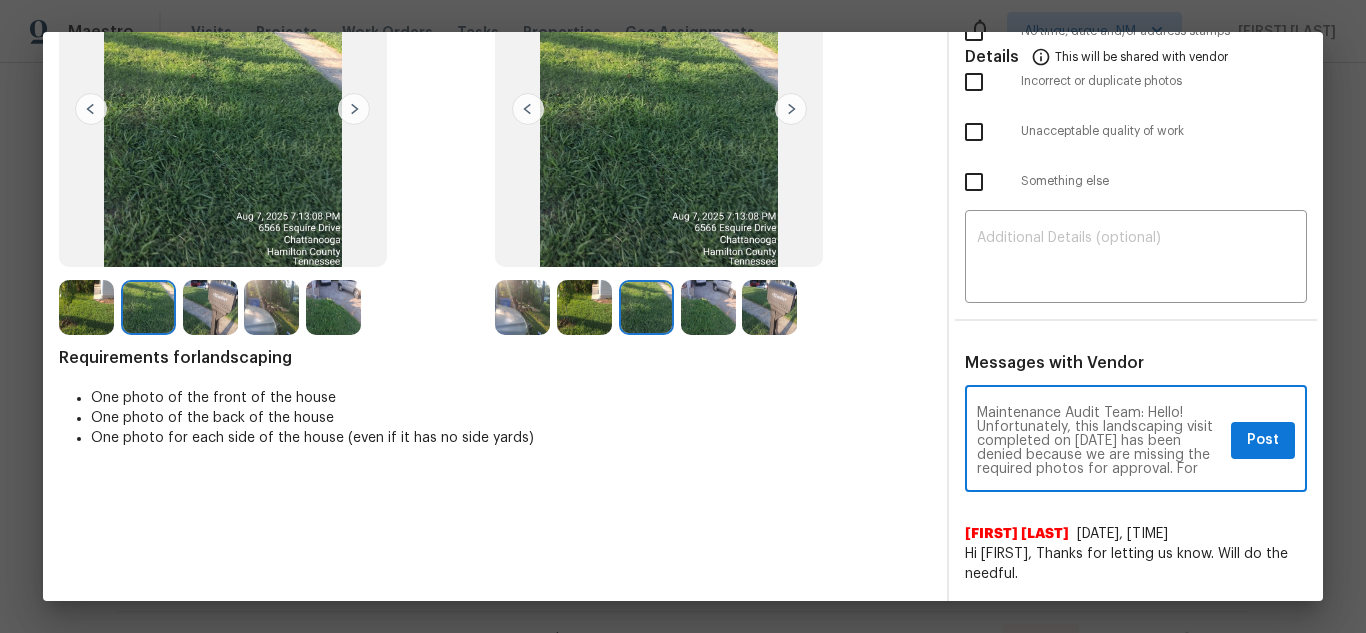 scroll, scrollTop: 238, scrollLeft: 0, axis: vertical 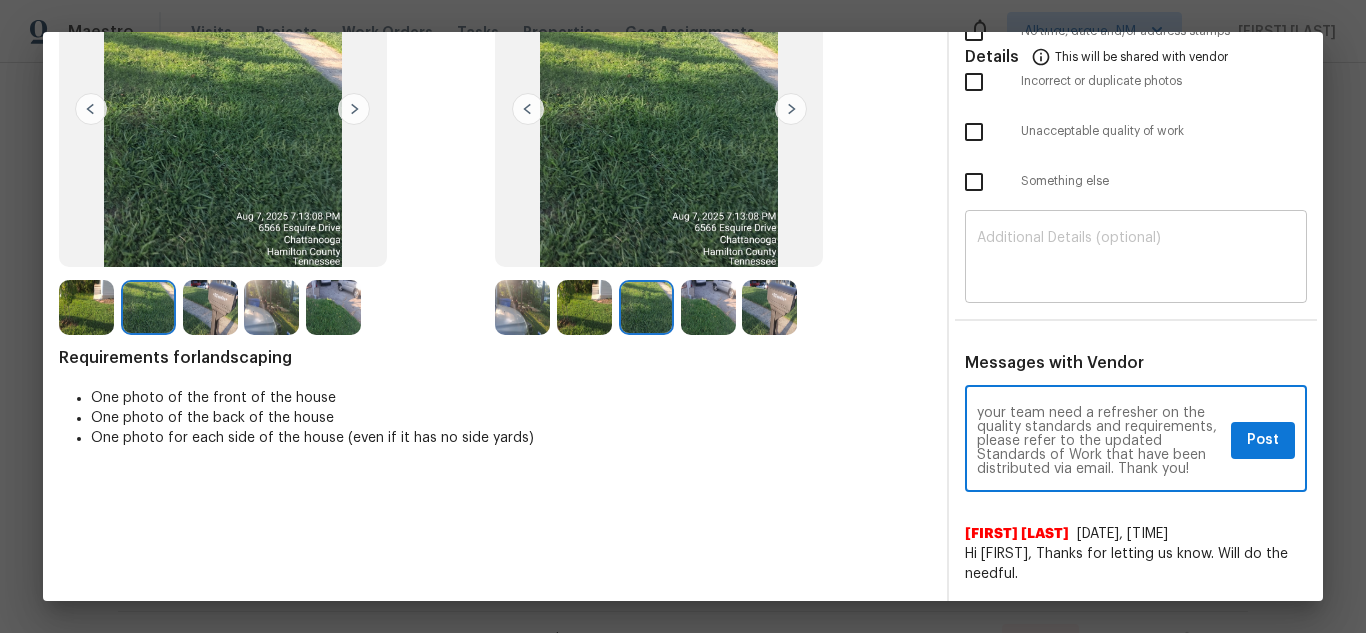type on "Maintenance Audit Team: Hello! Unfortunately, this landscaping visit completed on 08/06/2025 has been denied because we are missing the required photos for approval. For approval, please upload front , back , both side yard in after section only if the correct or missing photos were taken on the same day the visit was completed. If those photos are available, they must be uploaded within 48 hours of the original visit date. If the required photos were not taken on the day of the visit, the denial will remain in place. If you or your team need a refresher on the quality standards and requirements, please refer to the updated Standards of Work that have been distributed via email. Thank you!" 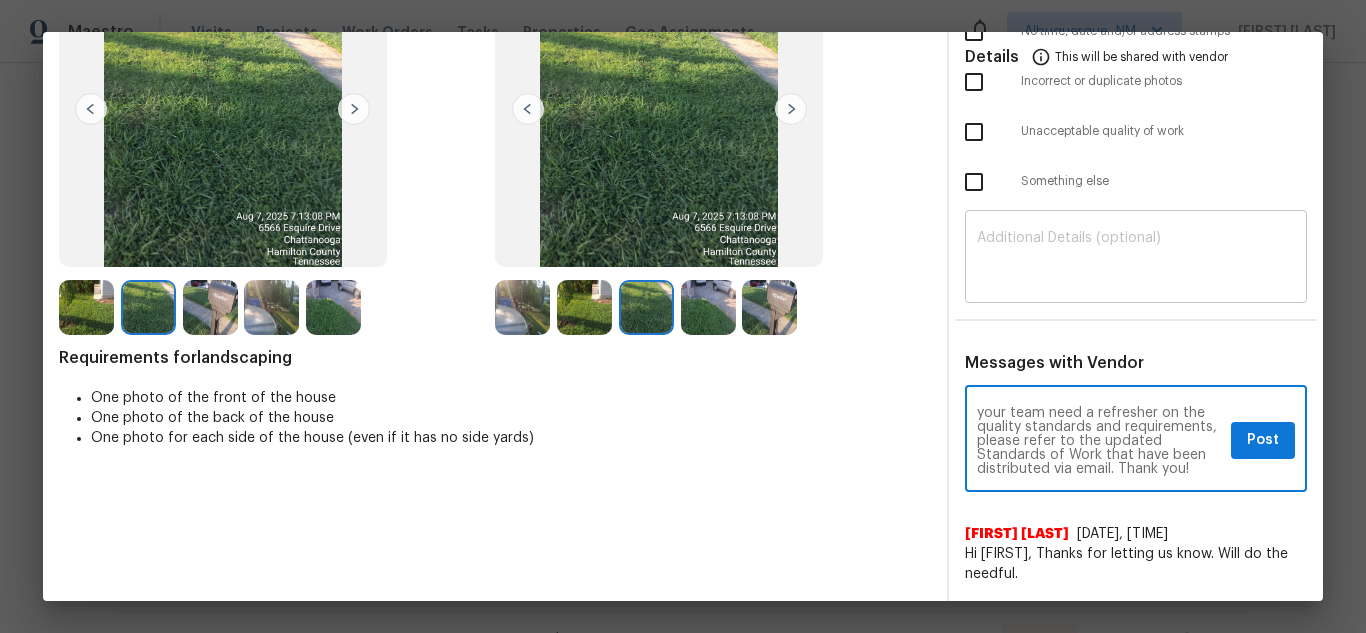 click at bounding box center [1136, 259] 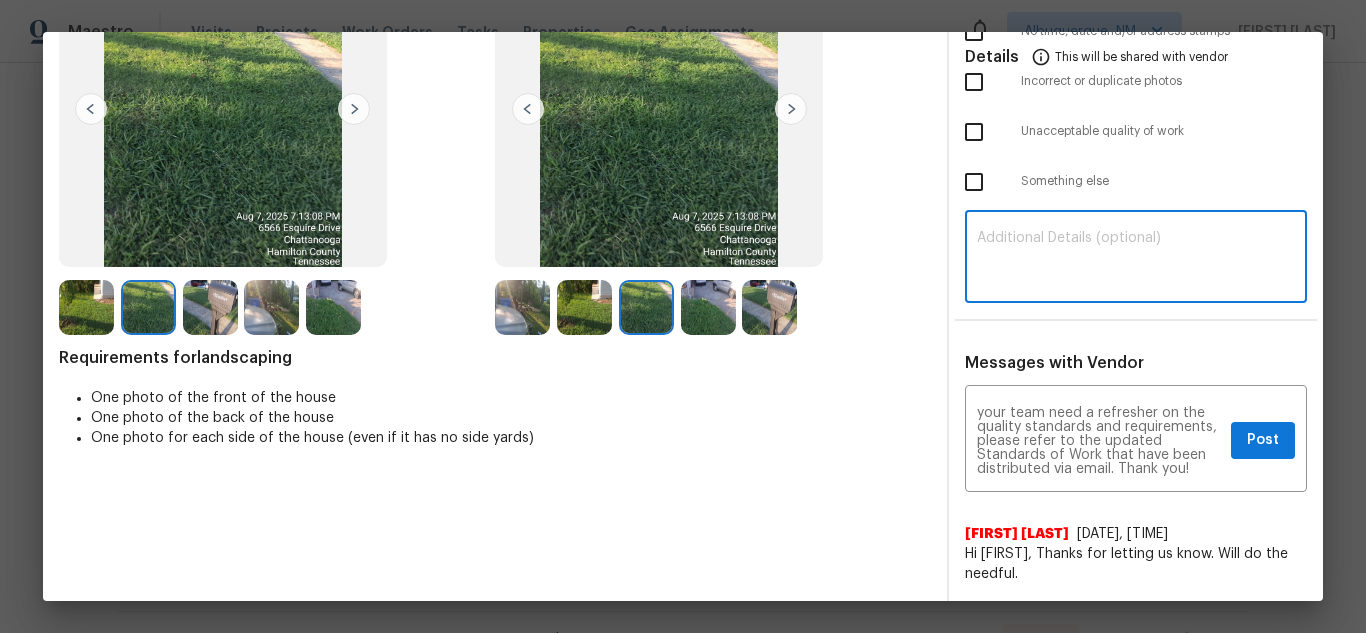 paste on "Maintenance Audit Team: Hello! Unfortunately, this landscaping visit completed on 08/06/2025 has been denied because we are missing the required photos for approval. For approval, please upload front , back , both side yard in after section only if the correct or missing photos were taken on the same day the visit was completed. If those photos are available, they must be uploaded within 48 hours of the original visit date. If the required photos were not taken on the day of the visit, the denial will remain in place. If you or your team need a refresher on the quality standards and requirements, please refer to the updated Standards of Work that have been distributed via email. Thank you!" 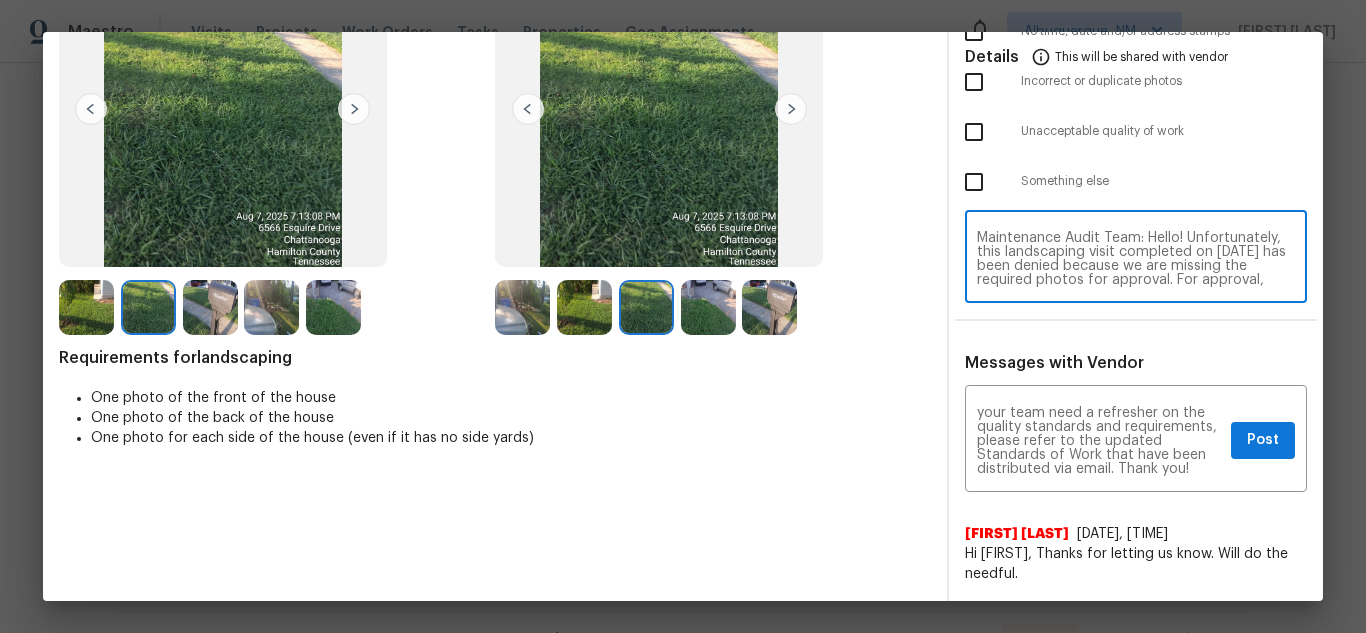 scroll, scrollTop: 182, scrollLeft: 0, axis: vertical 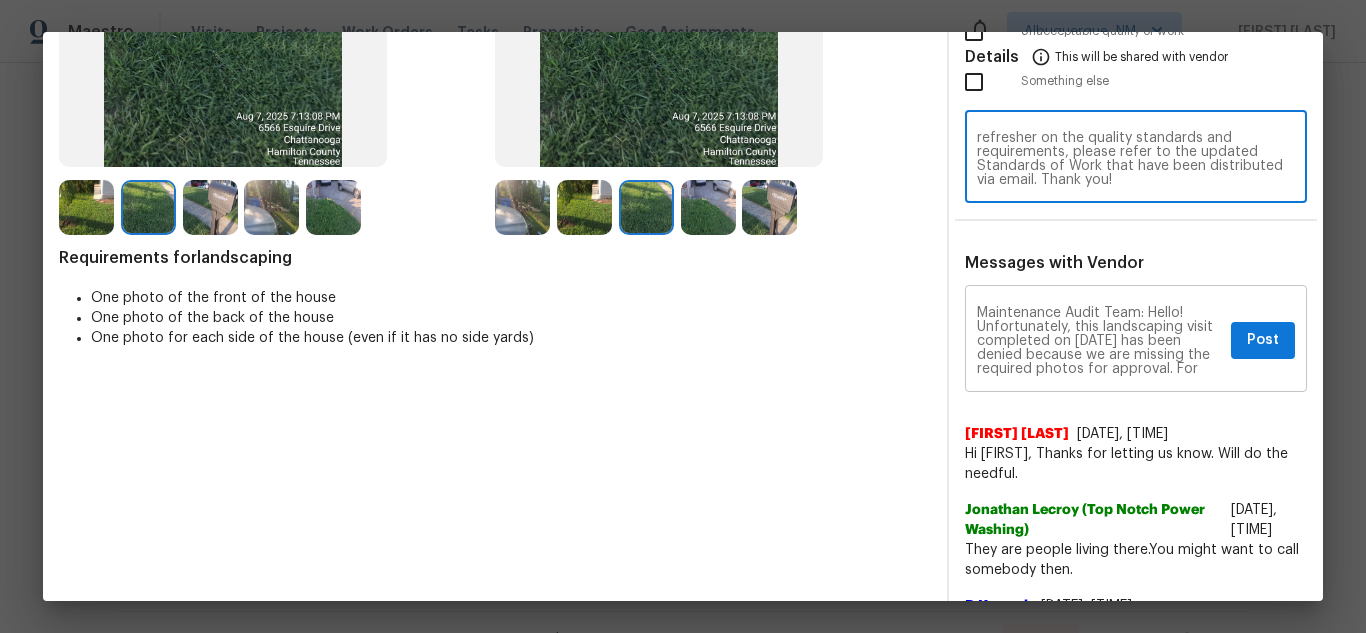 type on "Maintenance Audit Team: Hello! Unfortunately, this landscaping visit completed on 08/06/2025 has been denied because we are missing the required photos for approval. For approval, please upload front , back , both side yard in after section only if the correct or missing photos were taken on the same day the visit was completed. If those photos are available, they must be uploaded within 48 hours of the original visit date. If the required photos were not taken on the day of the visit, the denial will remain in place. If you or your team need a refresher on the quality standards and requirements, please refer to the updated Standards of Work that have been distributed via email. Thank you!" 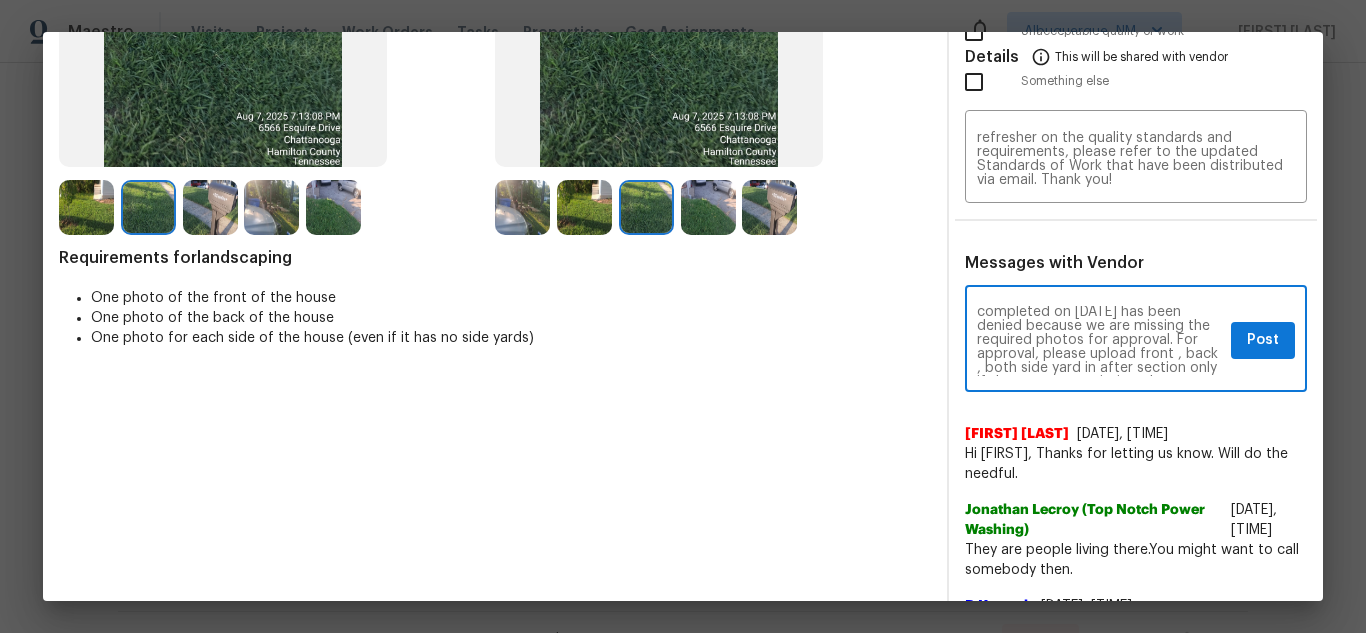 scroll, scrollTop: 40, scrollLeft: 0, axis: vertical 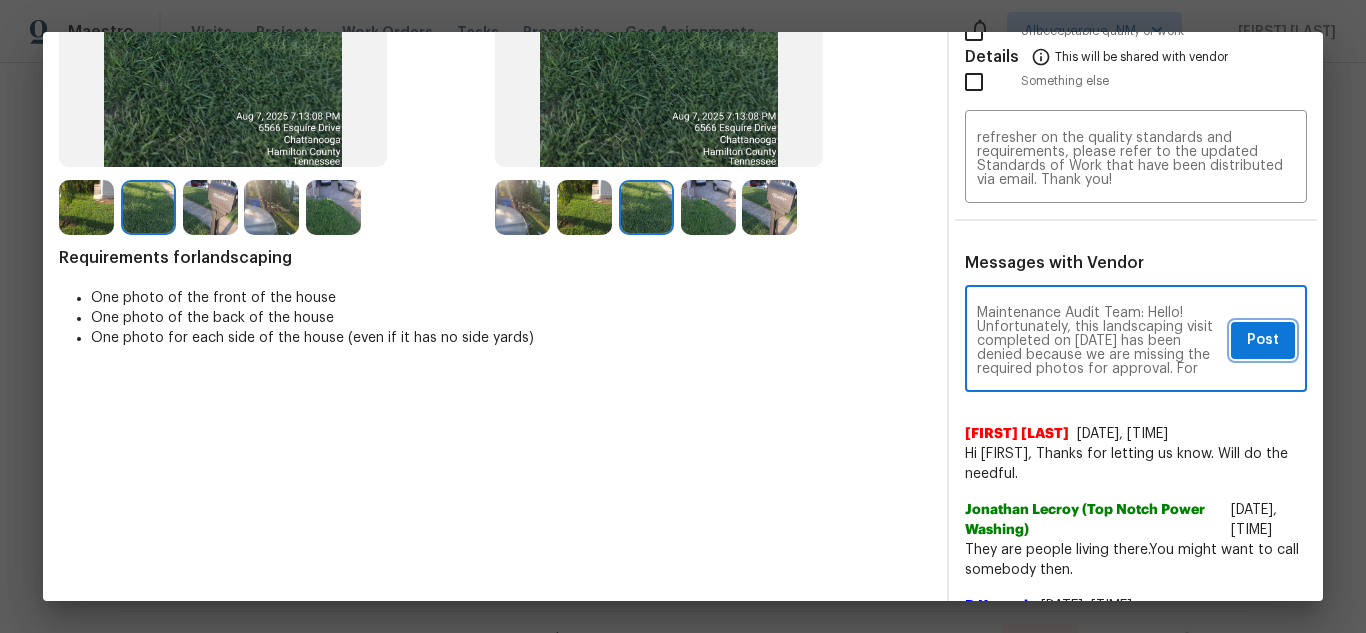 click on "Post" at bounding box center [1263, 340] 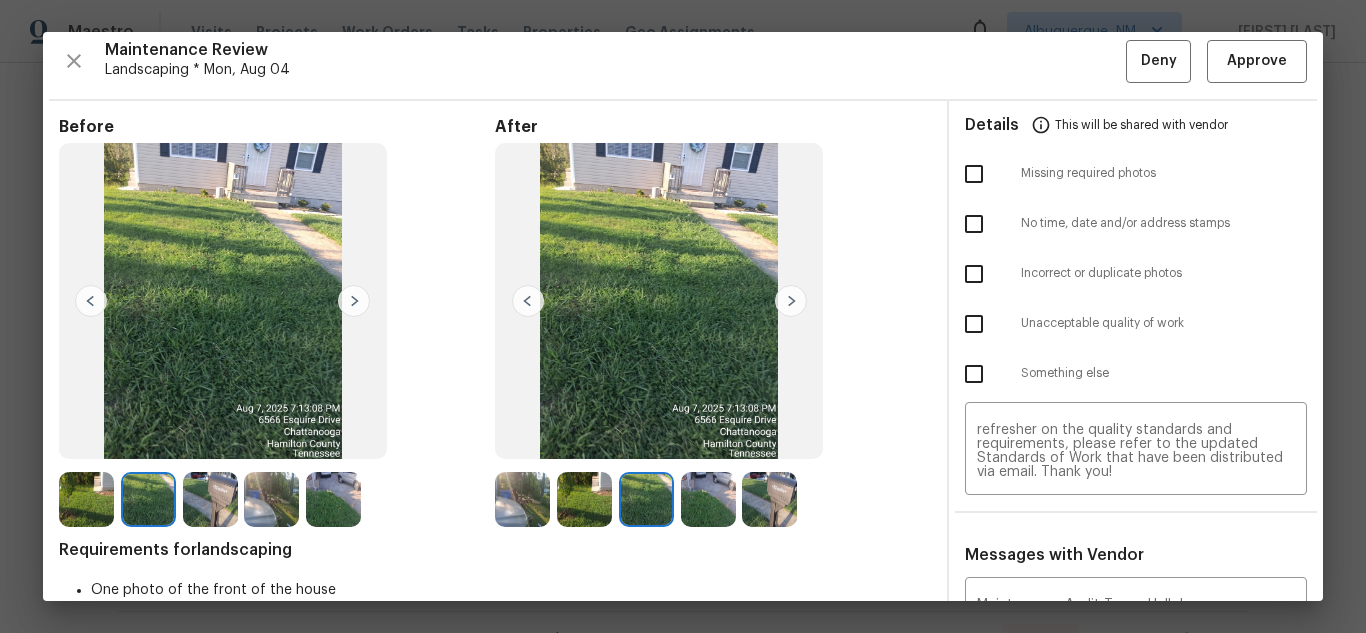 scroll, scrollTop: 0, scrollLeft: 0, axis: both 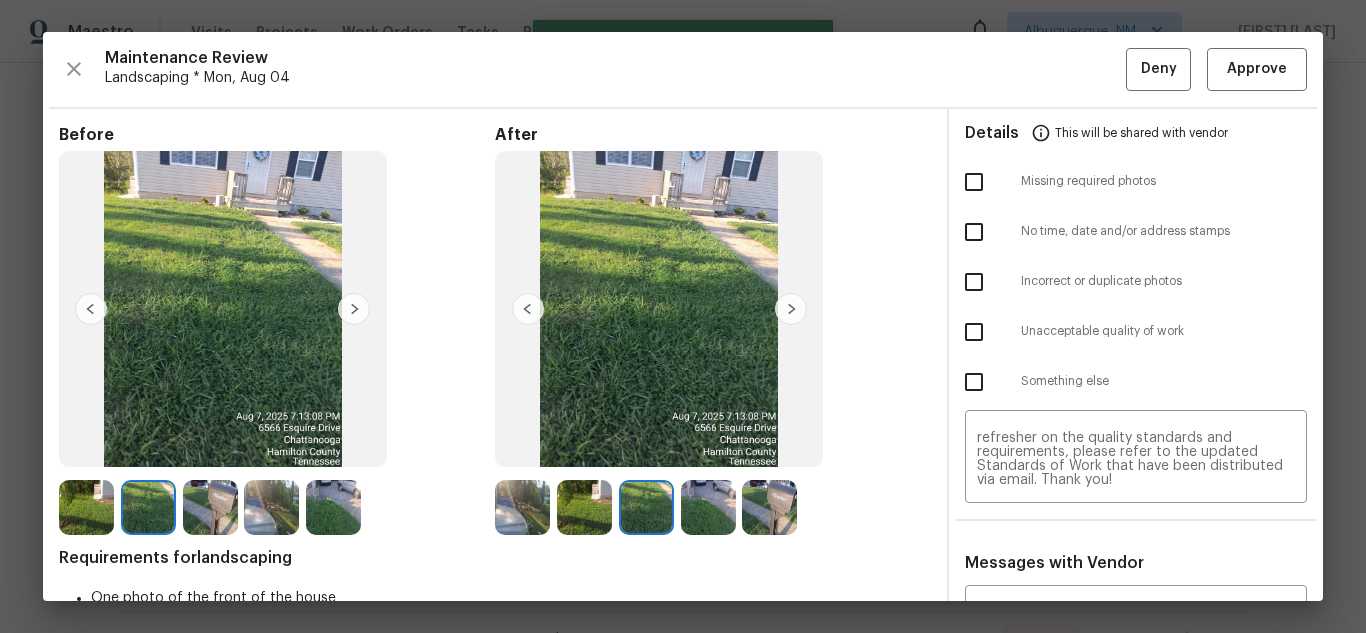 click at bounding box center (974, 182) 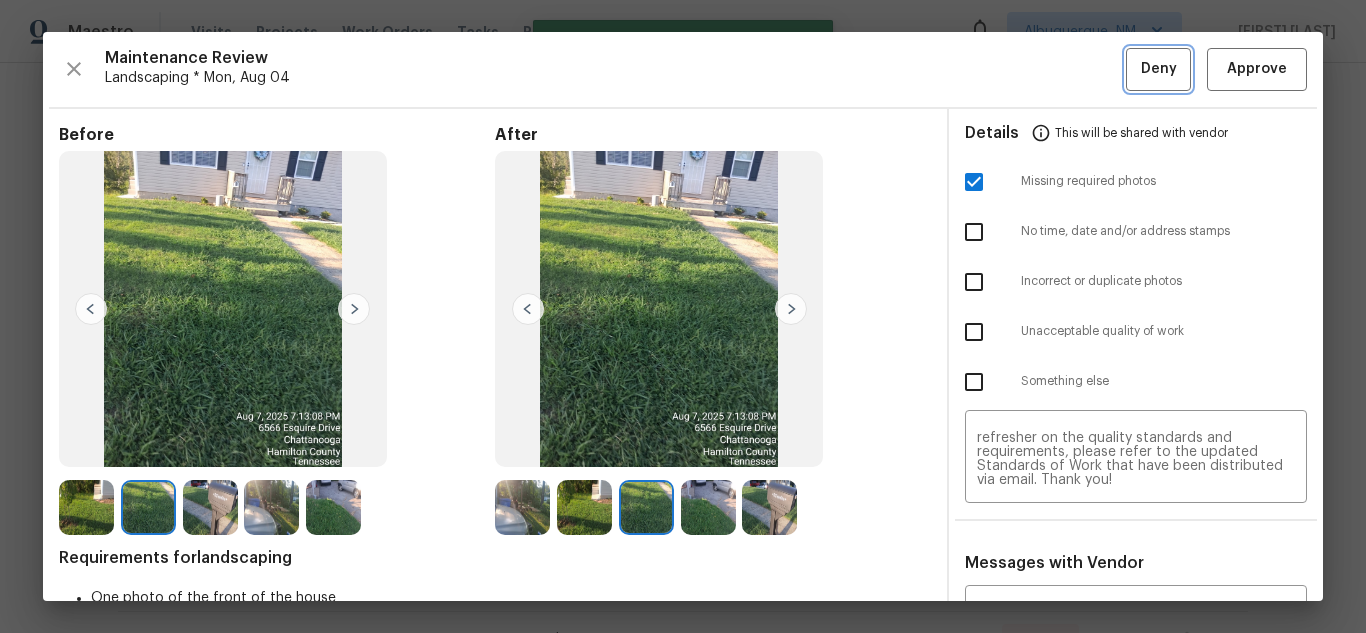 click on "Deny" at bounding box center (1158, 69) 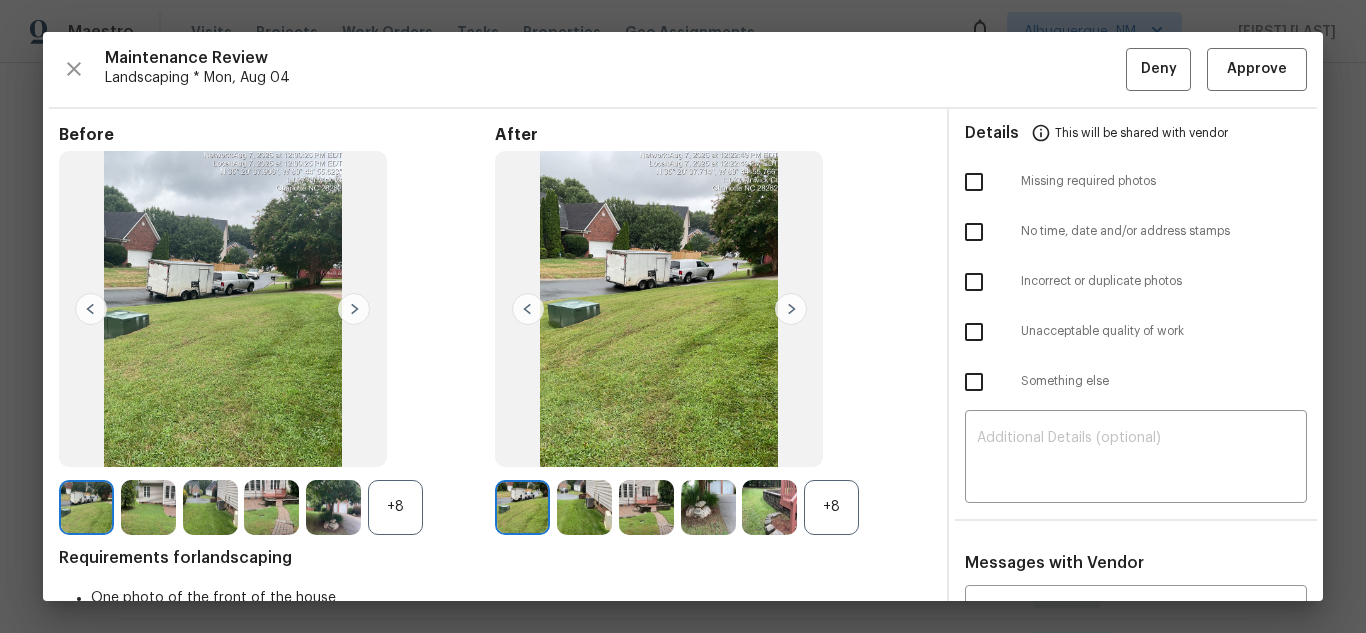 scroll, scrollTop: 0, scrollLeft: 0, axis: both 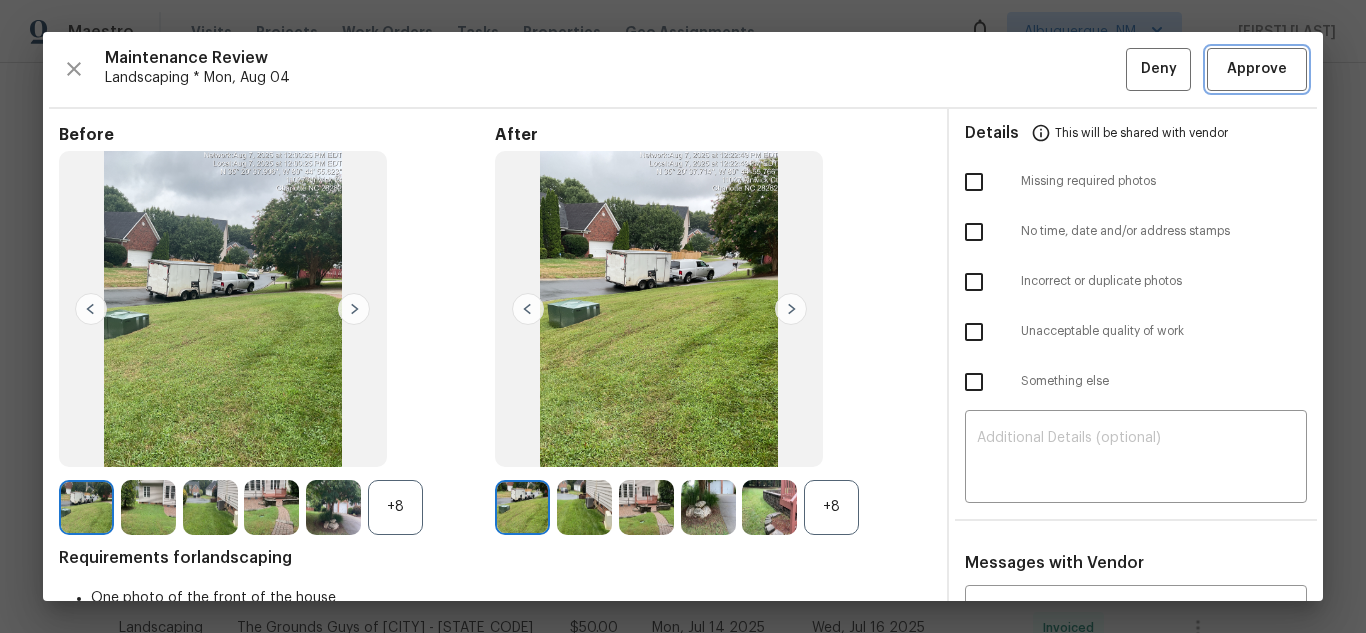 click on "Approve" at bounding box center [1257, 69] 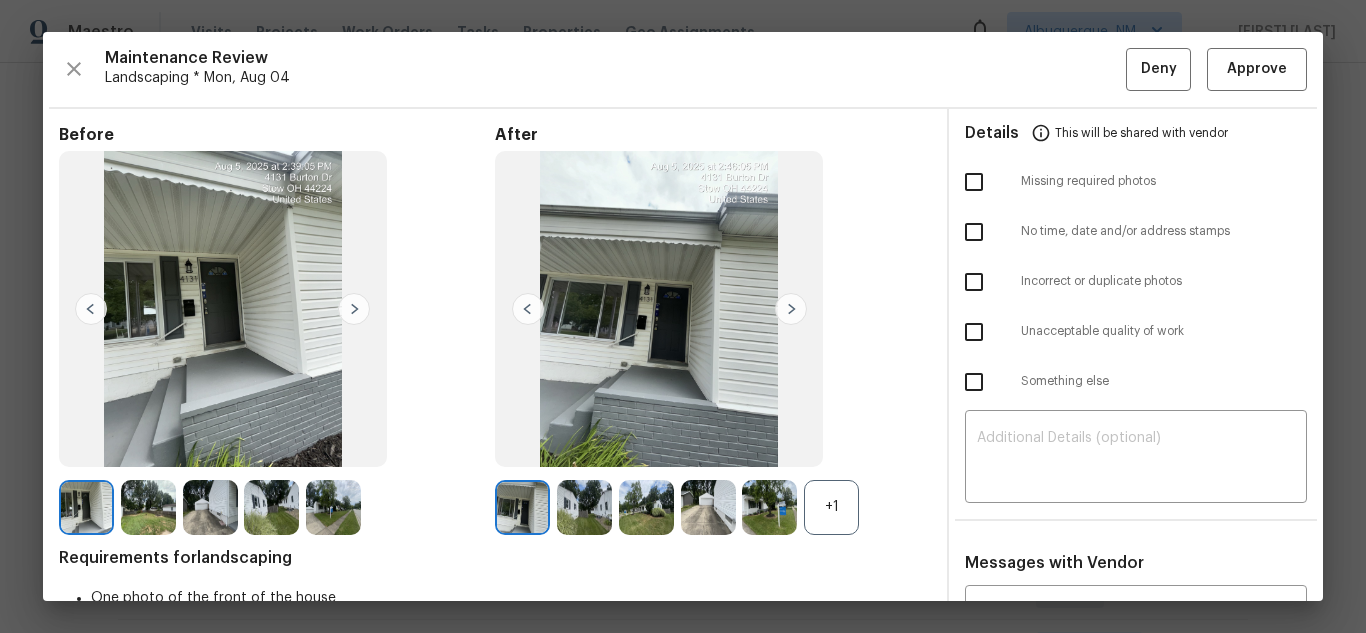 scroll, scrollTop: 0, scrollLeft: 0, axis: both 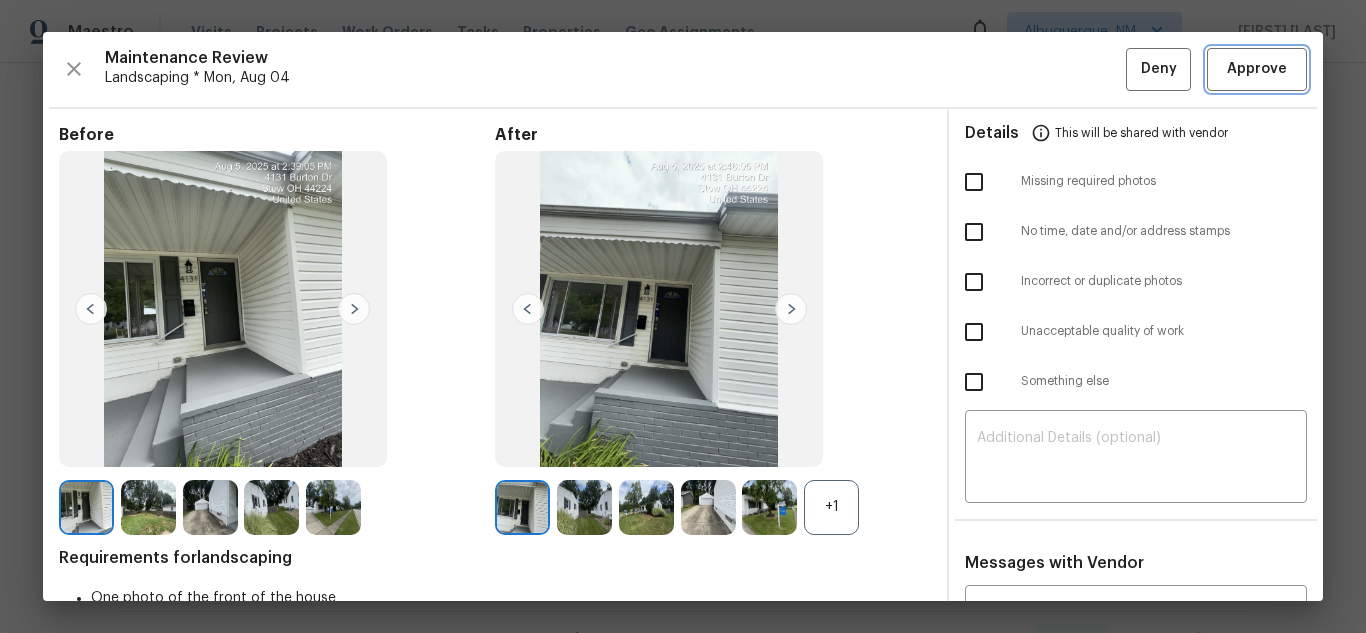 click on "Approve" at bounding box center [1257, 69] 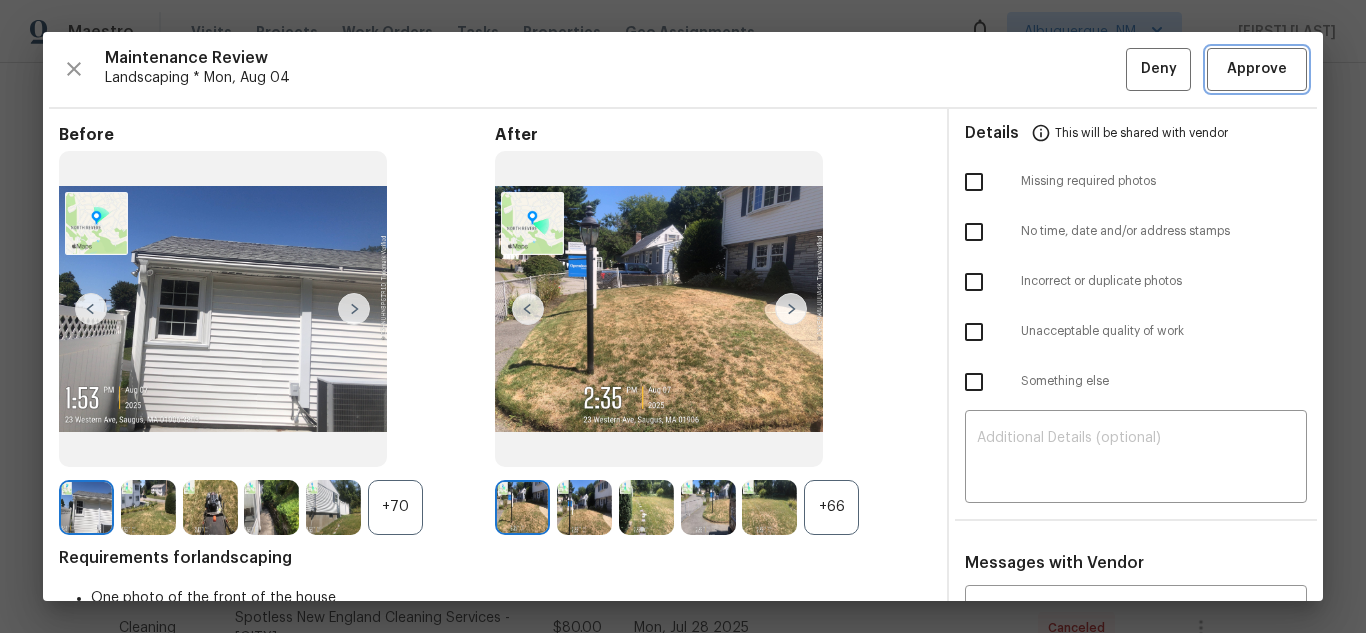 scroll, scrollTop: 0, scrollLeft: 0, axis: both 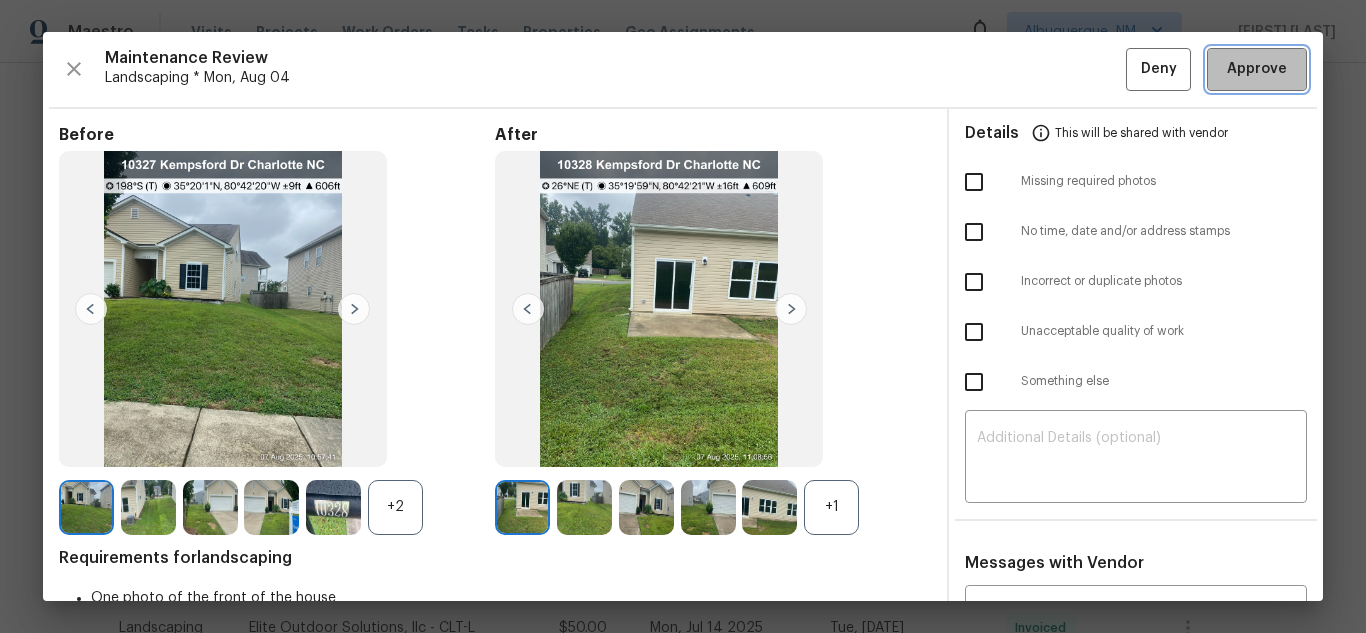 click on "Approve" at bounding box center [1257, 69] 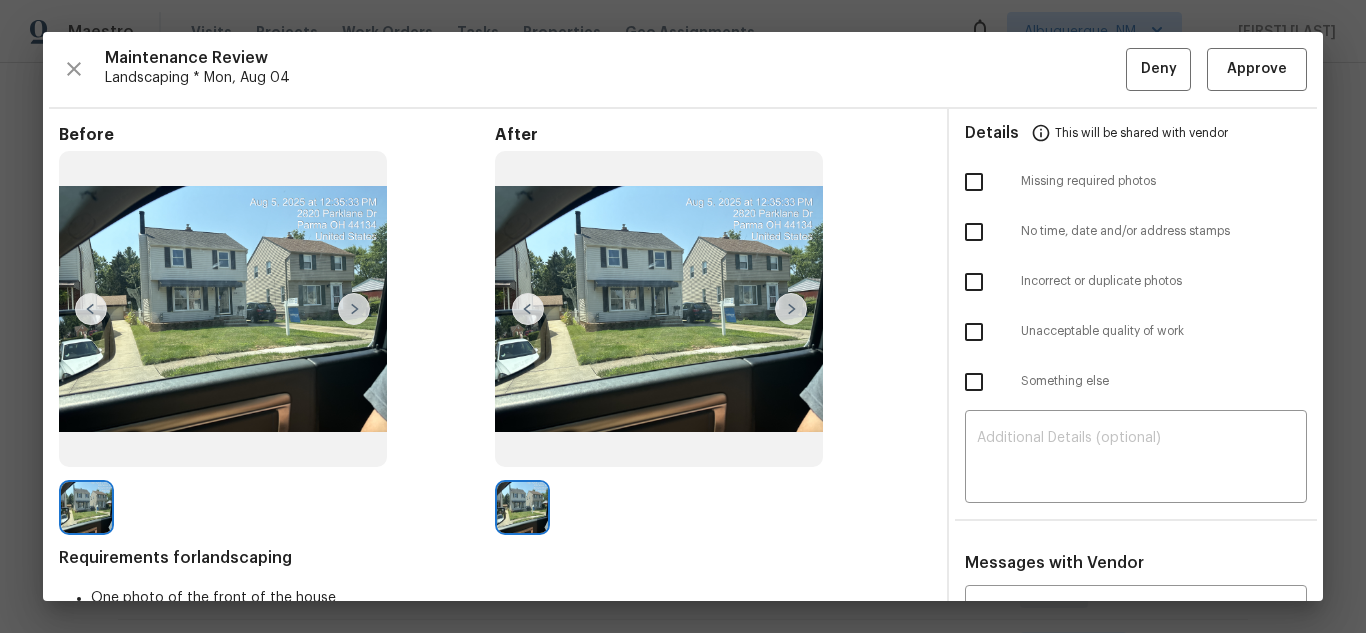 scroll, scrollTop: 0, scrollLeft: 0, axis: both 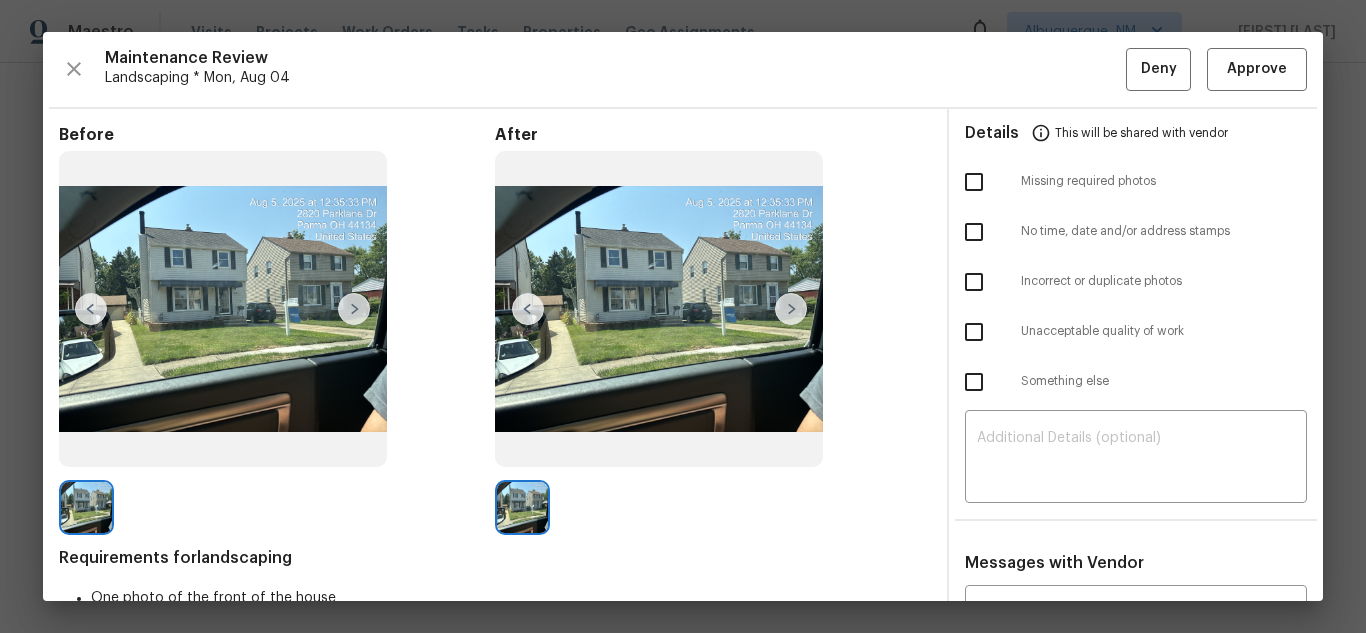 click on "Maintenance Review Landscaping * Mon, Aug 04 Deny Approve" at bounding box center [683, 69] 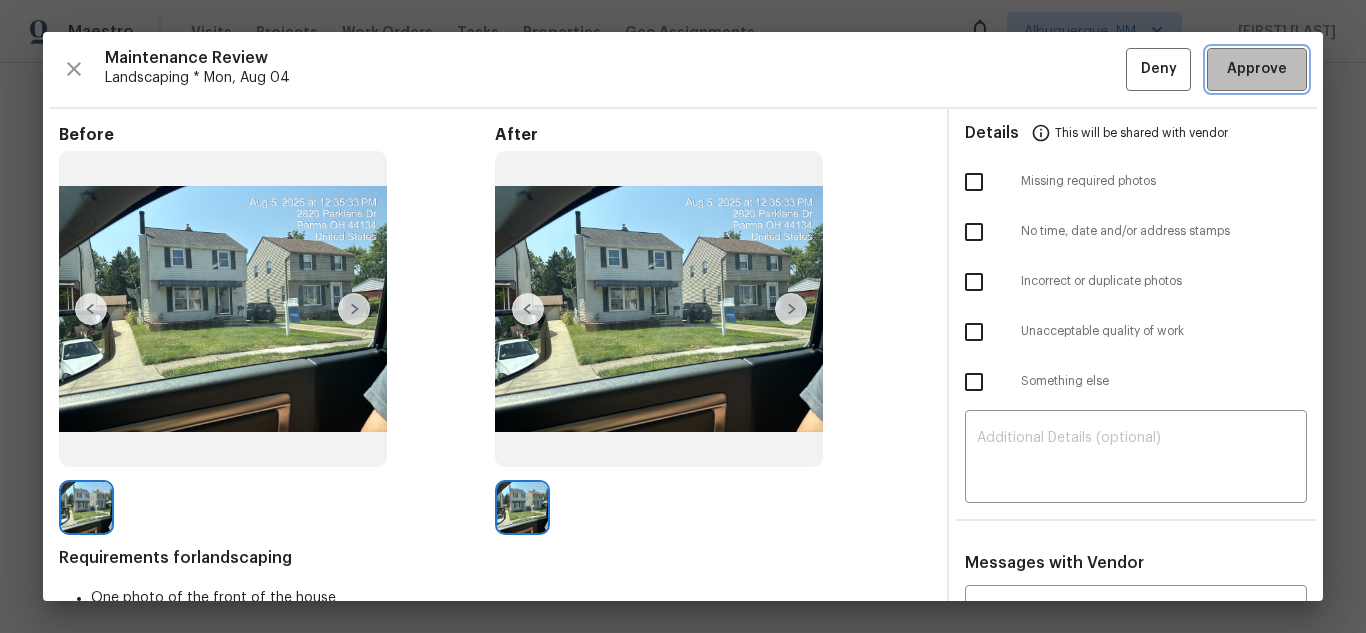 click on "Approve" at bounding box center [1257, 69] 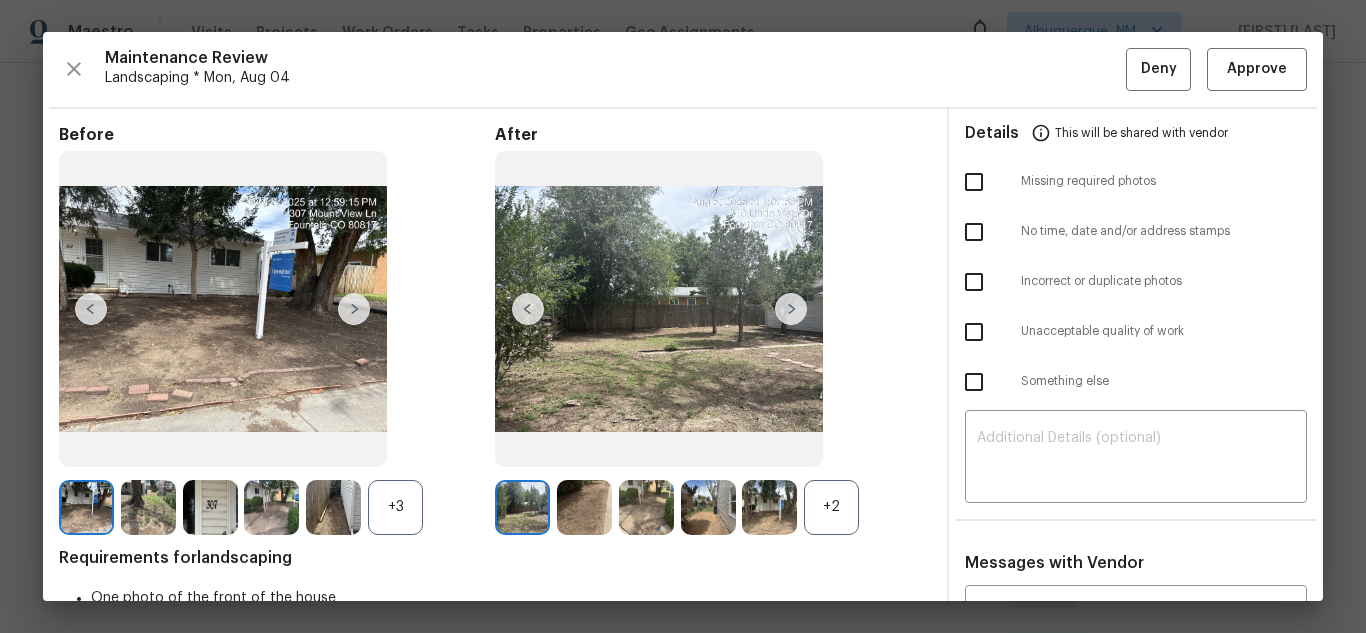 scroll, scrollTop: 0, scrollLeft: 0, axis: both 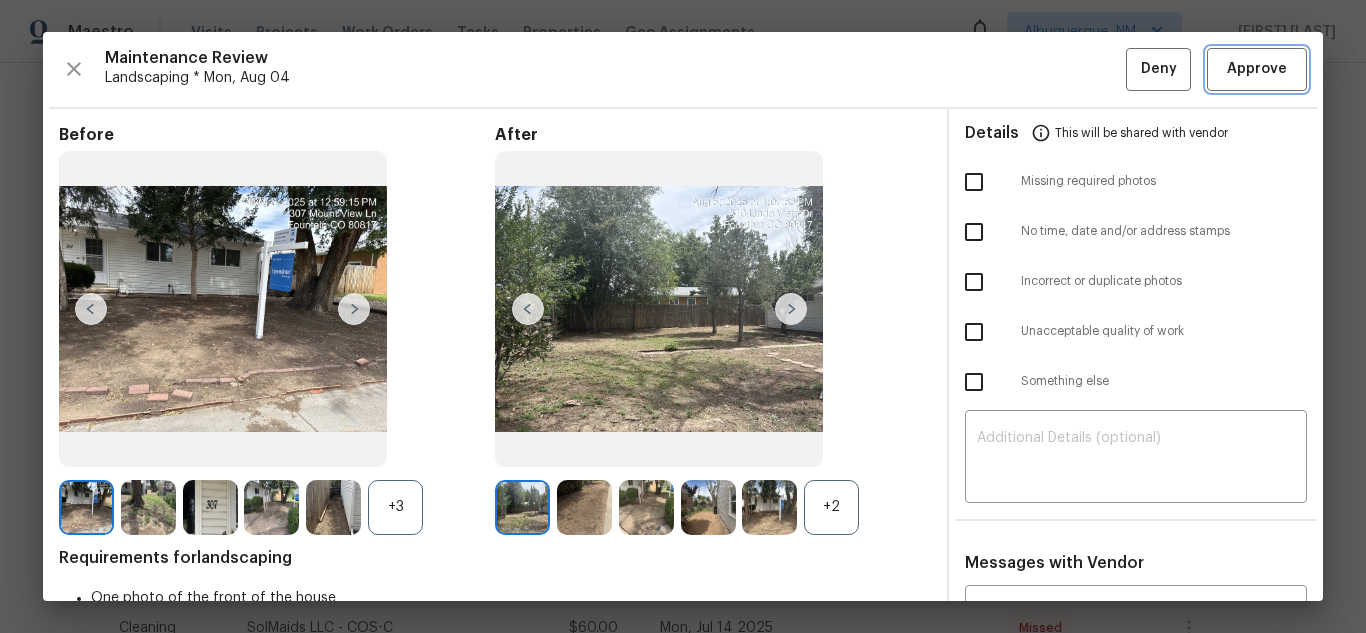 drag, startPoint x: 0, startPoint y: 0, endPoint x: 1098, endPoint y: 94, distance: 1102.0164 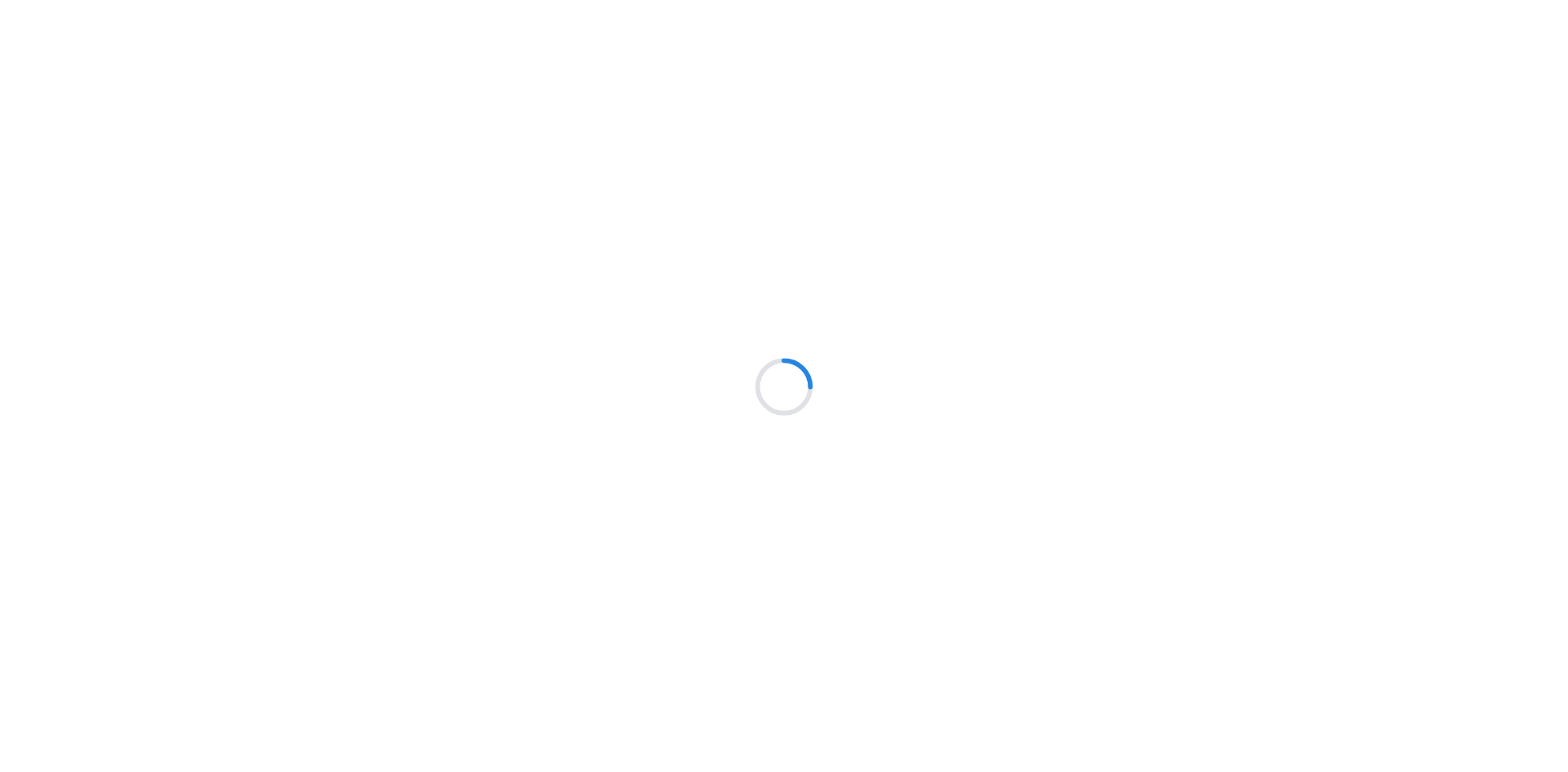 scroll, scrollTop: 0, scrollLeft: 0, axis: both 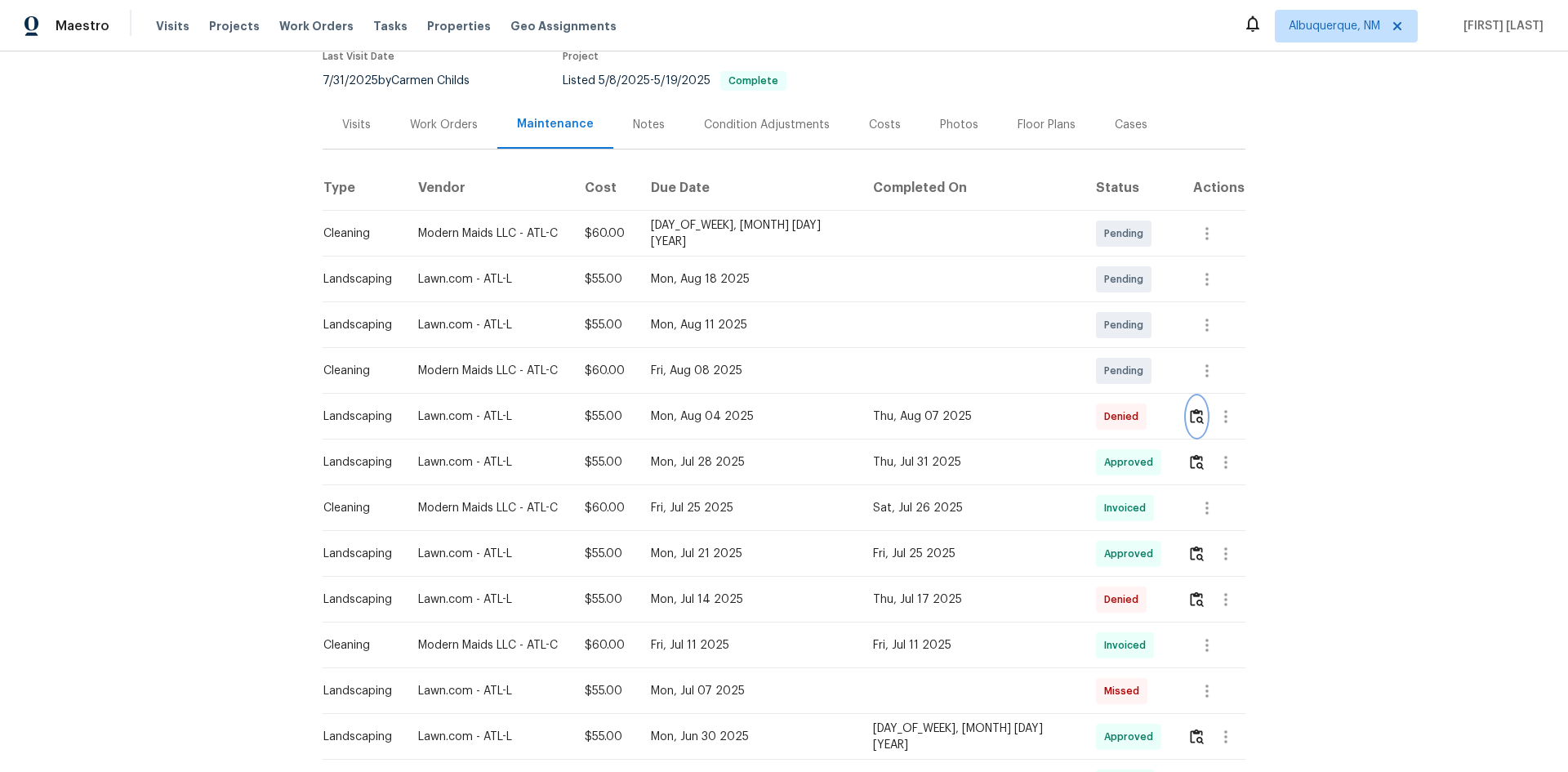 click at bounding box center [1196, 416] 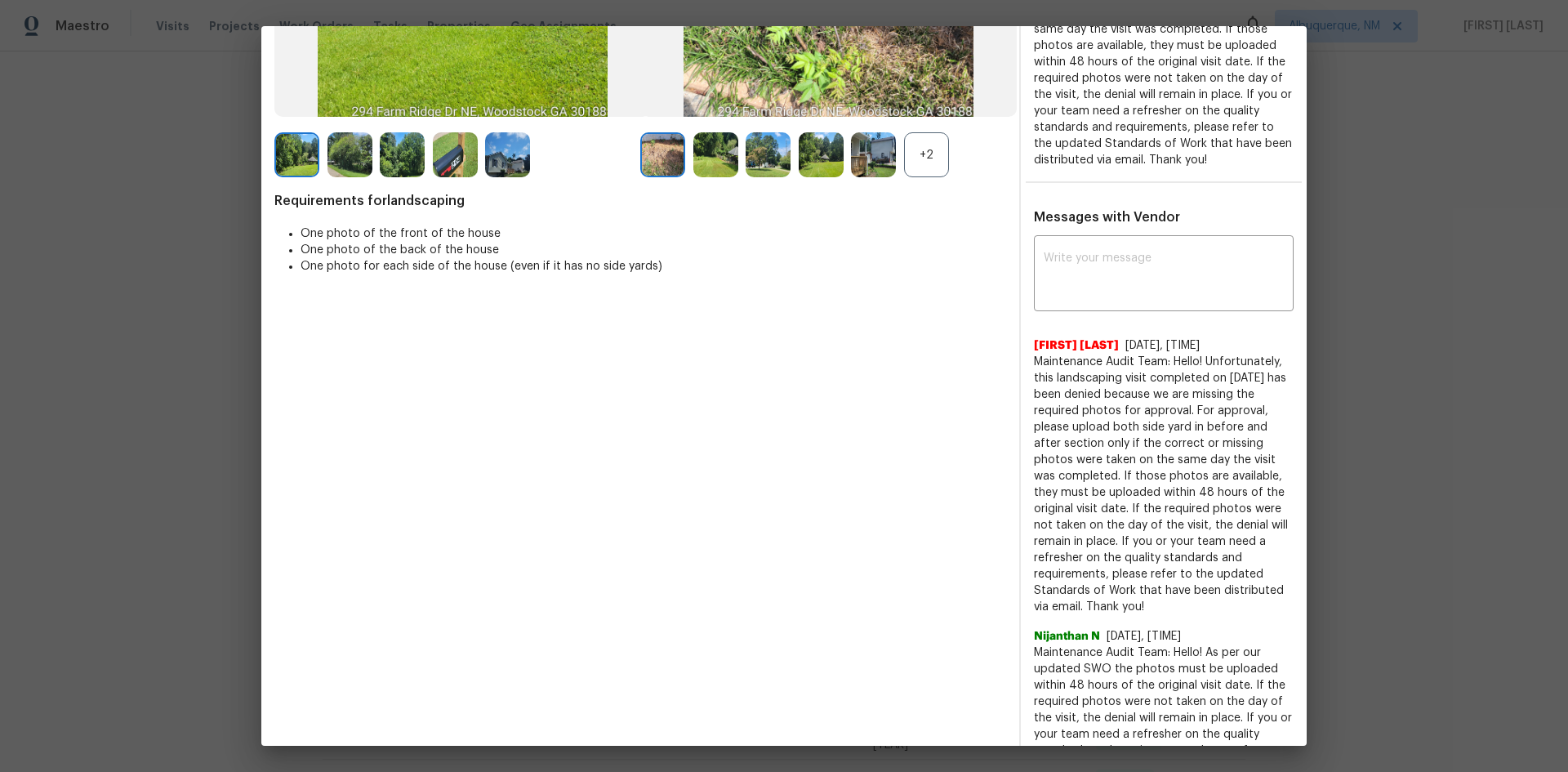 scroll, scrollTop: 408, scrollLeft: 0, axis: vertical 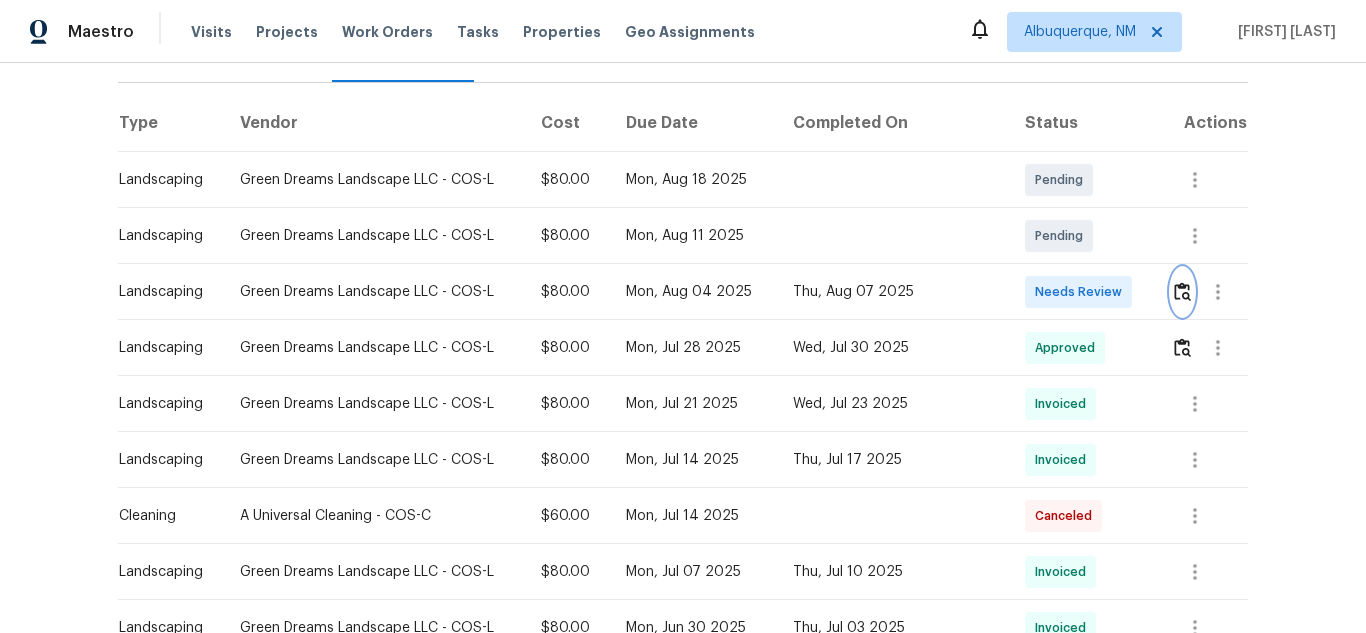 click at bounding box center (1182, 291) 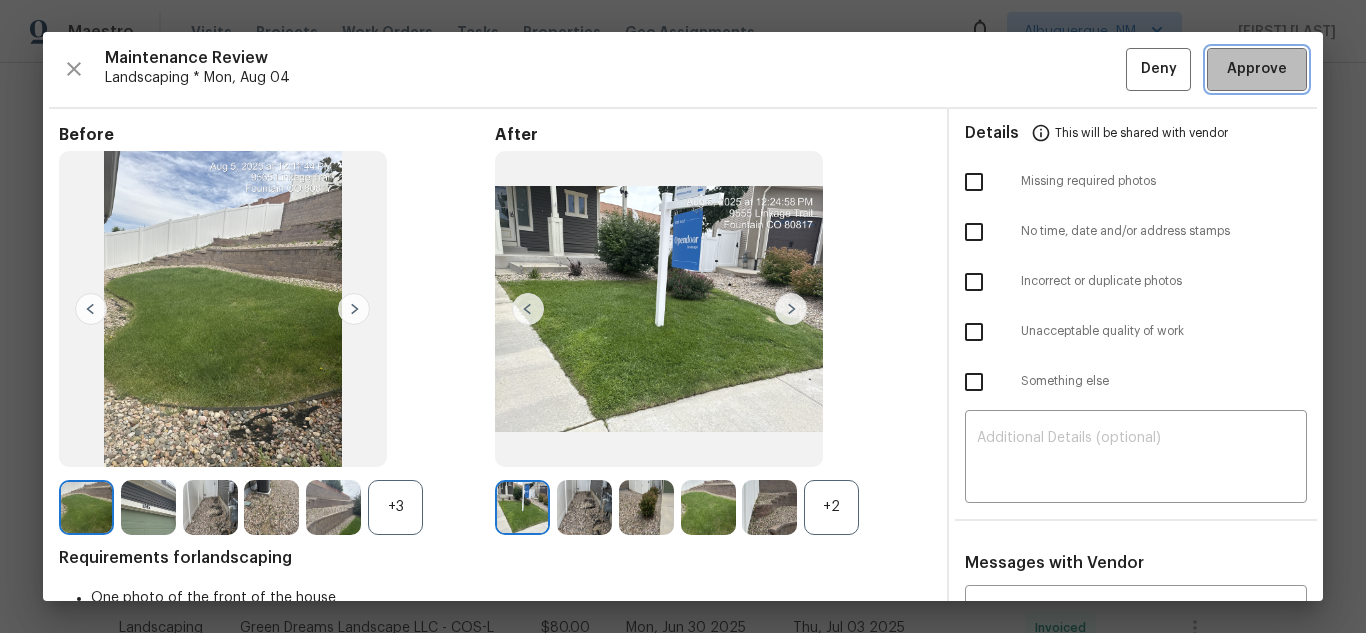 click on "Approve" at bounding box center [1257, 69] 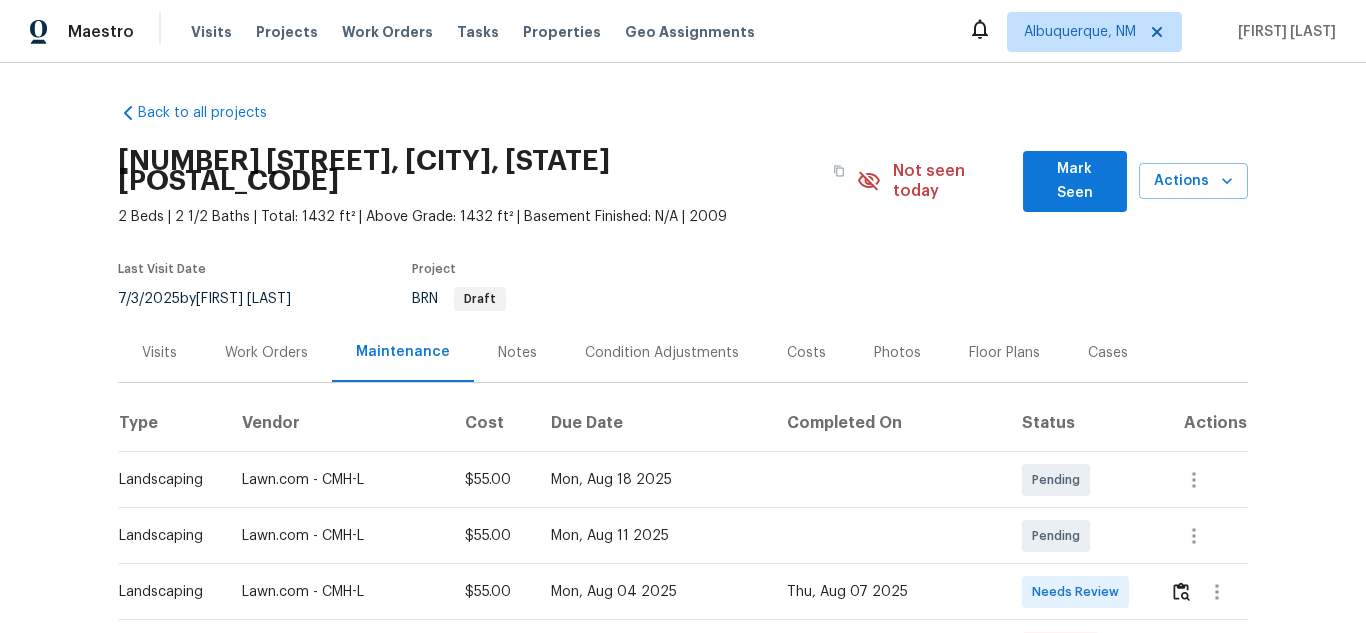 scroll, scrollTop: 0, scrollLeft: 0, axis: both 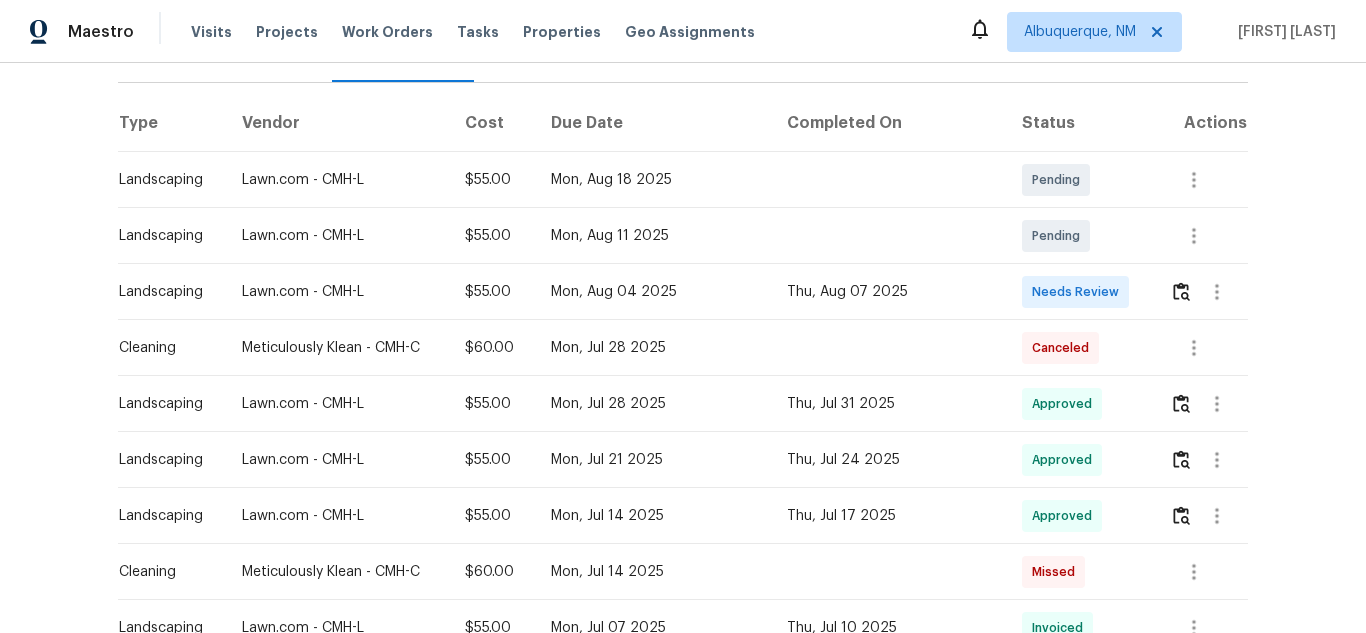 click at bounding box center [1201, 292] 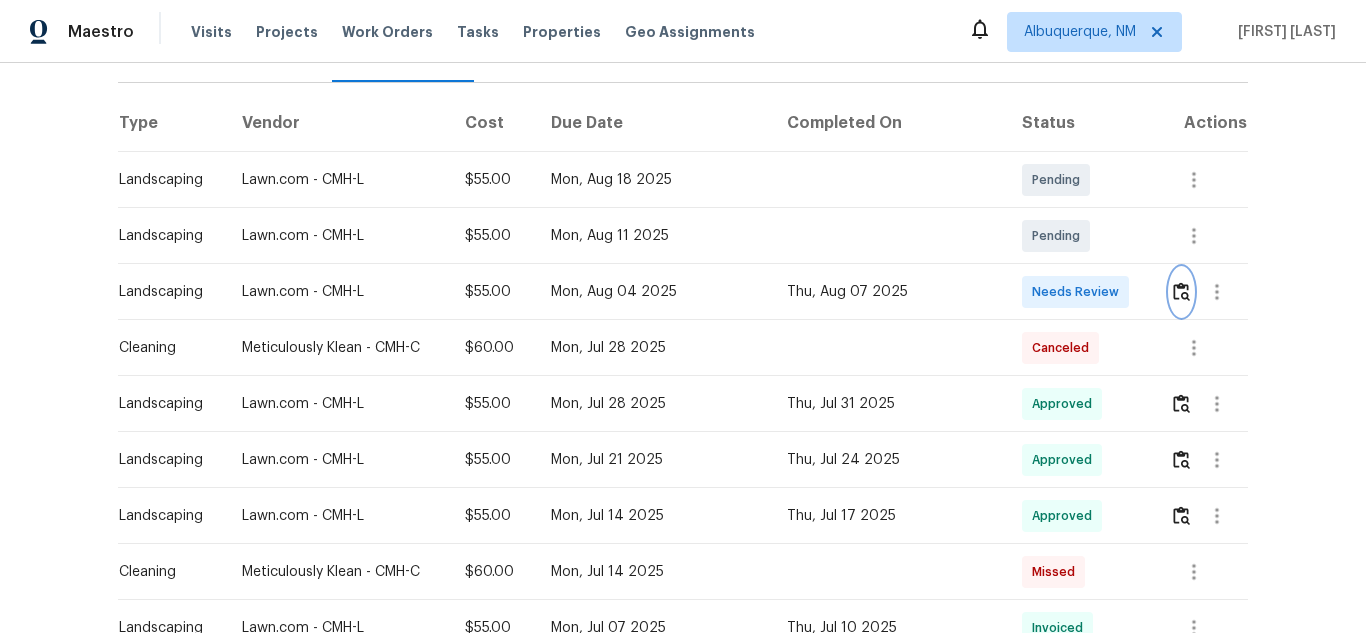 click at bounding box center (1181, 291) 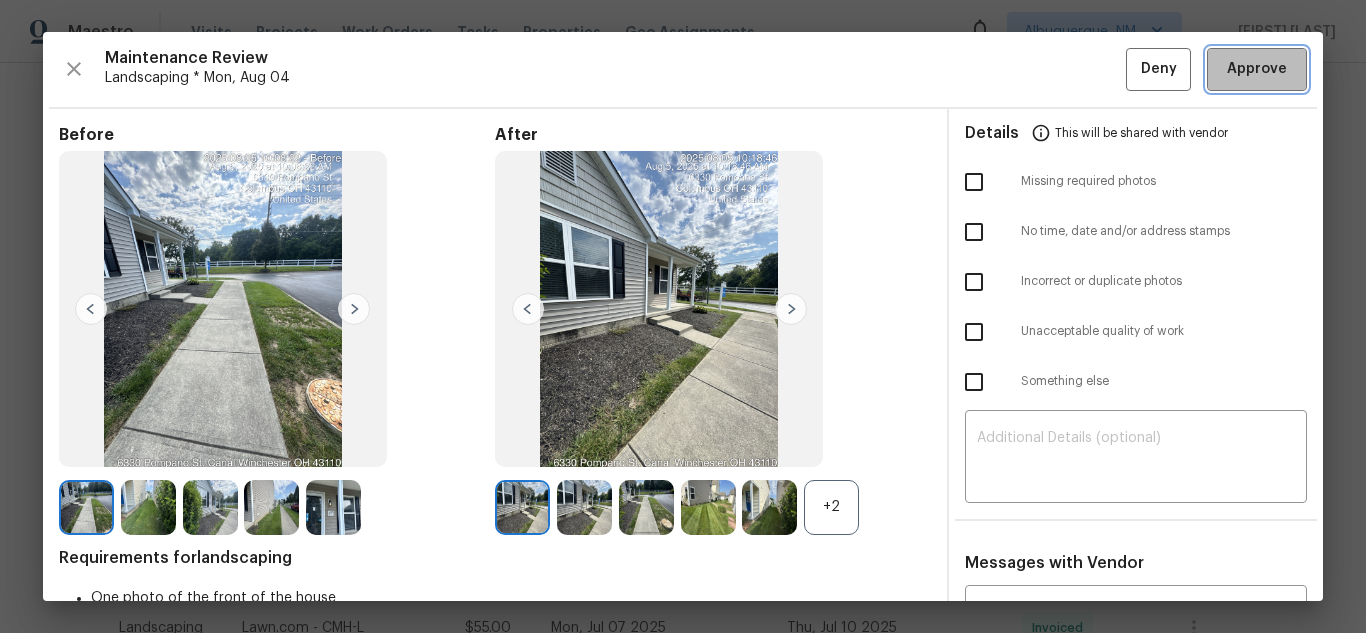 click on "Approve" at bounding box center (1257, 69) 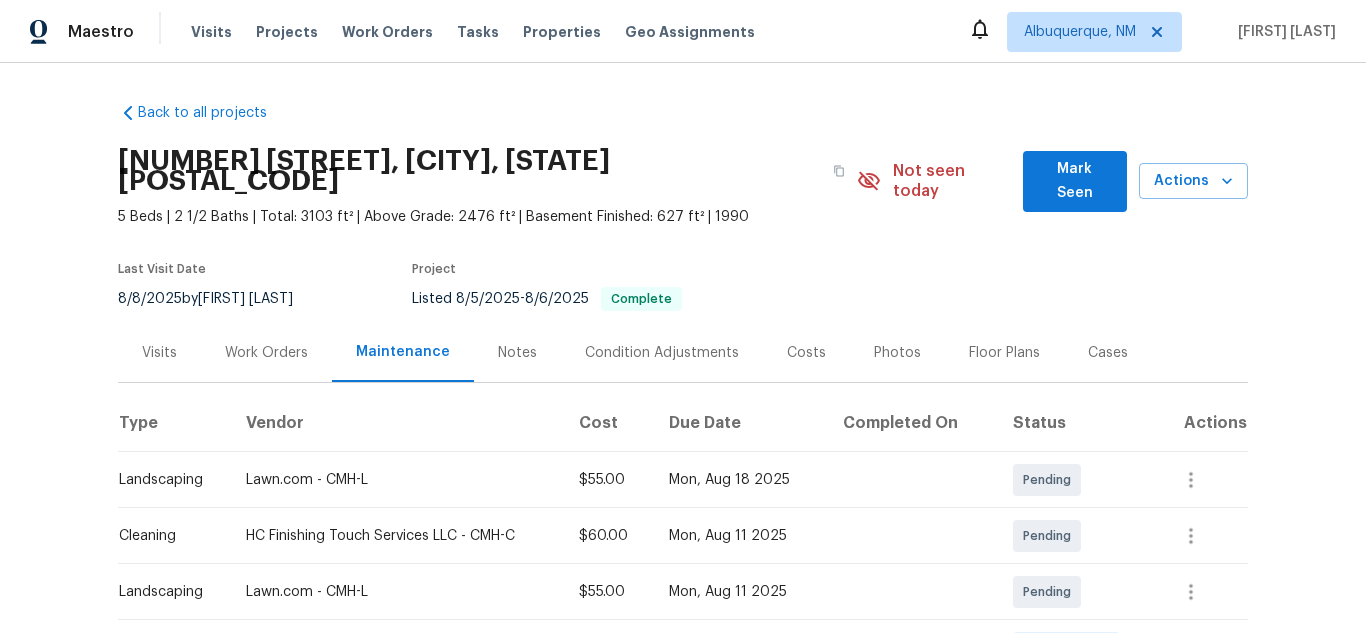 scroll, scrollTop: 0, scrollLeft: 0, axis: both 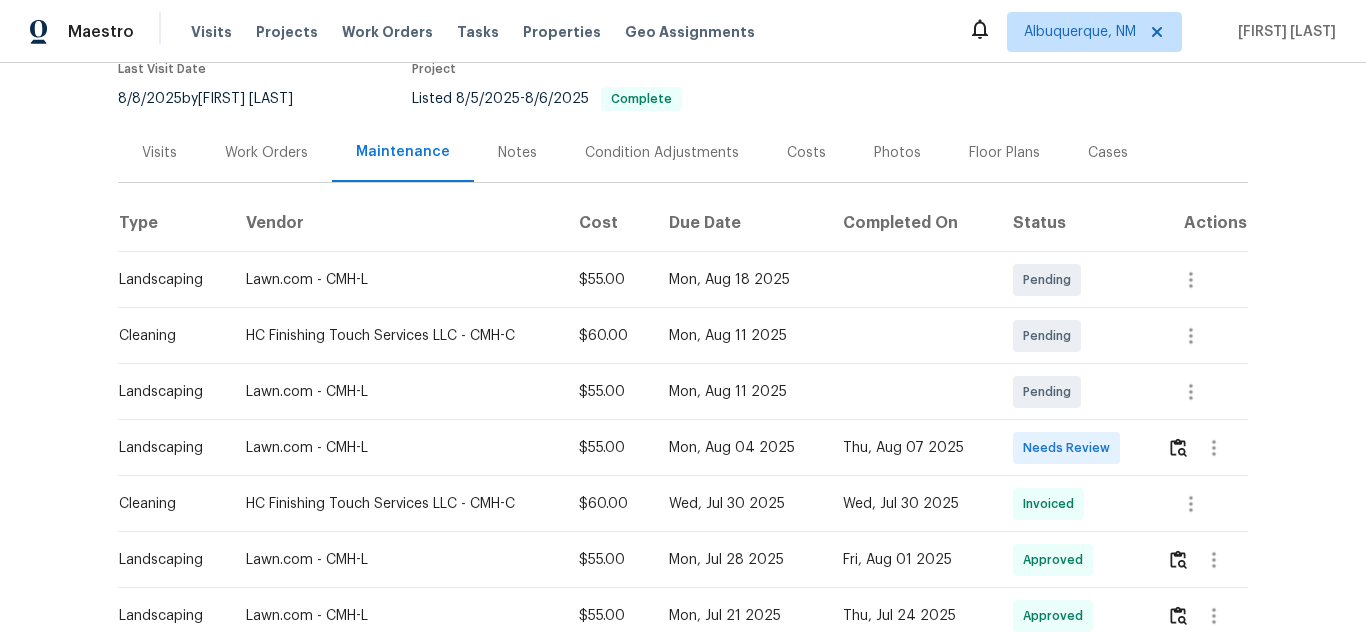 click at bounding box center [1199, 448] 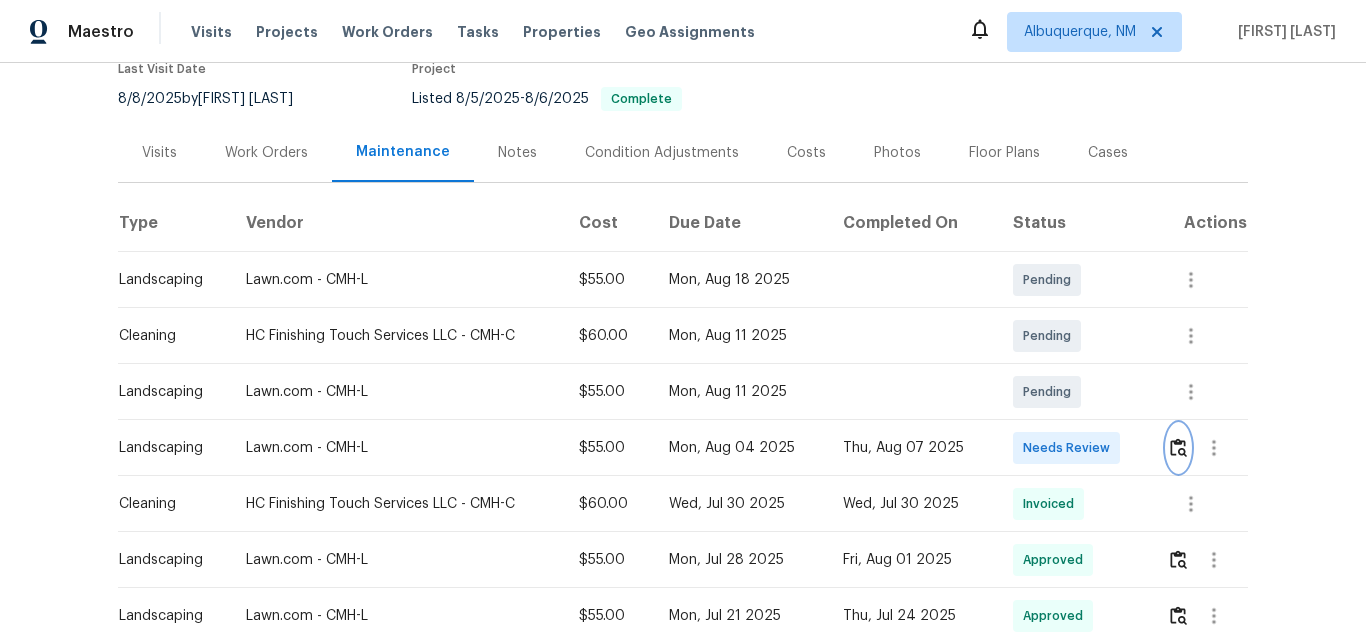 click at bounding box center [1178, 447] 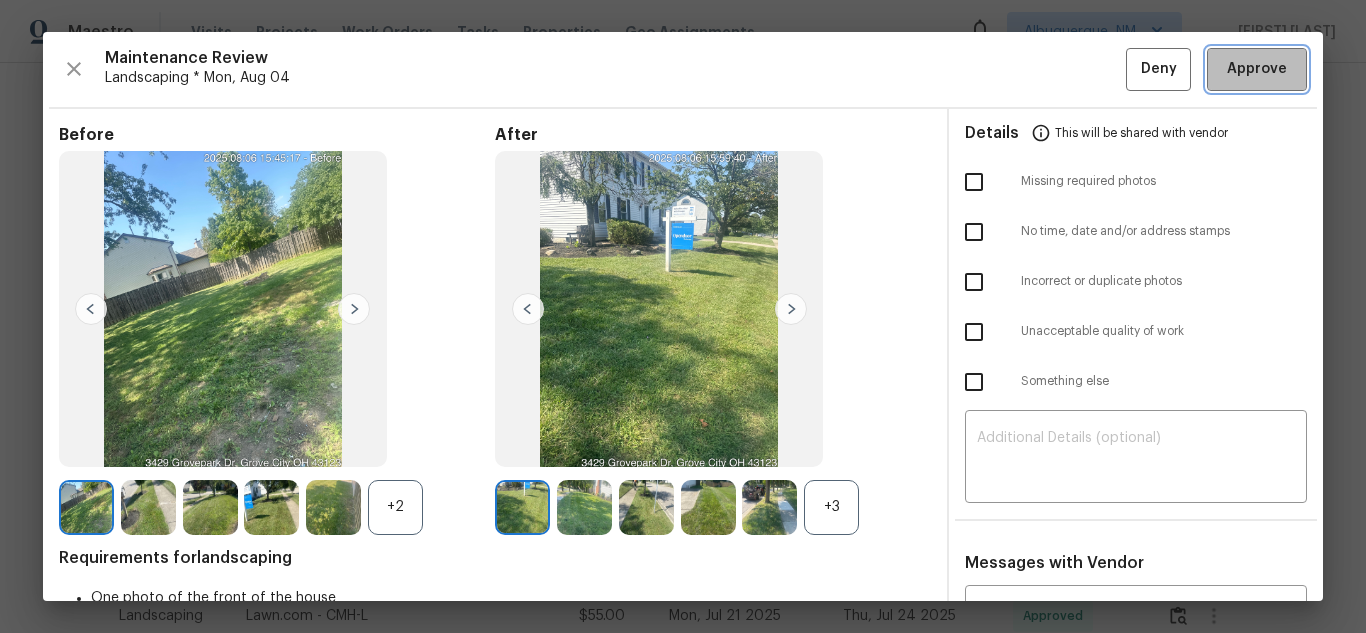 click on "Approve" at bounding box center [1257, 69] 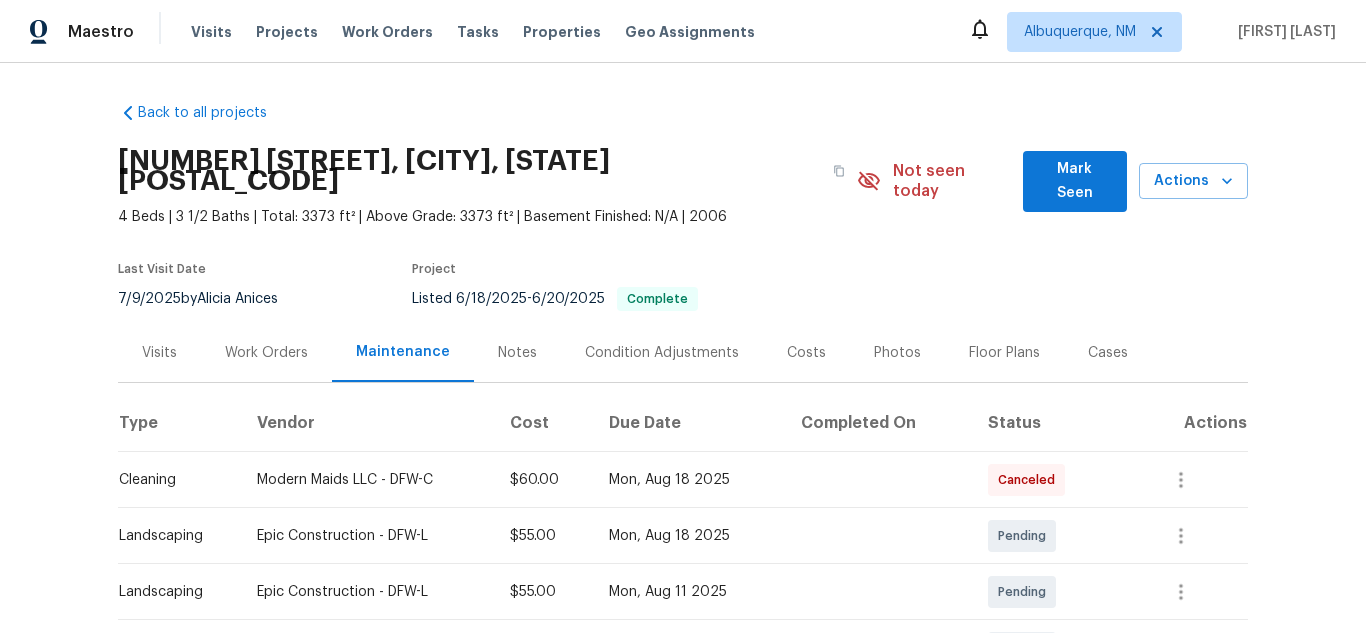 scroll, scrollTop: 0, scrollLeft: 0, axis: both 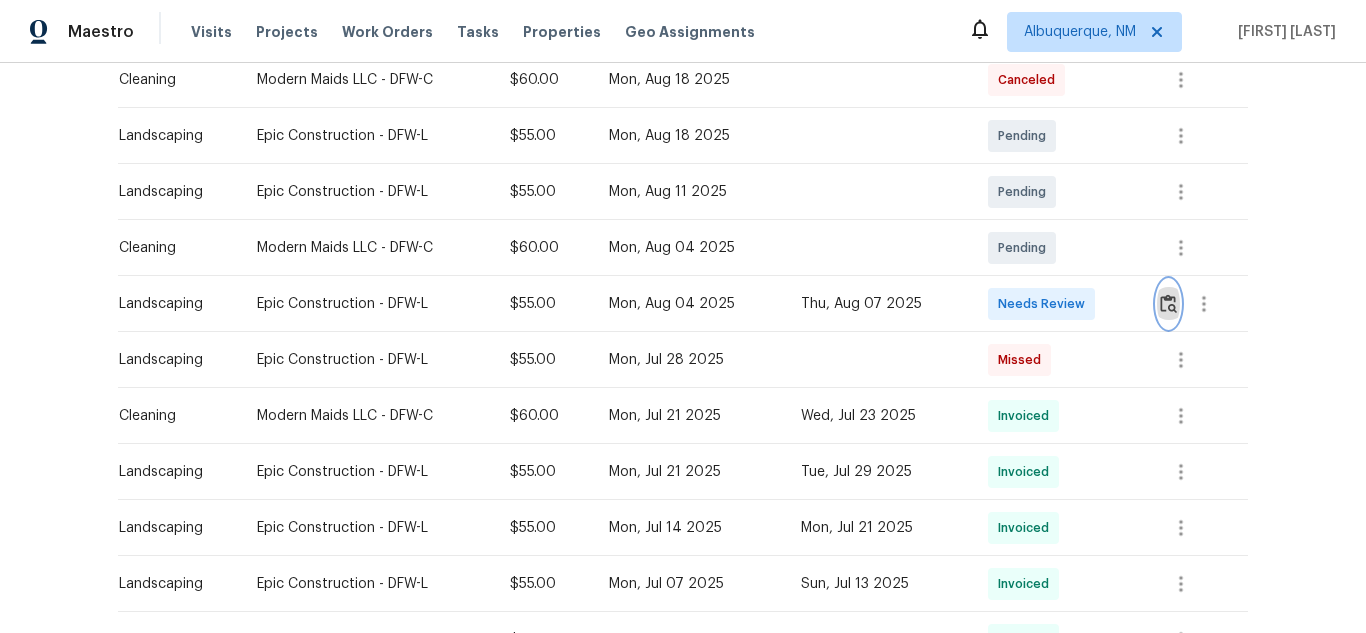 click at bounding box center [1168, 303] 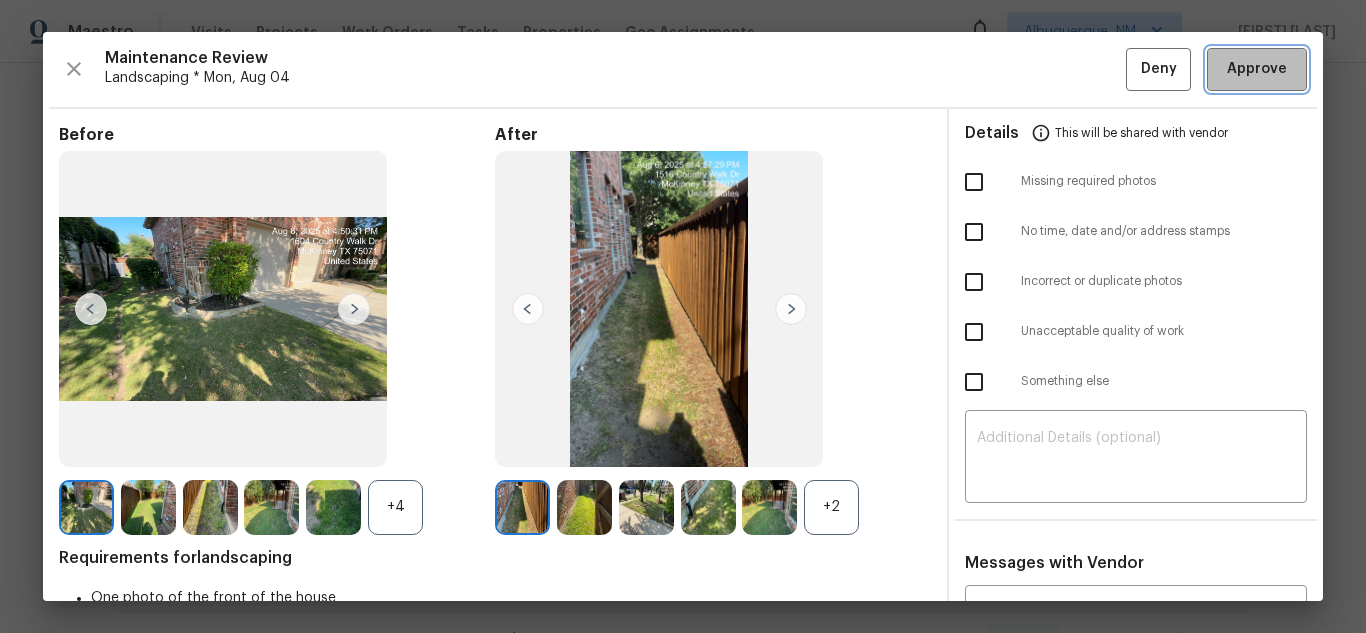 click on "Approve" at bounding box center [1257, 69] 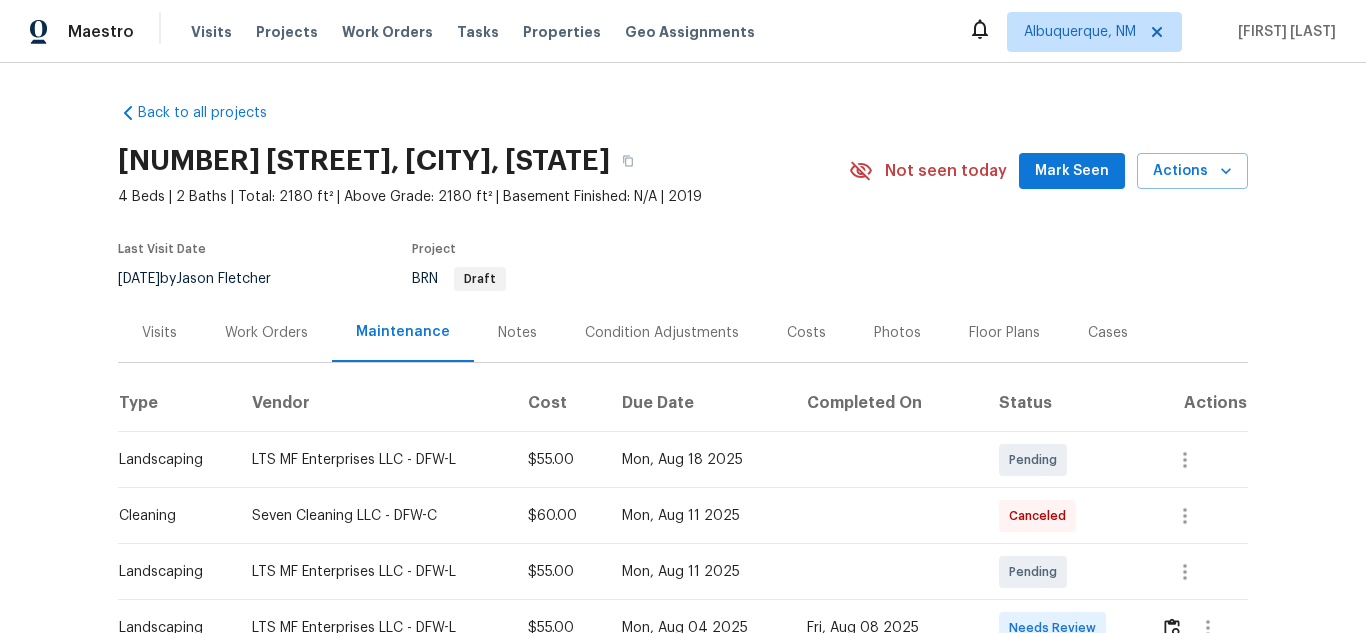 scroll, scrollTop: 0, scrollLeft: 0, axis: both 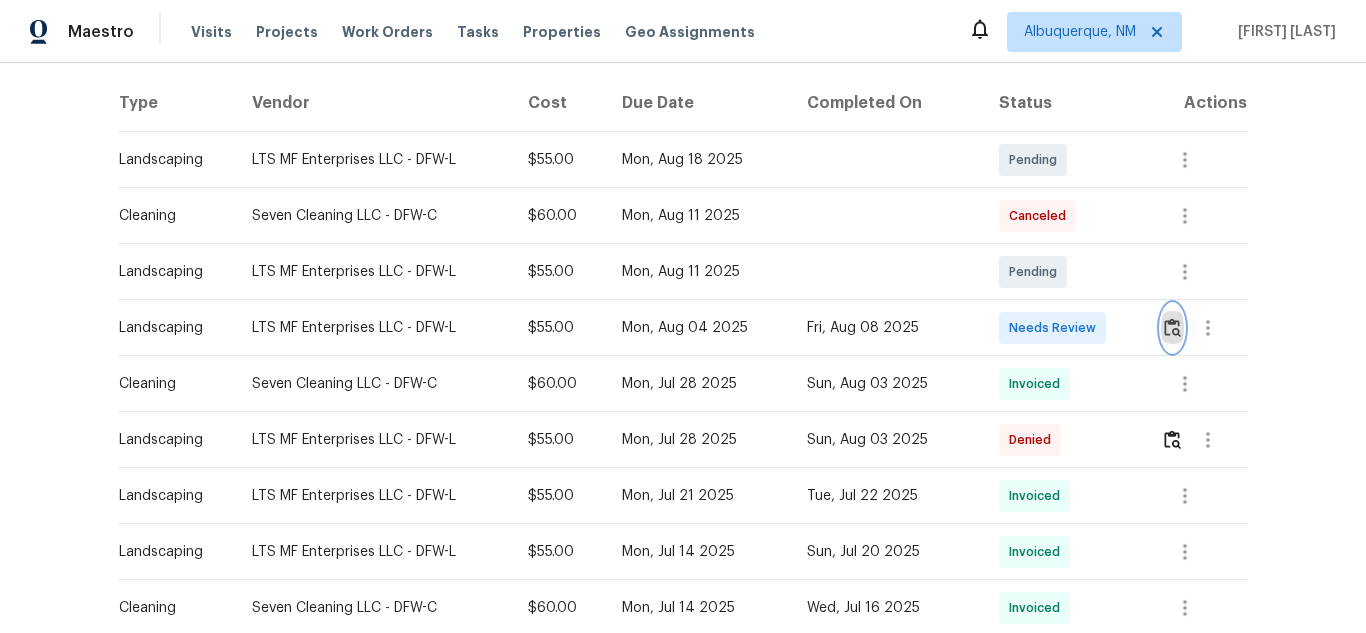click at bounding box center (1172, 327) 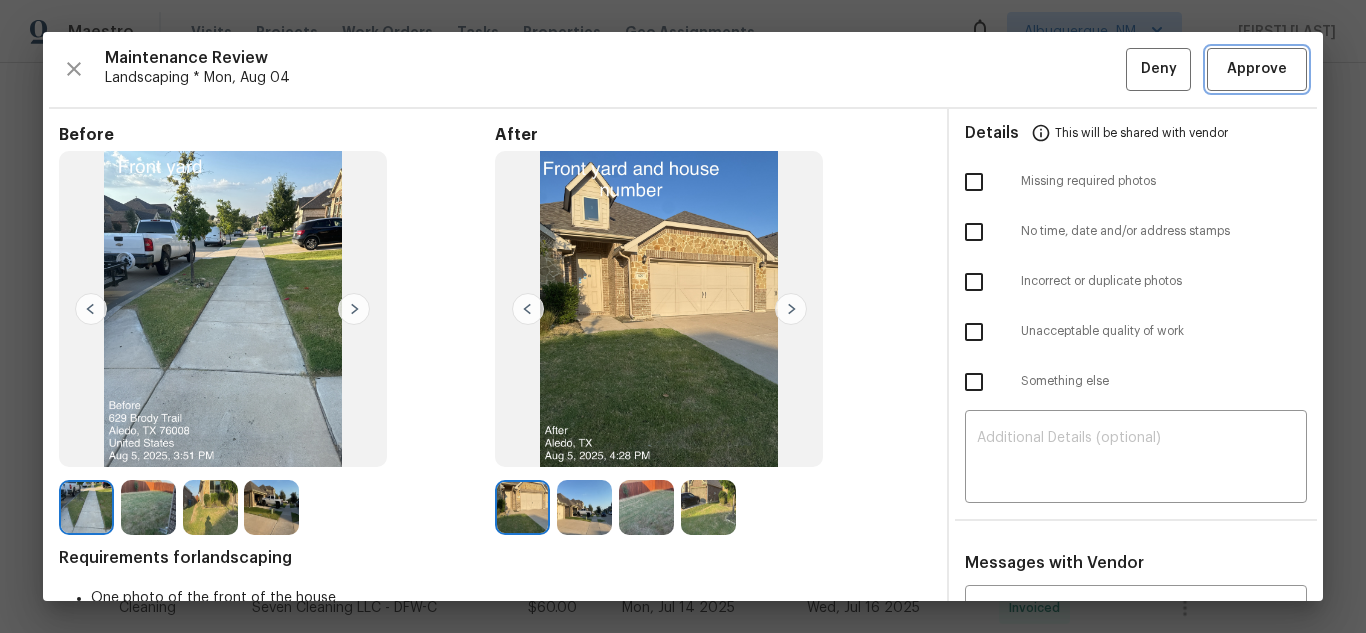 click on "Approve" at bounding box center [1257, 69] 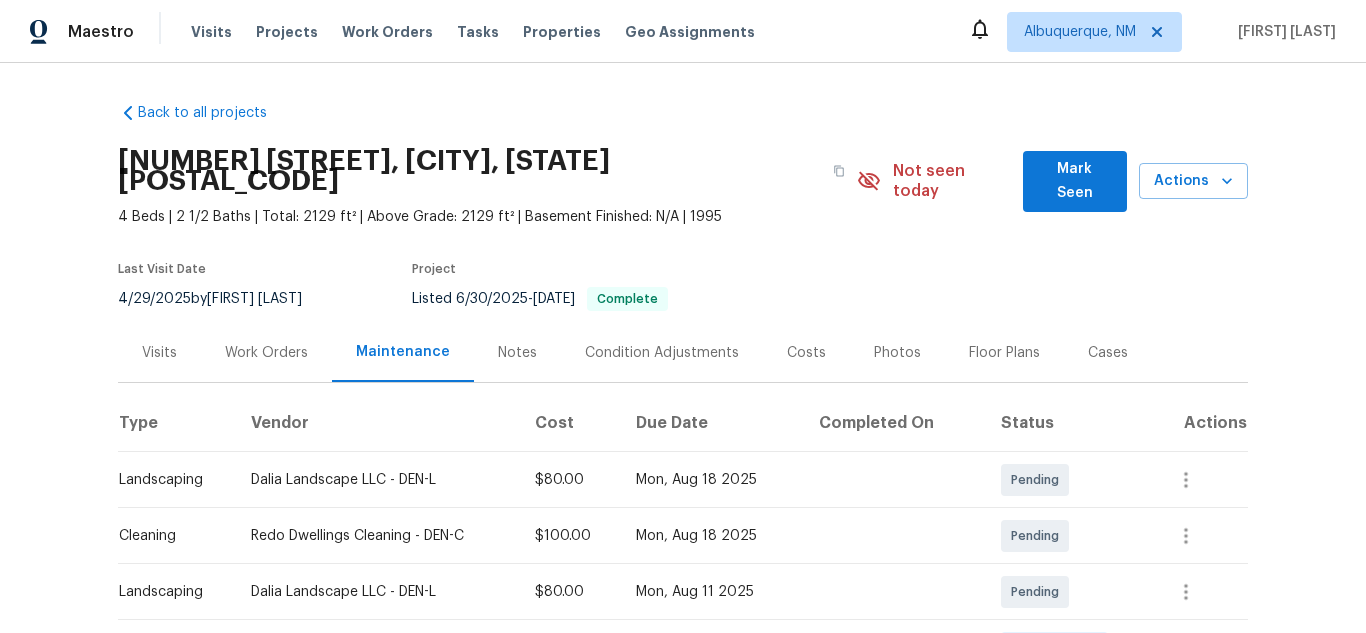 scroll, scrollTop: 0, scrollLeft: 0, axis: both 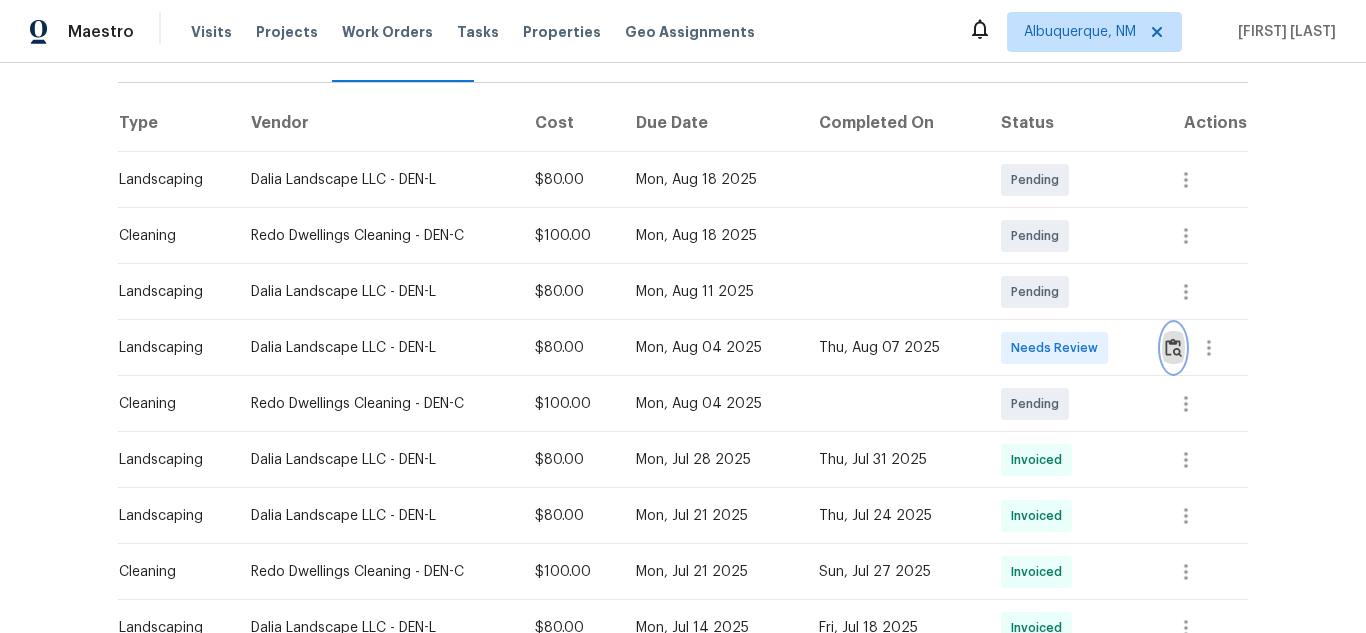 click at bounding box center [1173, 347] 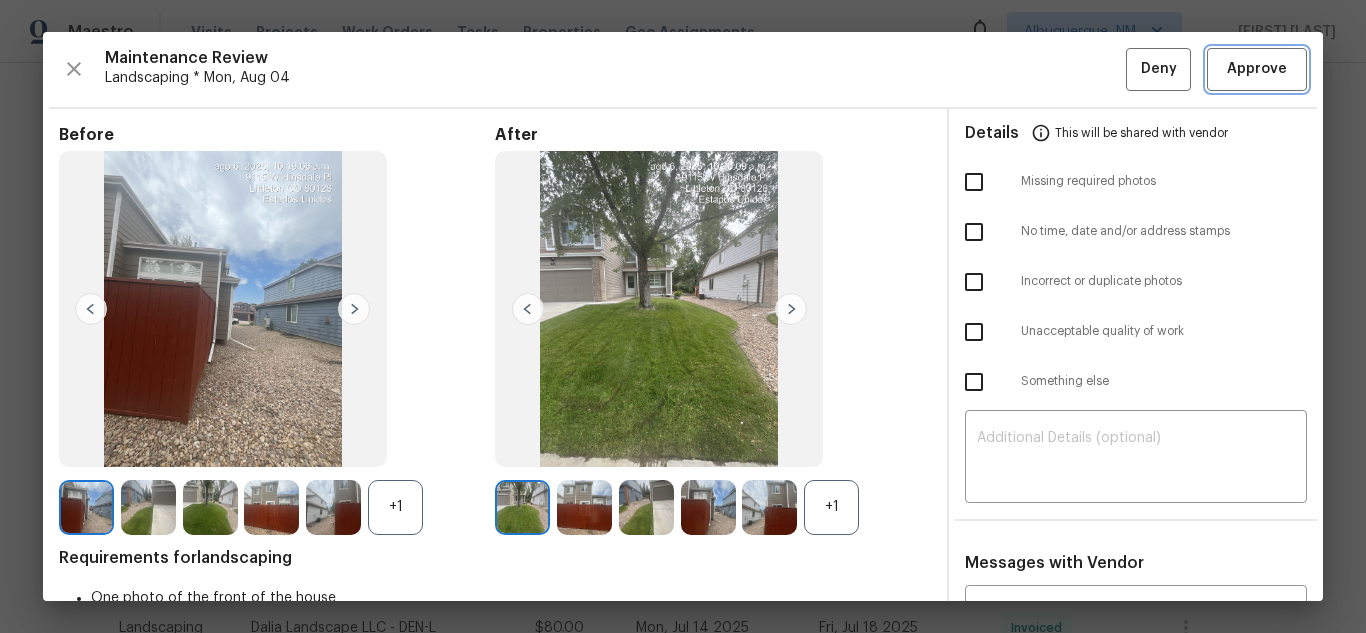 click on "Approve" at bounding box center [1257, 69] 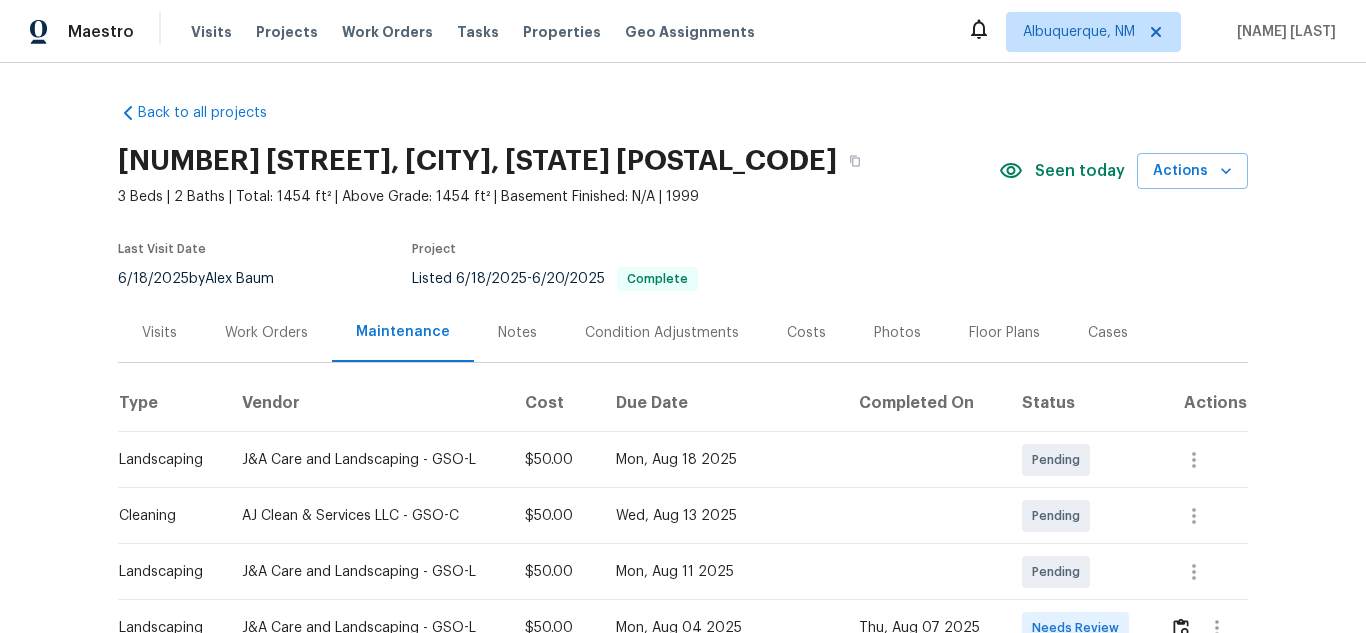 scroll, scrollTop: 0, scrollLeft: 0, axis: both 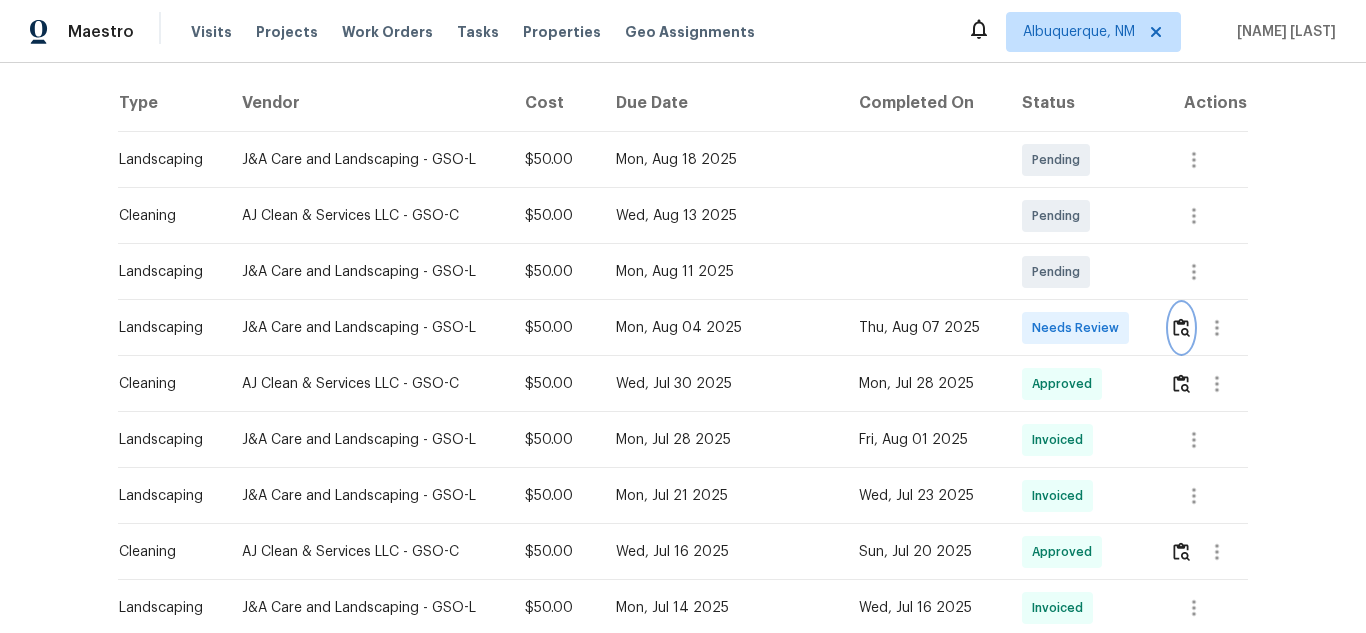 click at bounding box center [1181, 327] 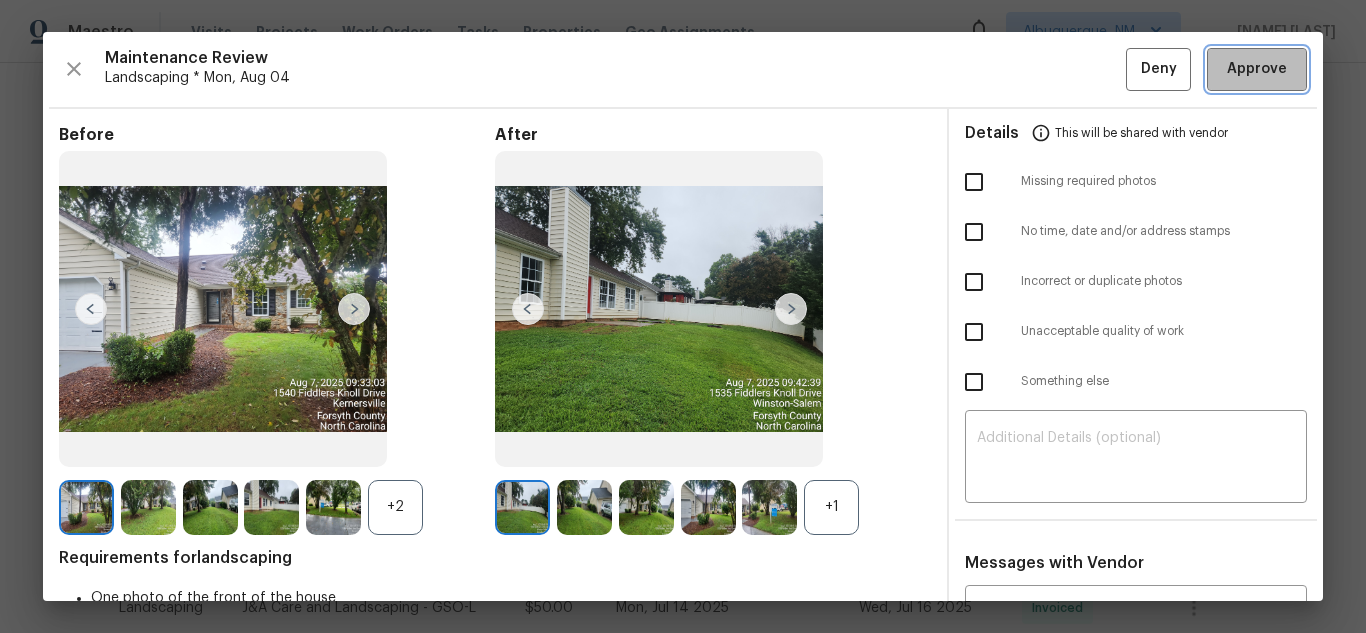 click on "Approve" at bounding box center [1257, 69] 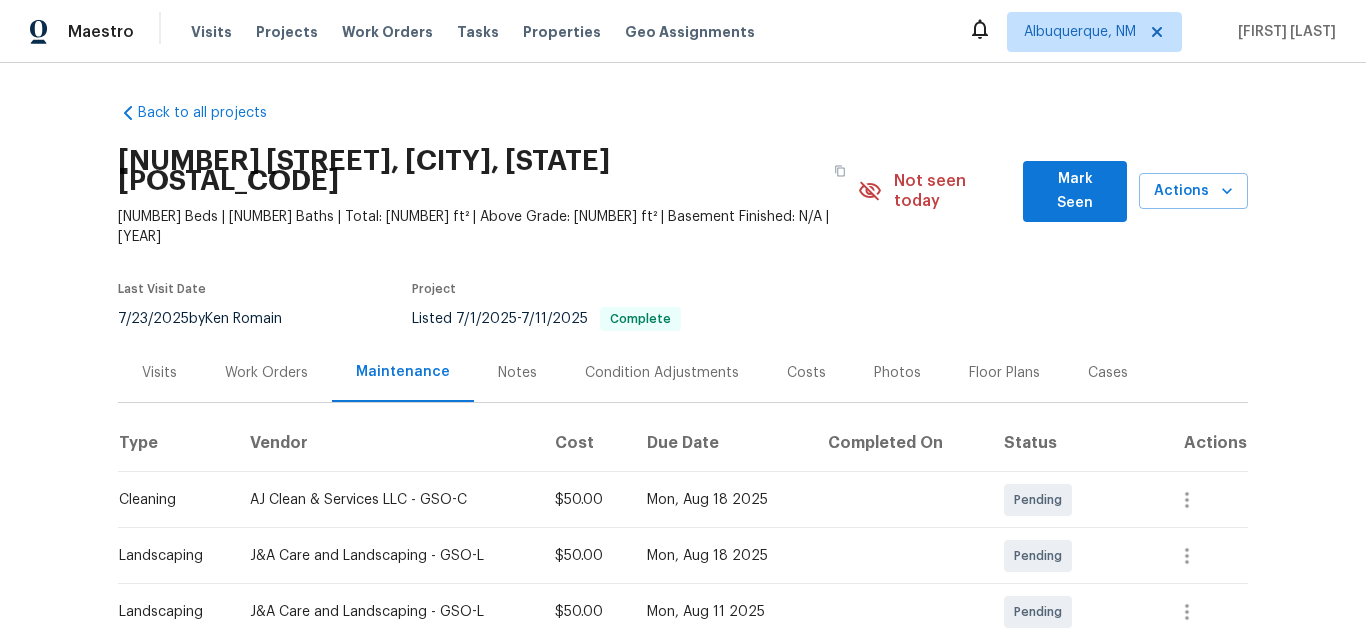 scroll, scrollTop: 0, scrollLeft: 0, axis: both 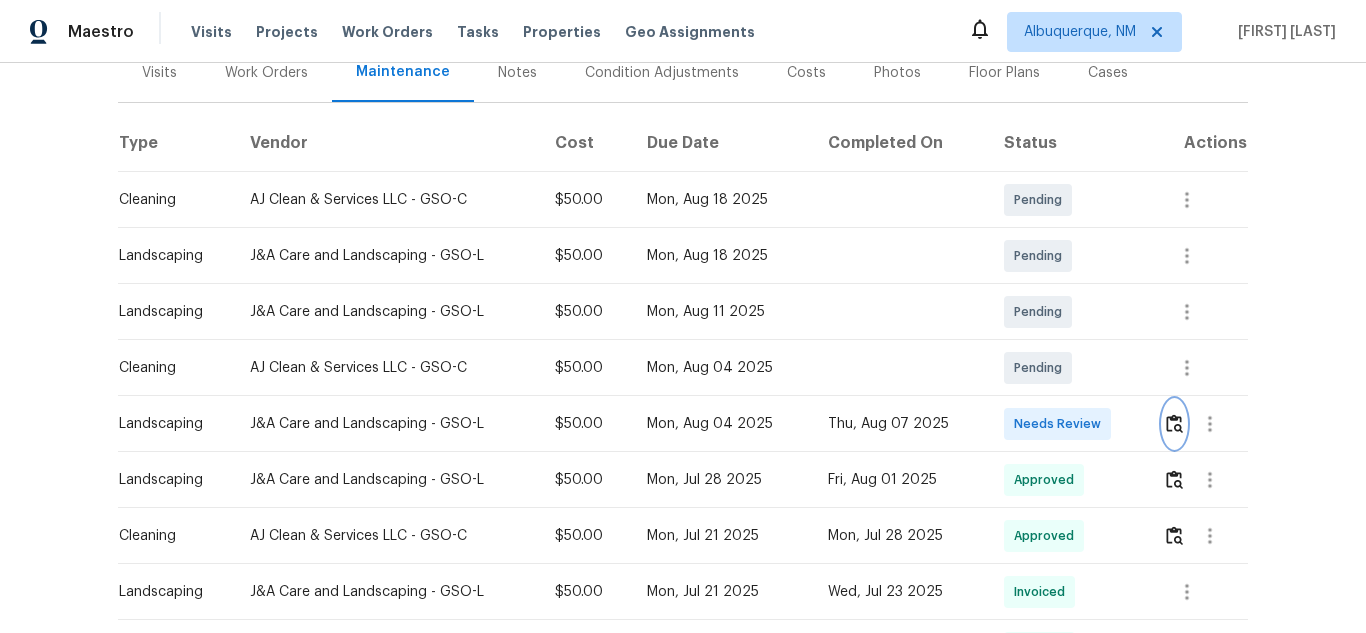 click at bounding box center (1174, 423) 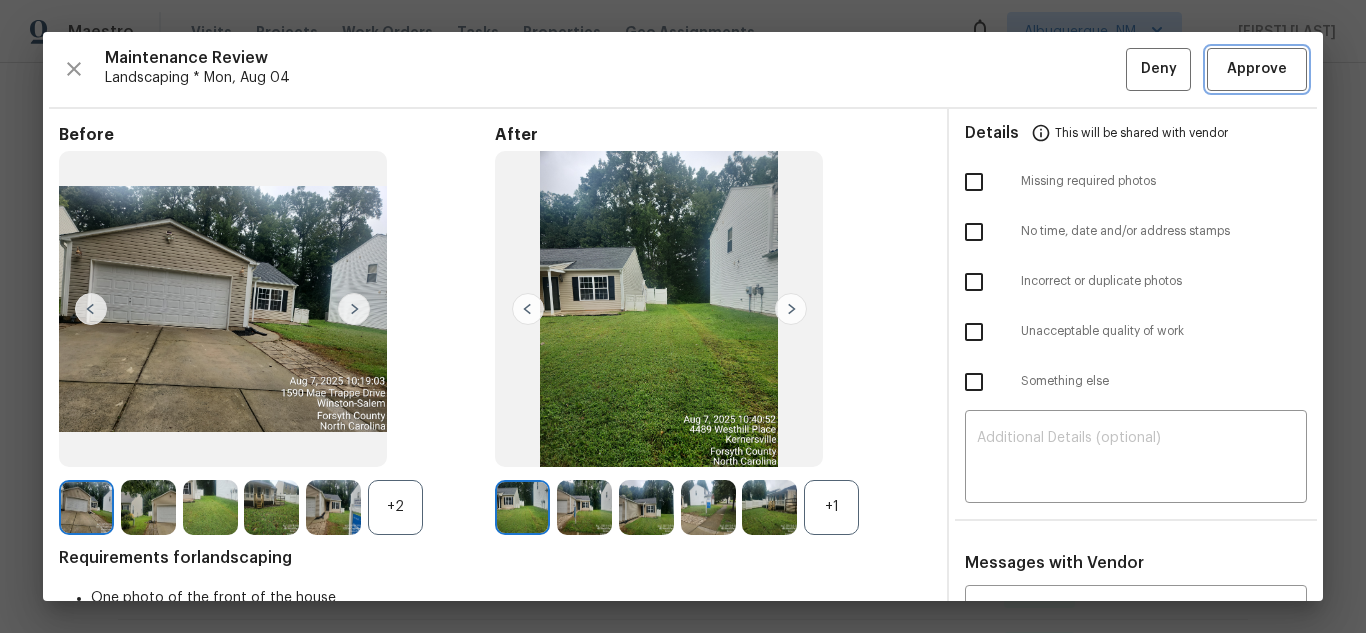 click on "Approve" at bounding box center (1257, 69) 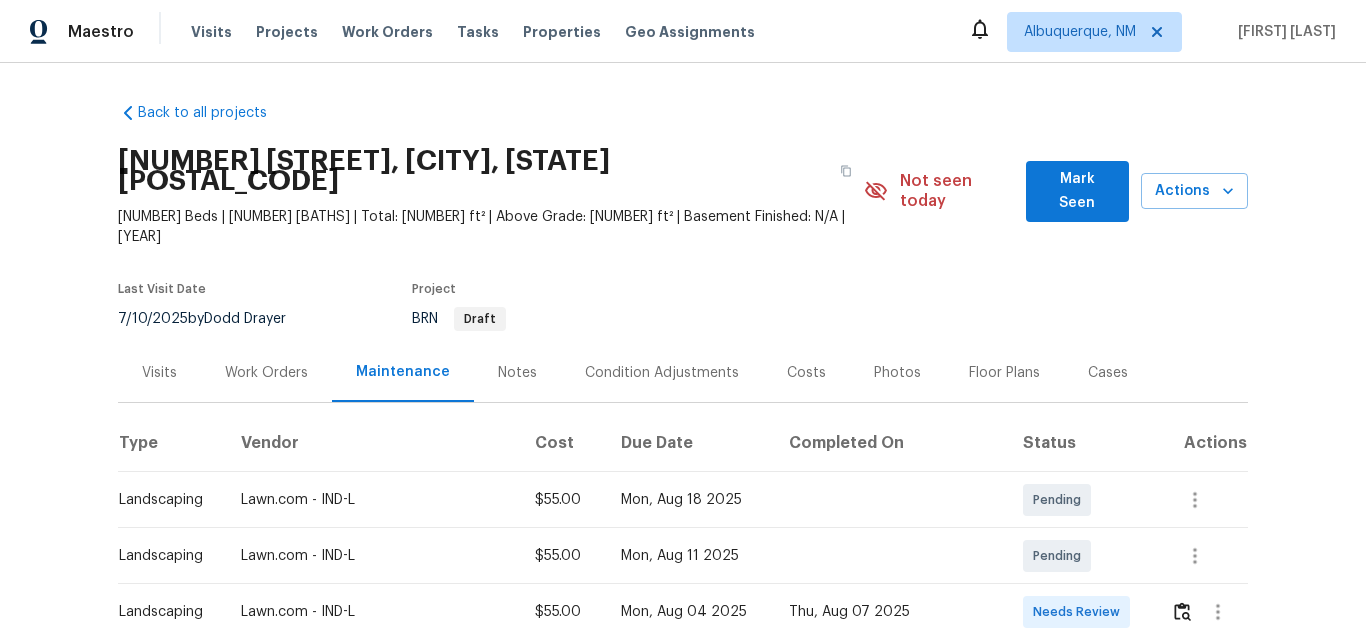 scroll, scrollTop: 0, scrollLeft: 0, axis: both 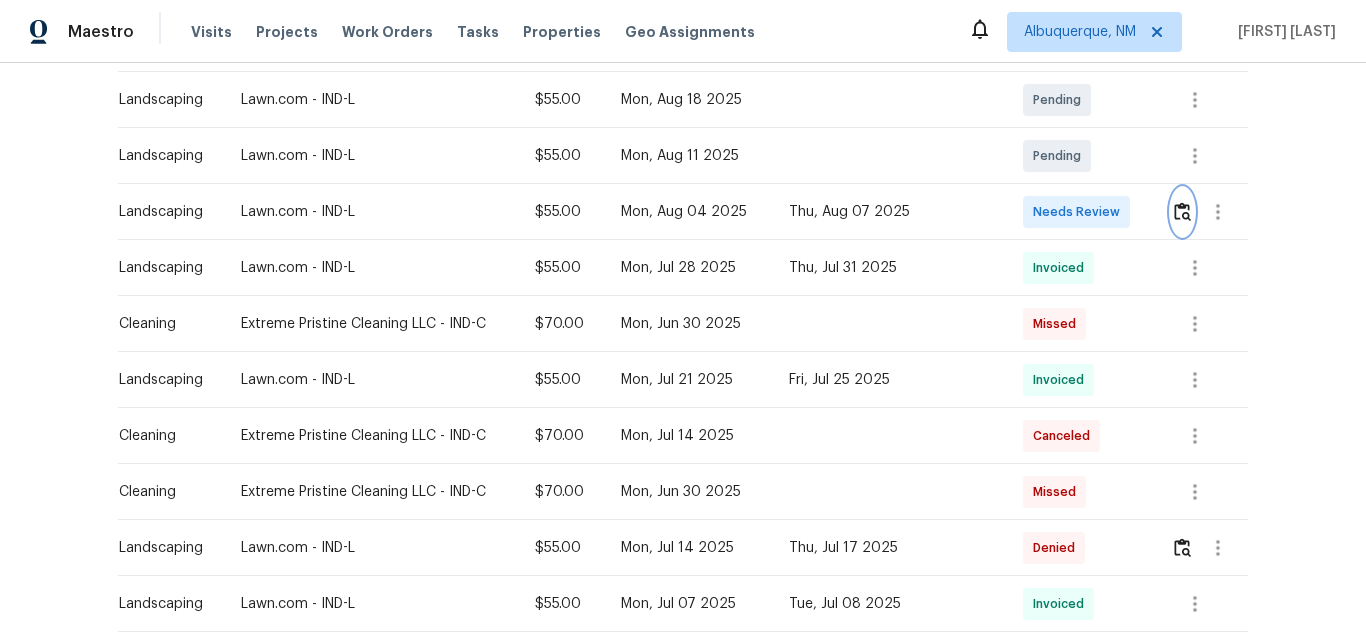 click at bounding box center (1182, 212) 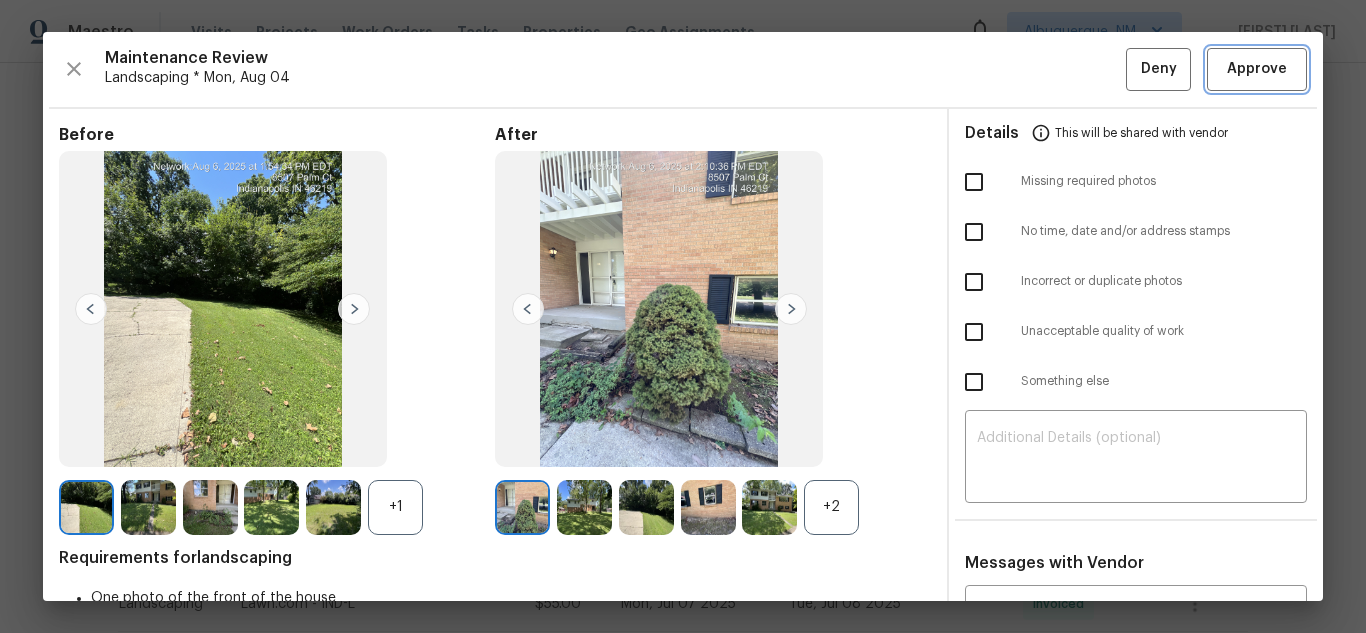 click on "Approve" at bounding box center (1257, 69) 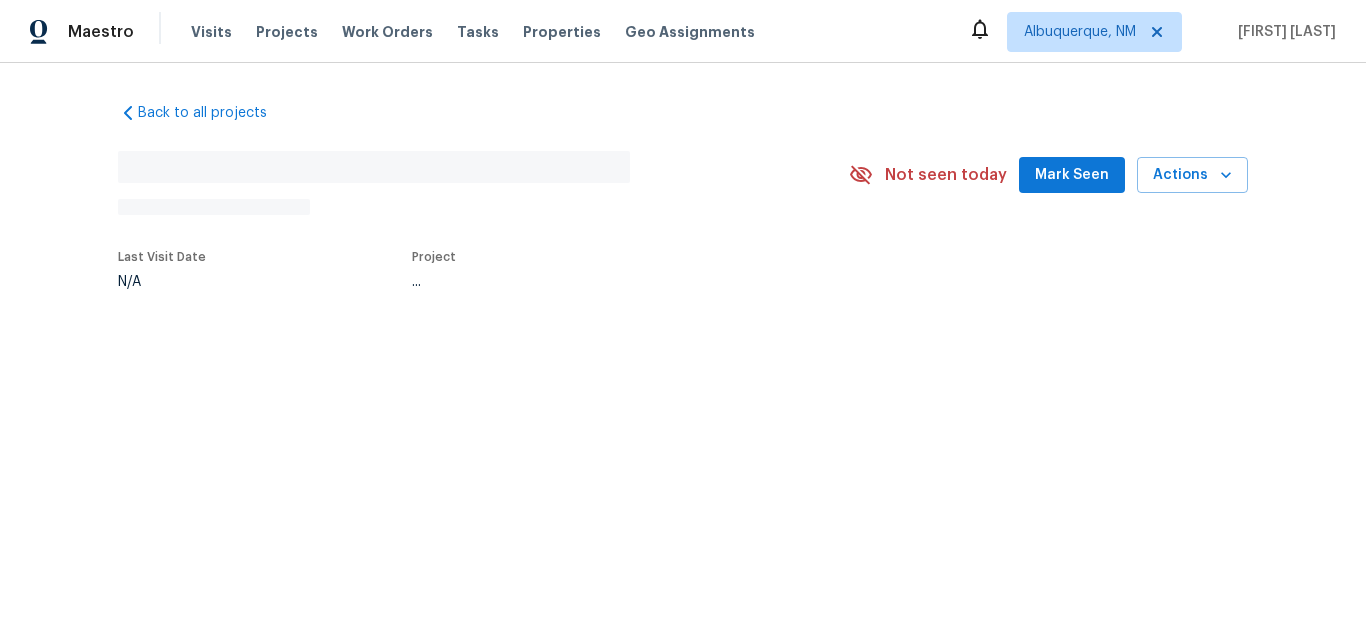 scroll, scrollTop: 0, scrollLeft: 0, axis: both 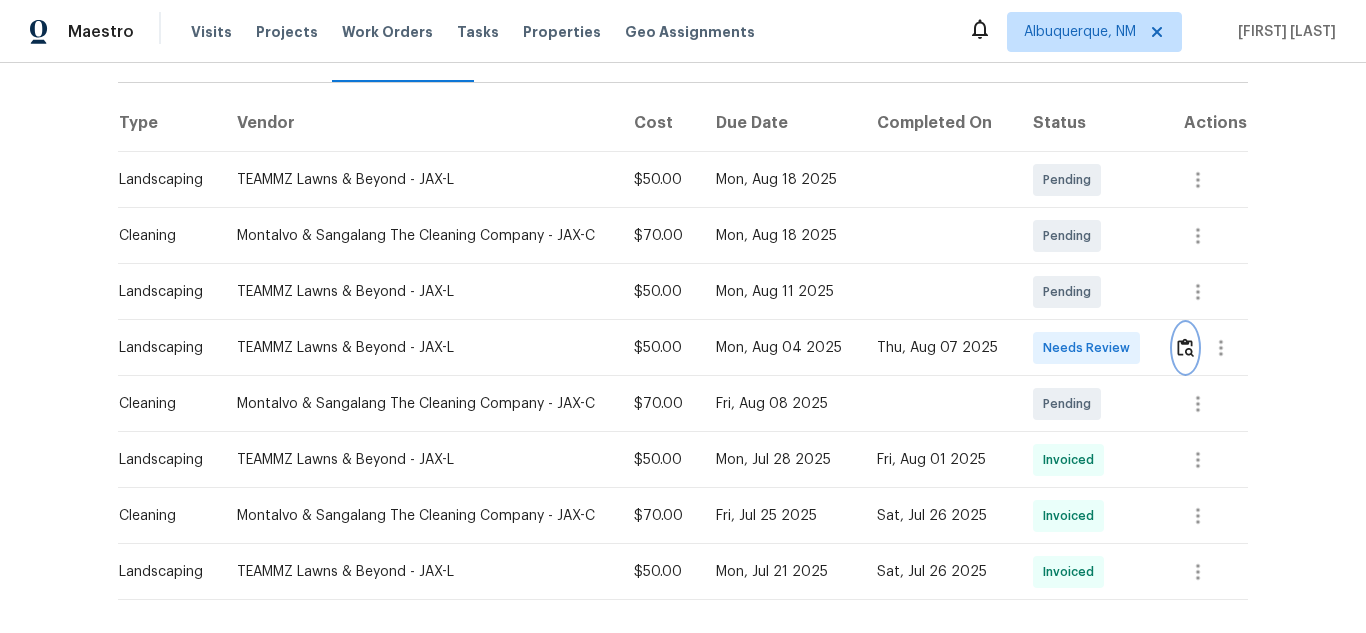 click at bounding box center [1185, 347] 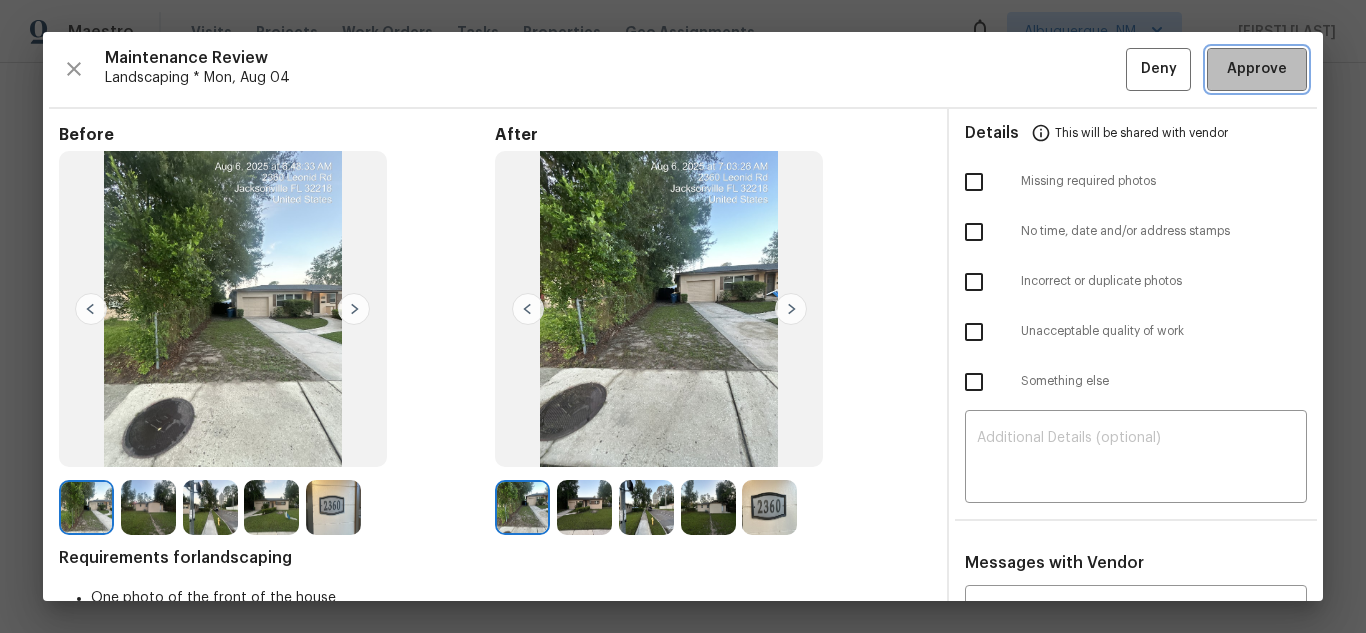 click on "Approve" at bounding box center (1257, 69) 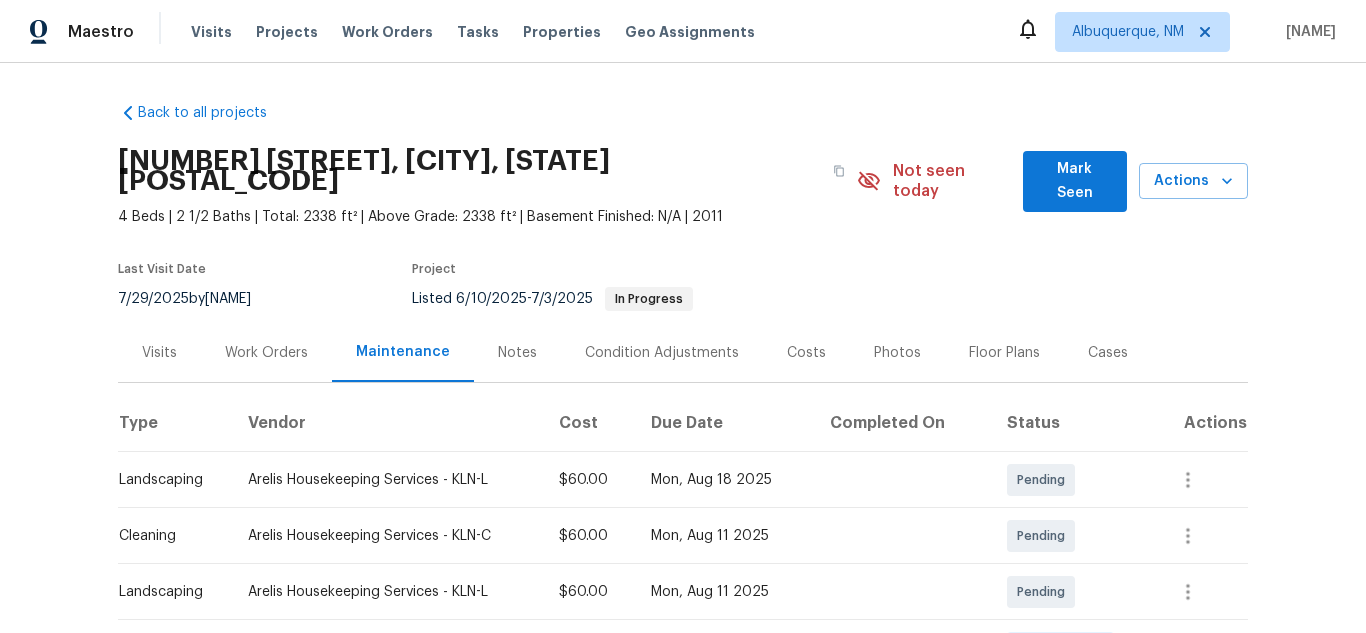 scroll, scrollTop: 0, scrollLeft: 0, axis: both 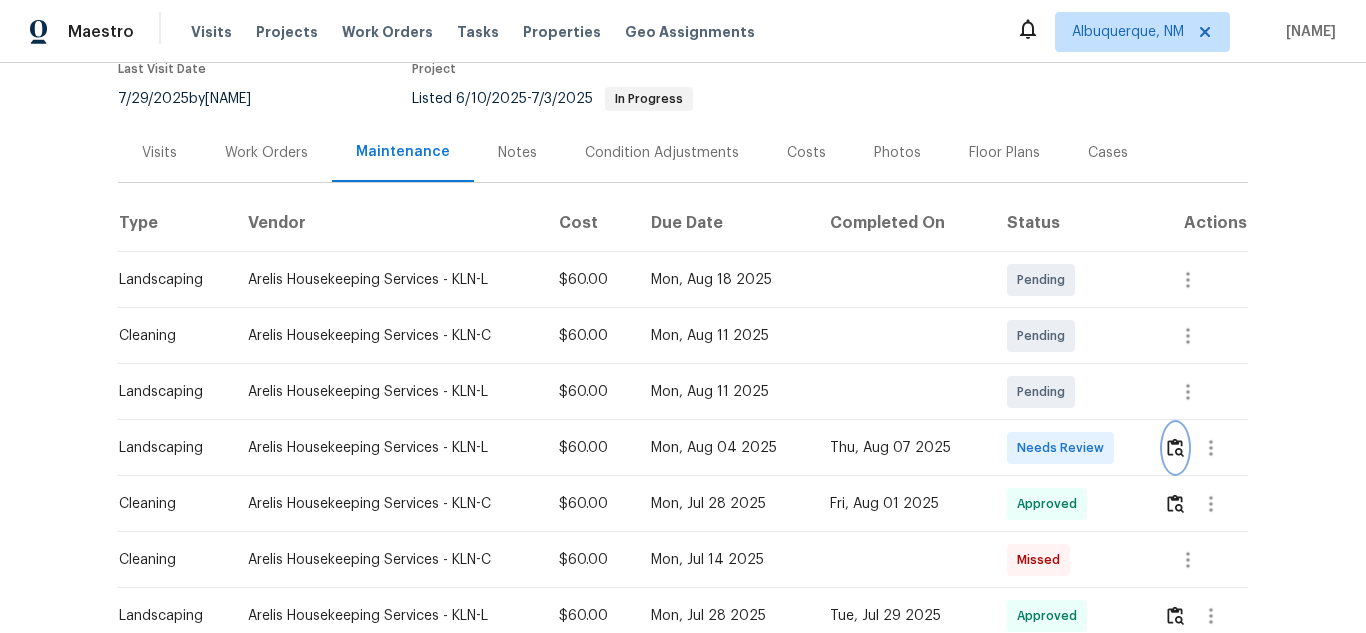click at bounding box center (1175, 448) 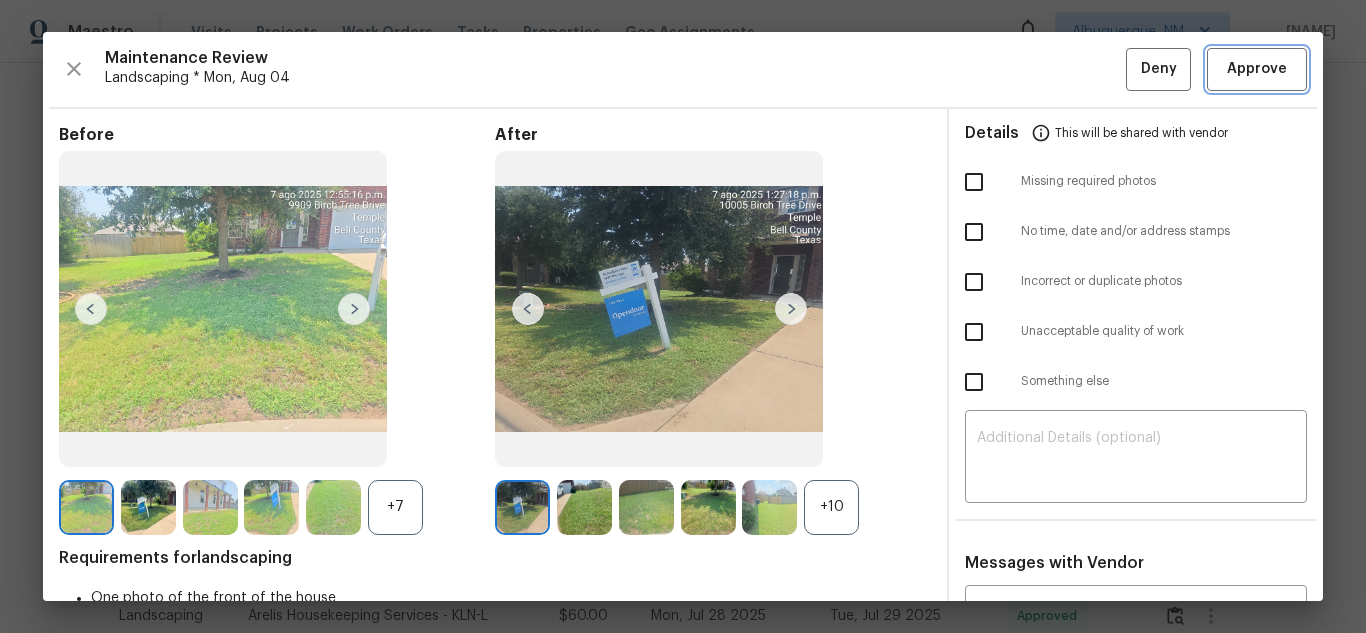 click on "Approve" at bounding box center [1257, 69] 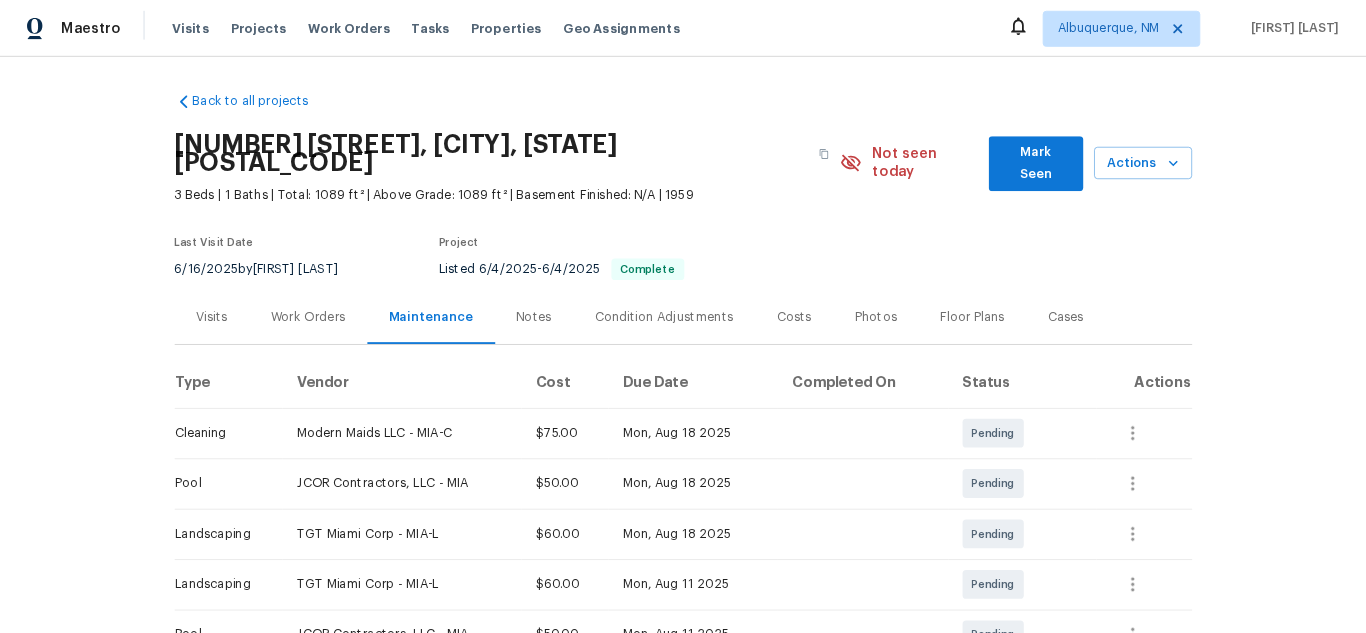 scroll, scrollTop: 0, scrollLeft: 0, axis: both 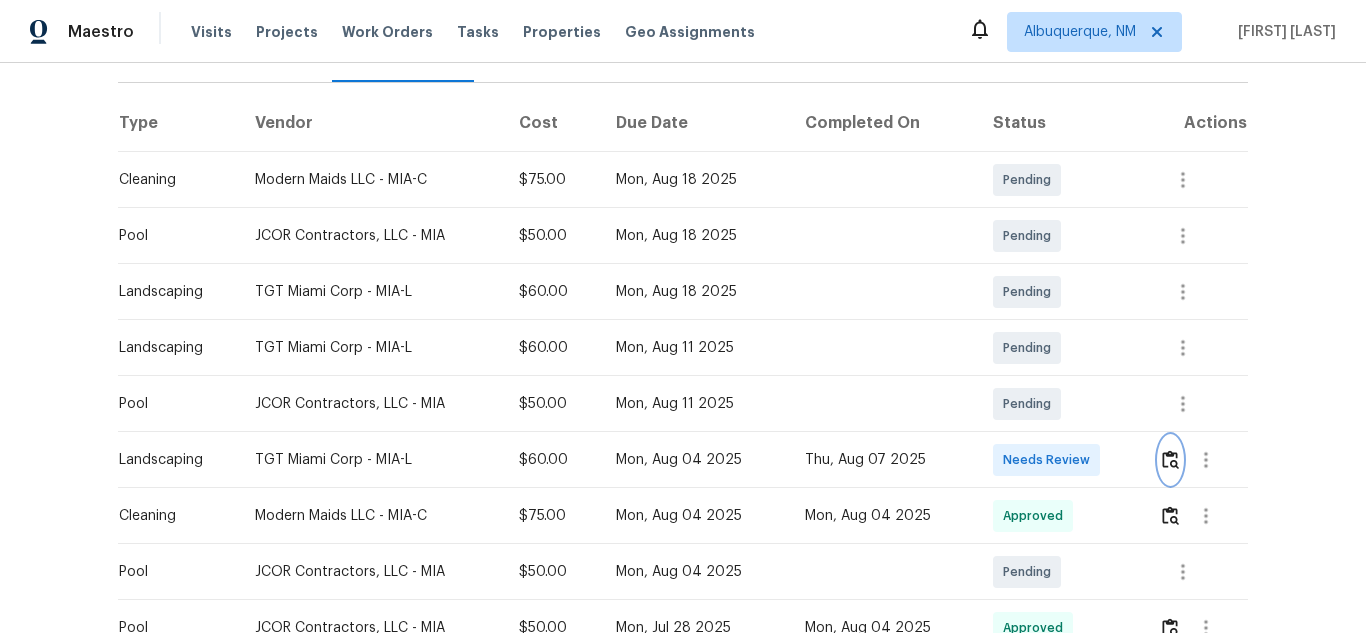click at bounding box center [1170, 460] 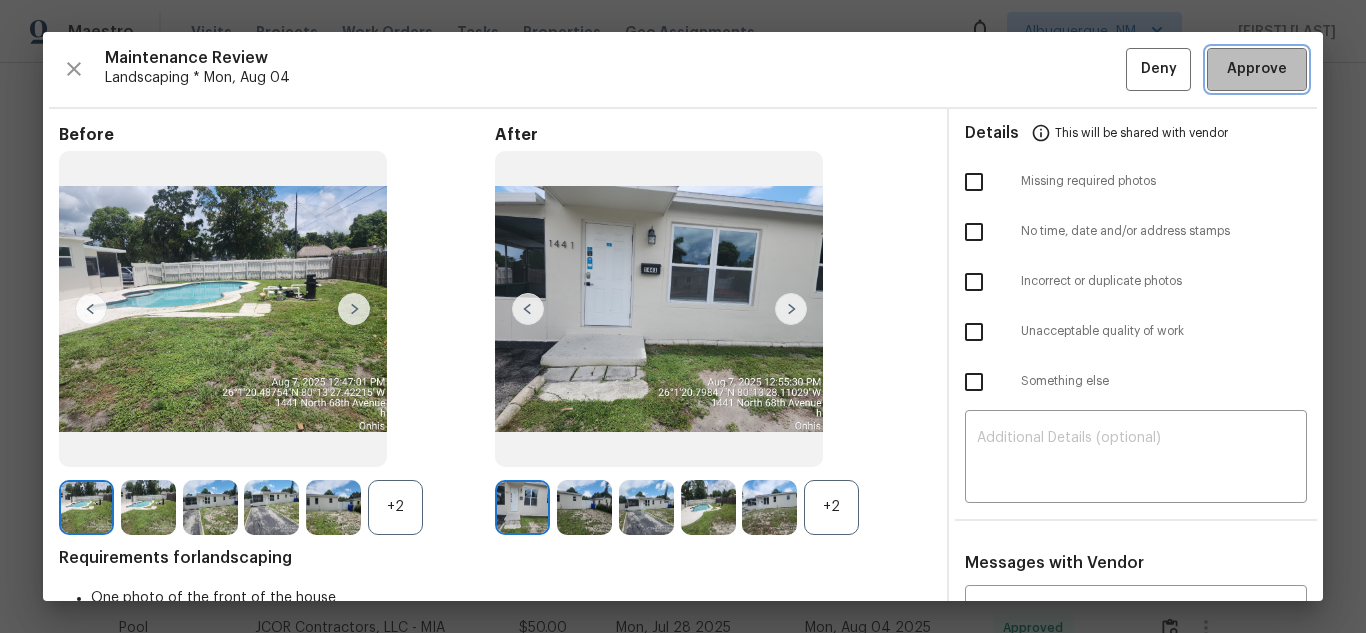 click on "Approve" at bounding box center (1257, 69) 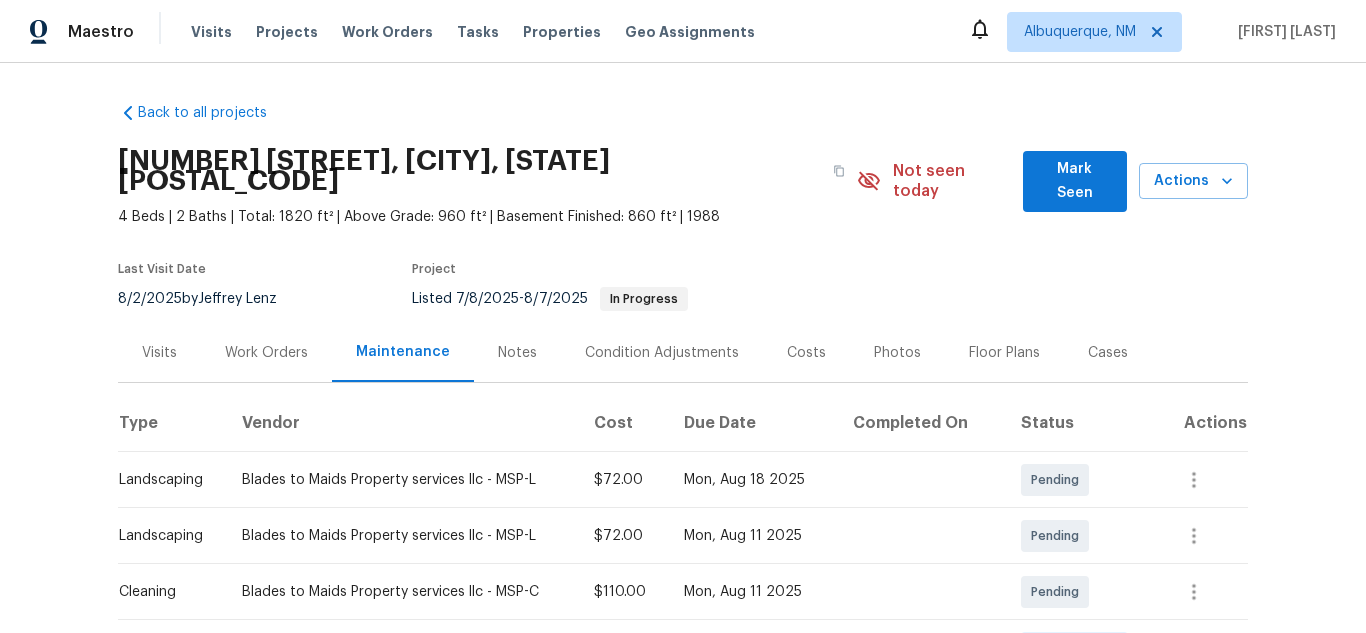 scroll, scrollTop: 0, scrollLeft: 0, axis: both 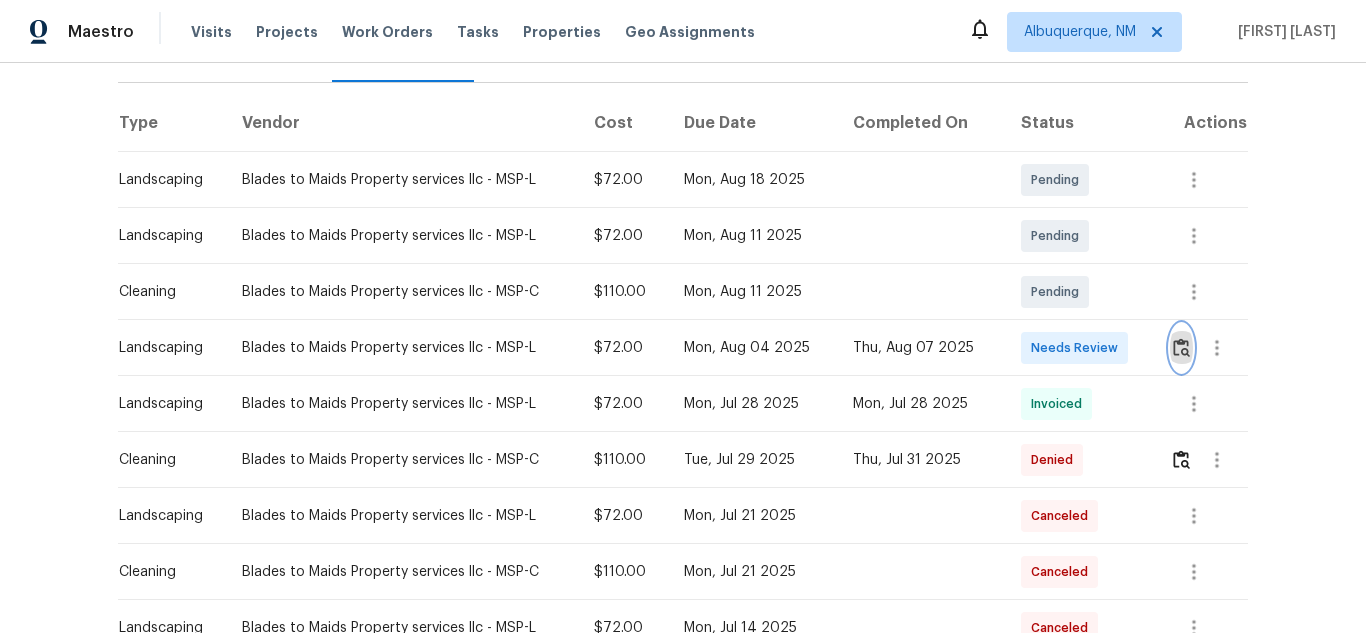 click at bounding box center [1181, 347] 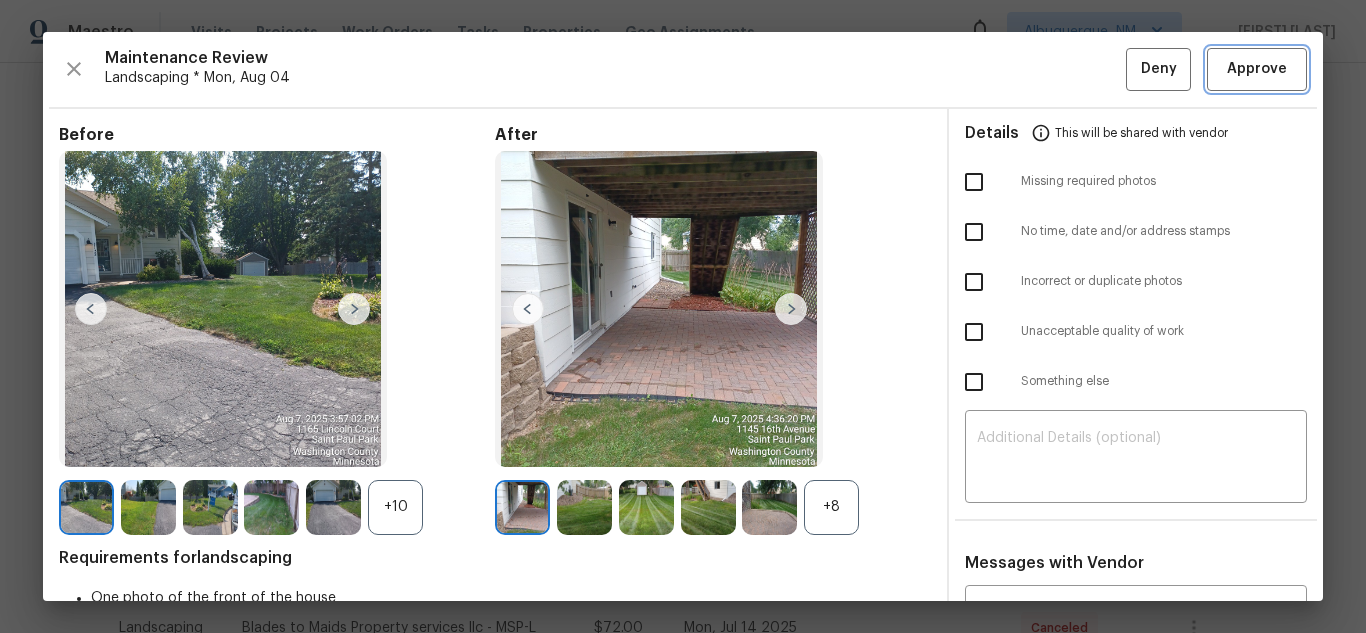 click on "Approve" at bounding box center (1257, 69) 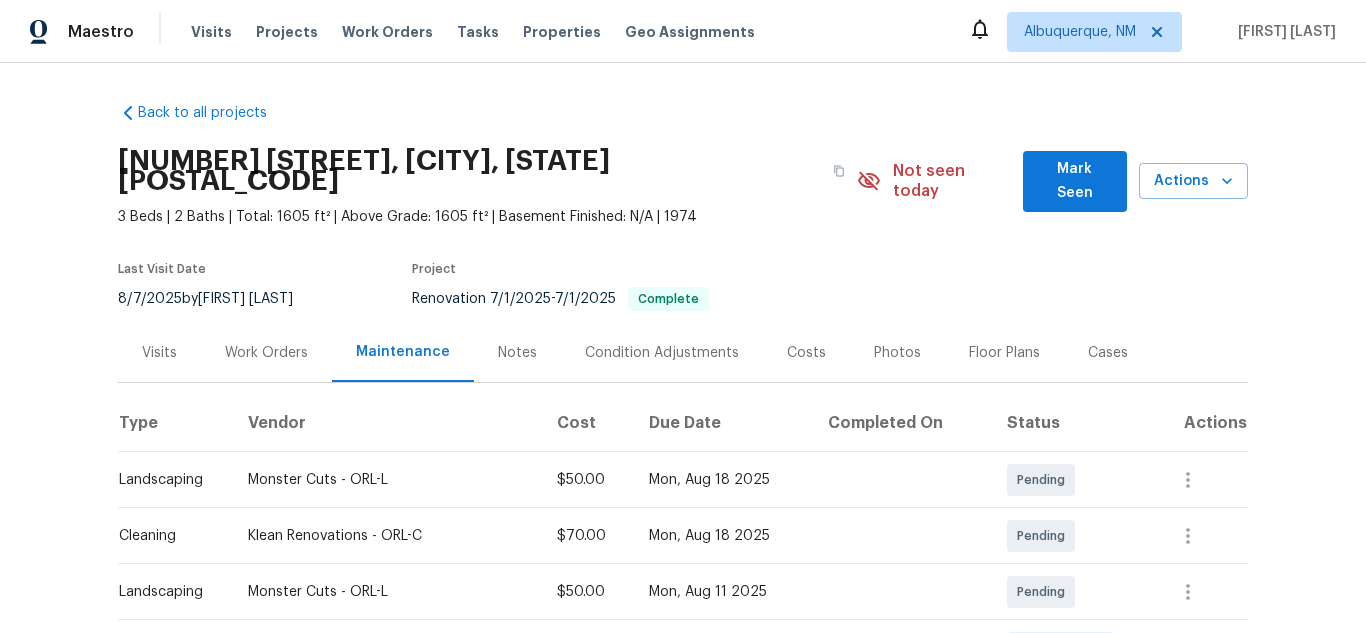 scroll, scrollTop: 0, scrollLeft: 0, axis: both 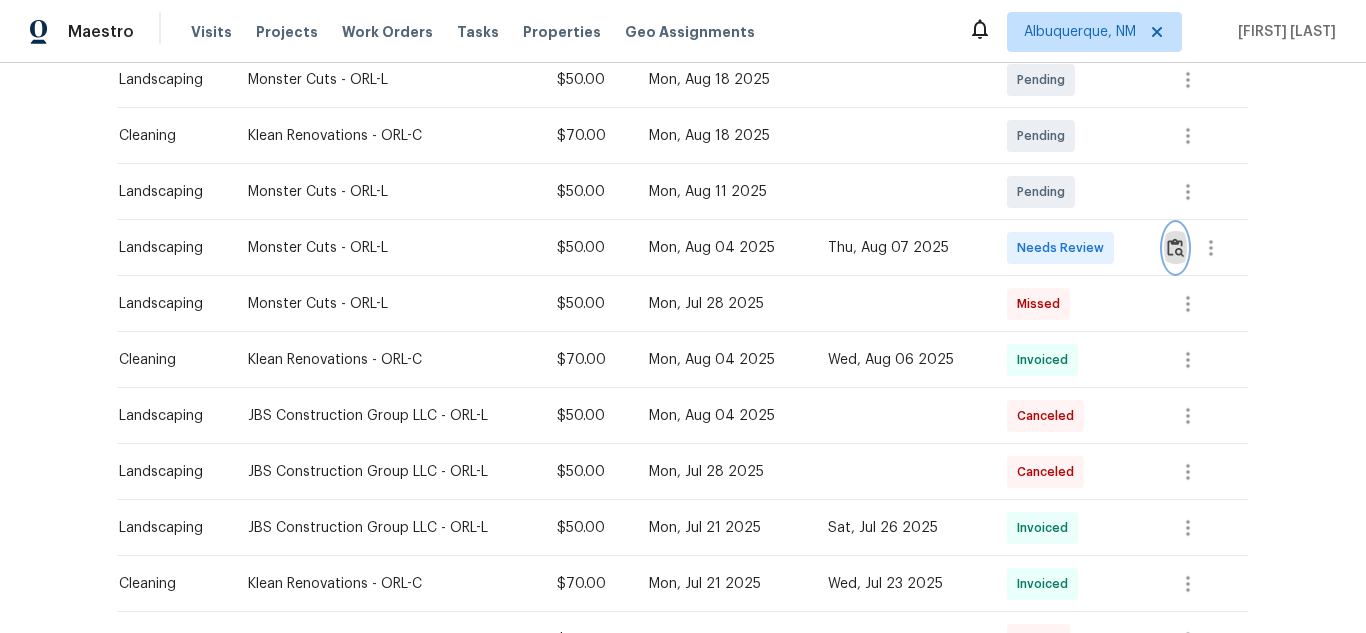 click at bounding box center (1175, 247) 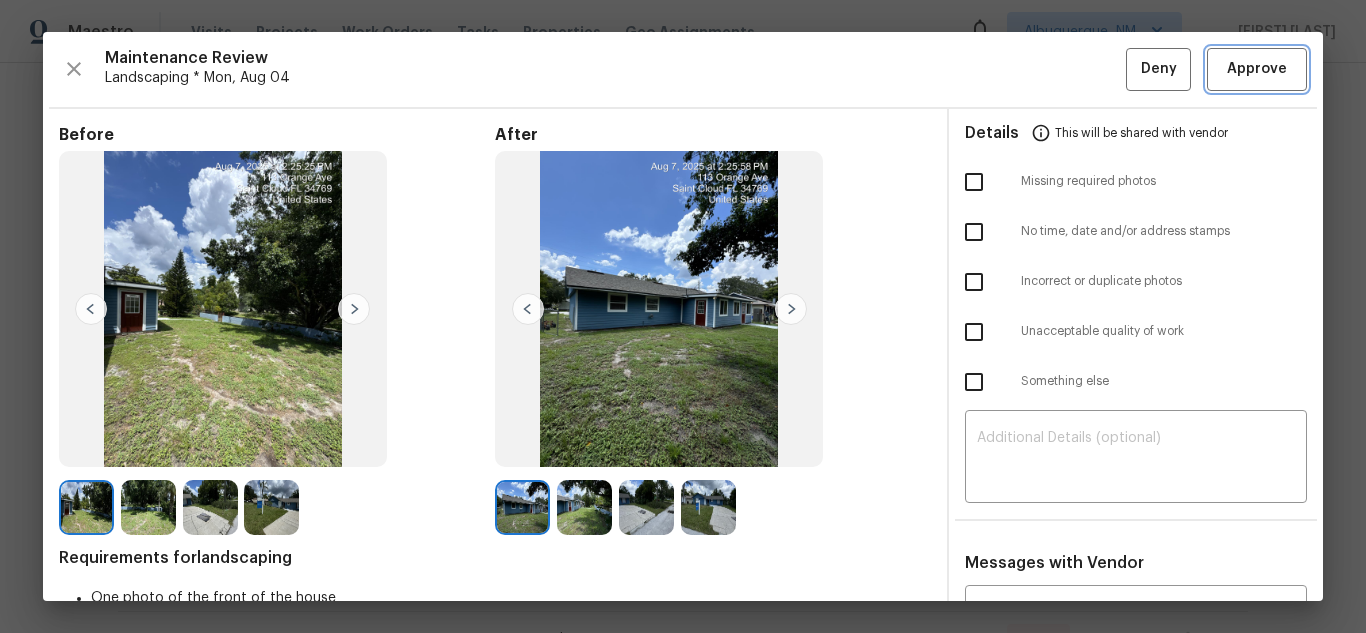 click on "Approve" at bounding box center (1257, 69) 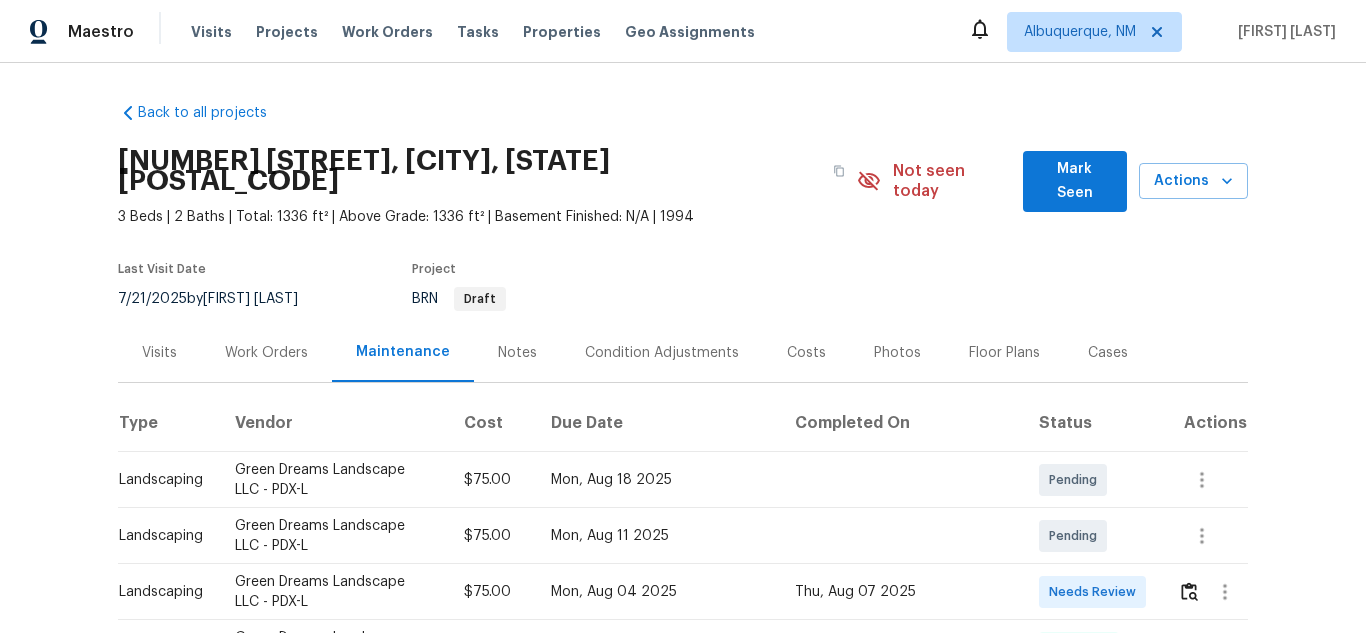 scroll, scrollTop: 0, scrollLeft: 0, axis: both 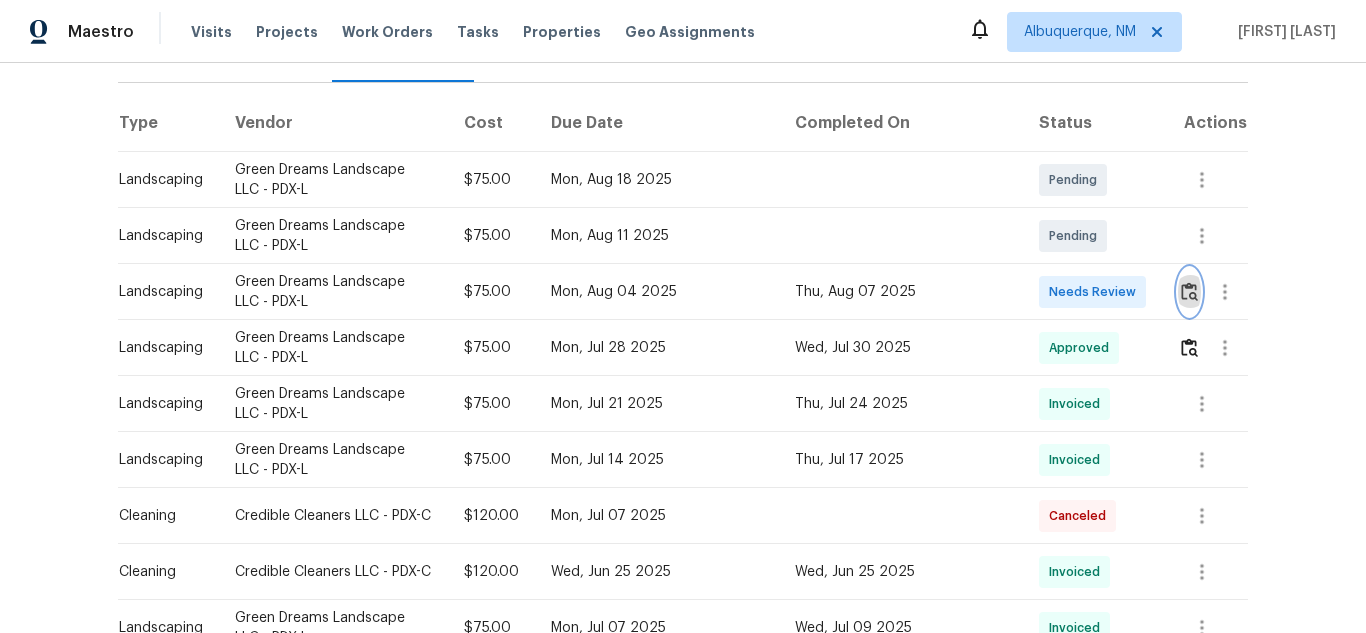 click at bounding box center (1189, 291) 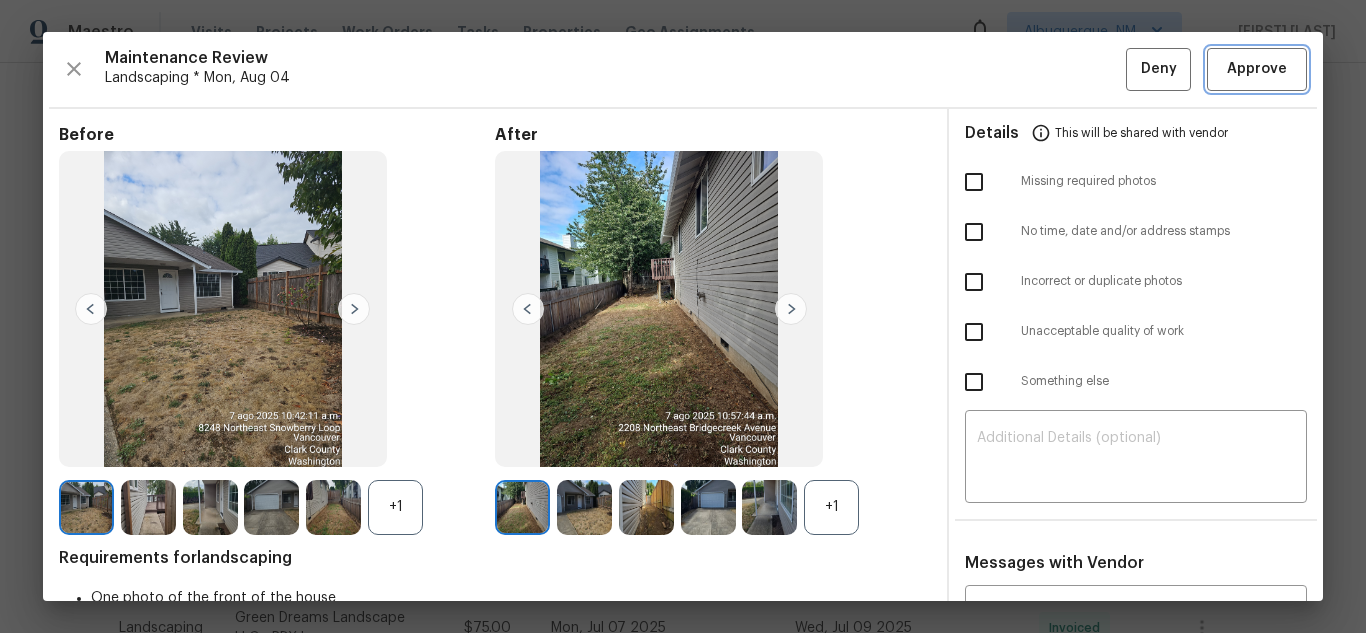 click on "Approve" at bounding box center (1257, 69) 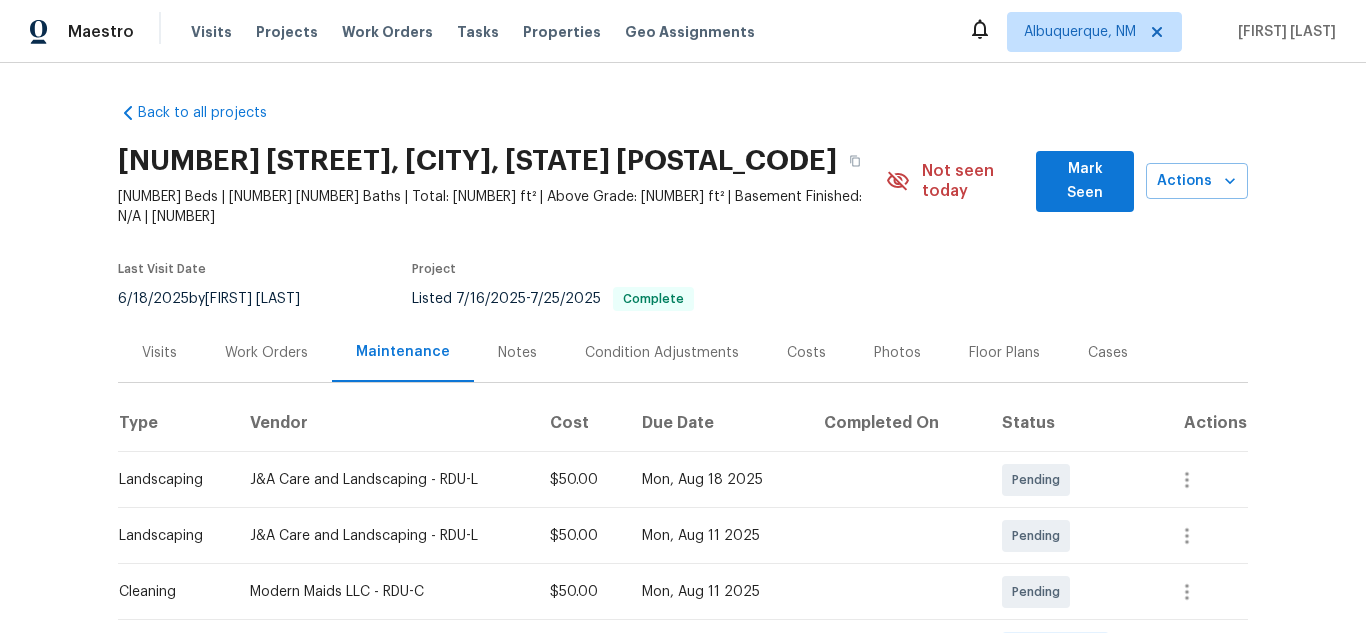 scroll, scrollTop: 0, scrollLeft: 0, axis: both 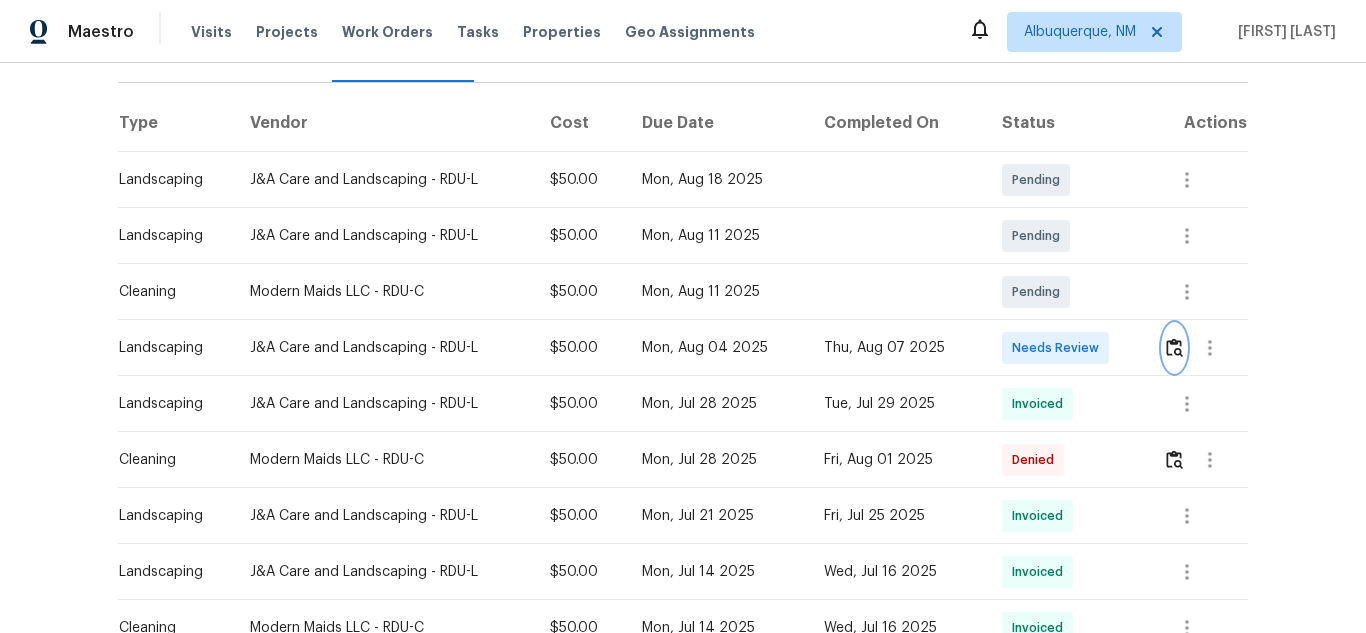 click at bounding box center [1174, 347] 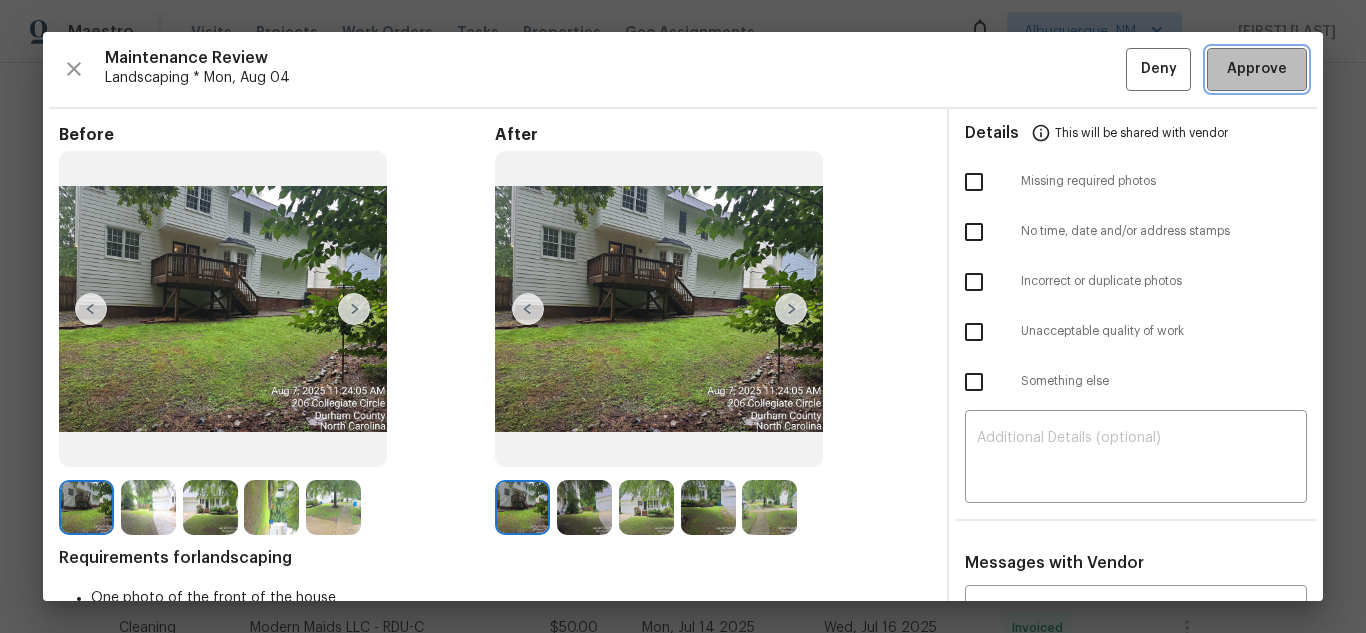 click on "Approve" at bounding box center [1257, 69] 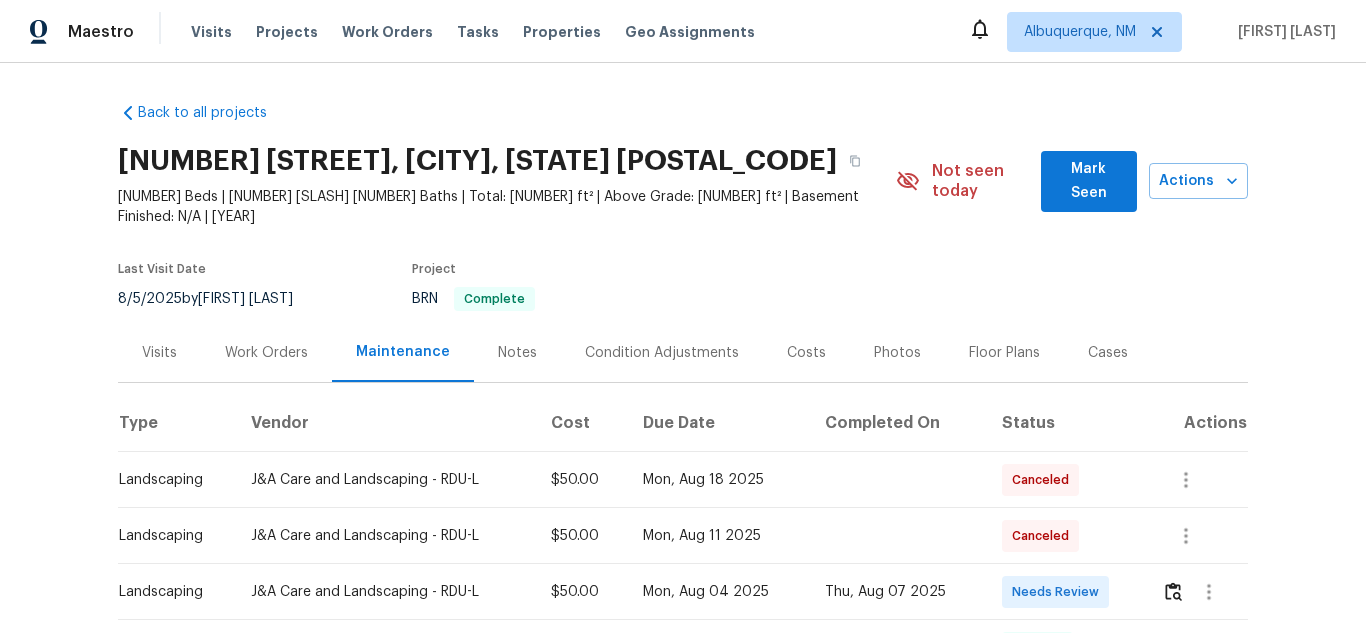 scroll, scrollTop: 0, scrollLeft: 0, axis: both 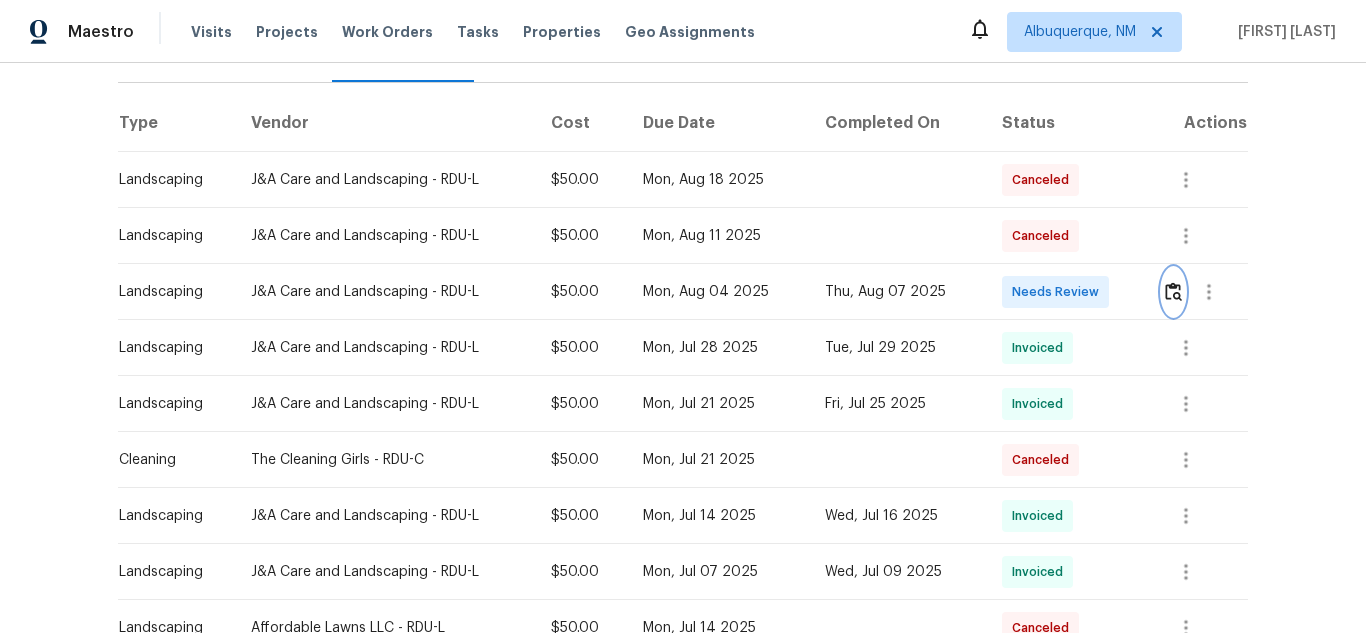 click at bounding box center (1173, 291) 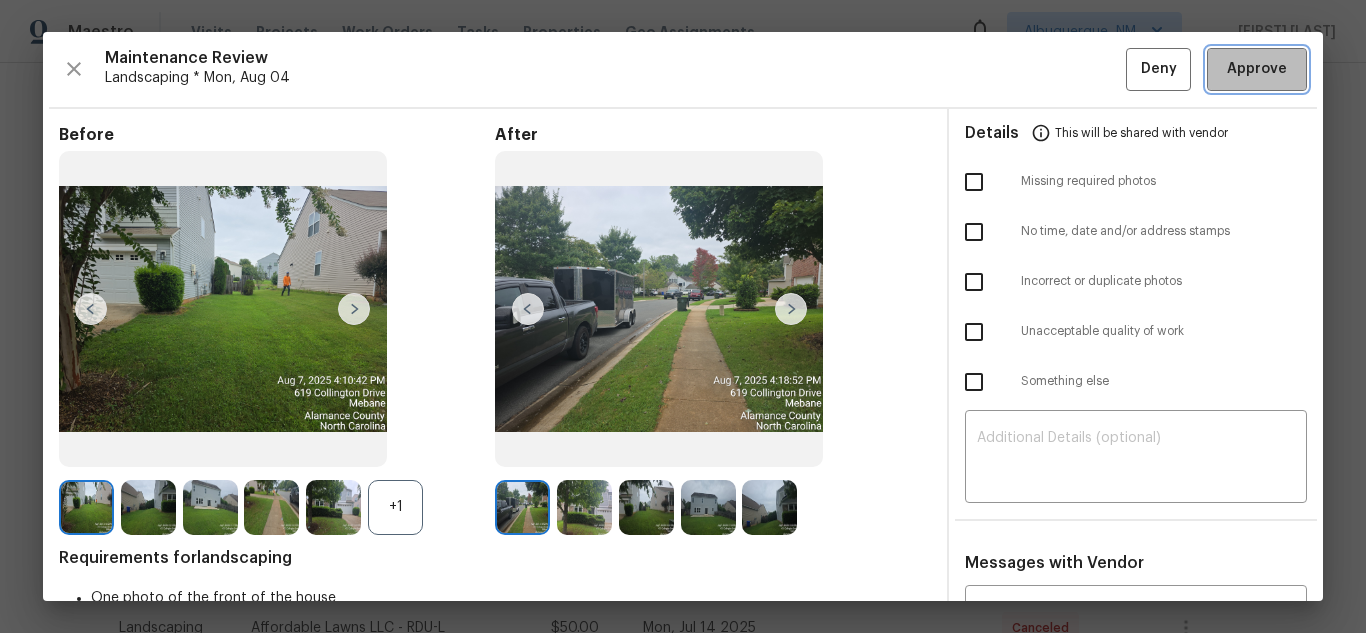 click on "Approve" at bounding box center [1257, 69] 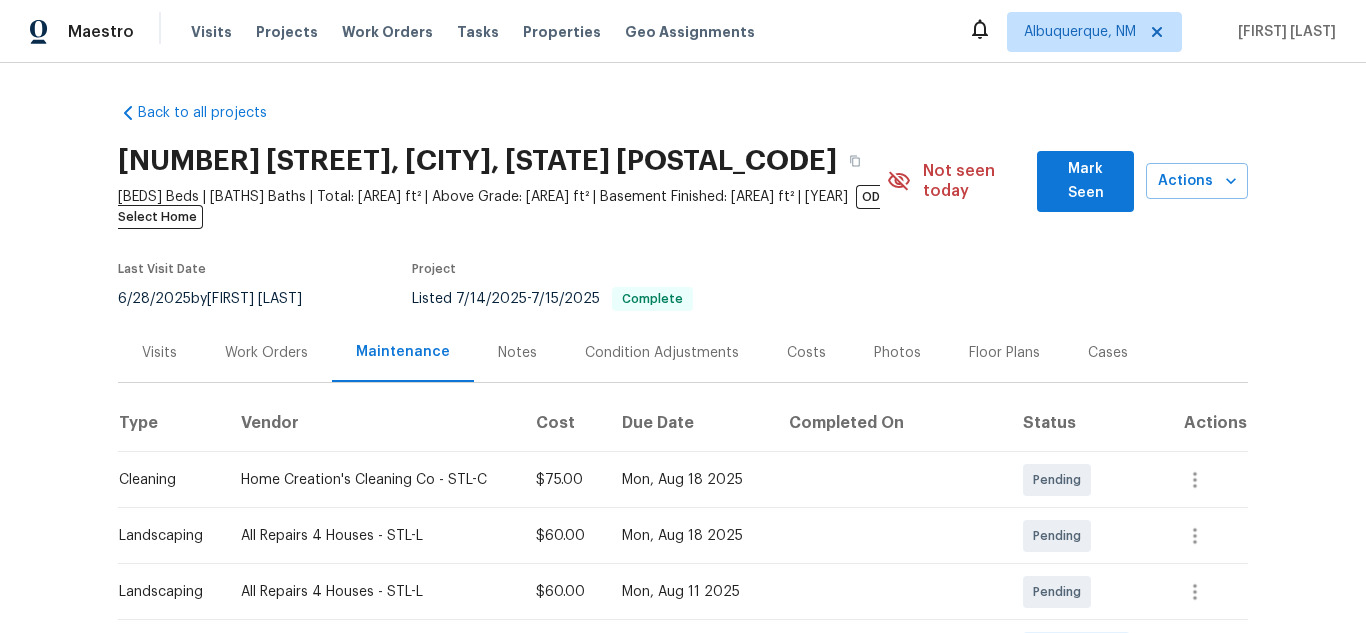 scroll, scrollTop: 0, scrollLeft: 0, axis: both 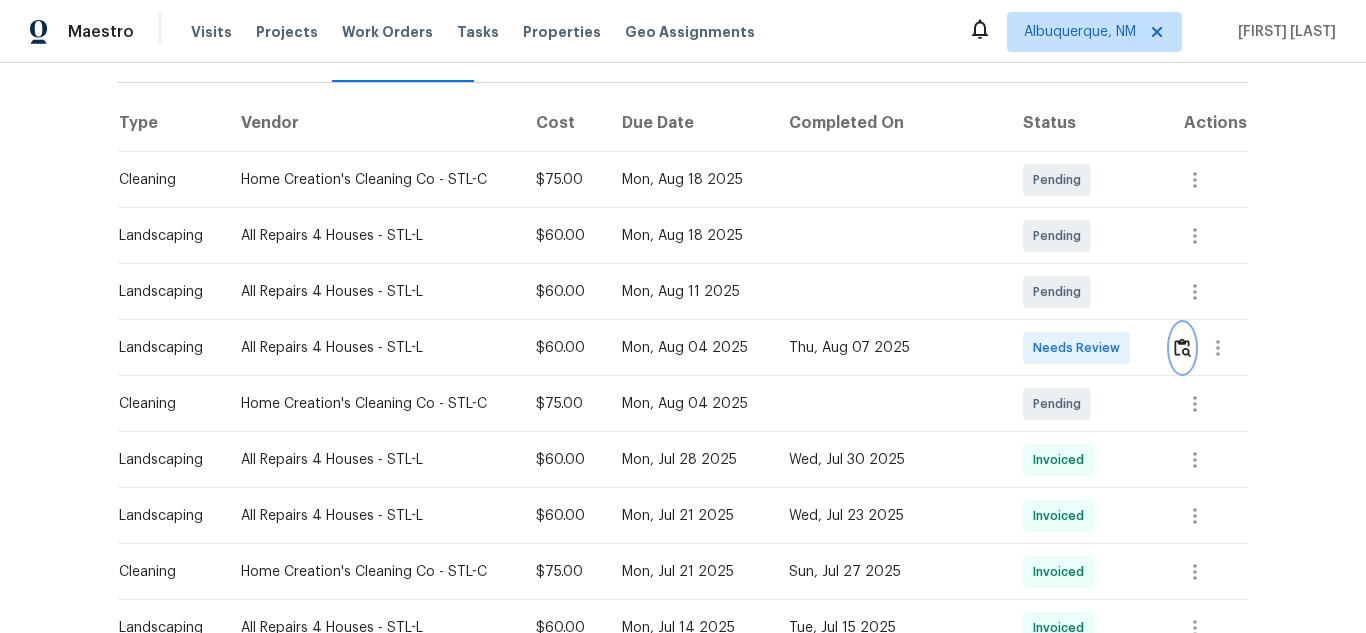 click at bounding box center [1182, 347] 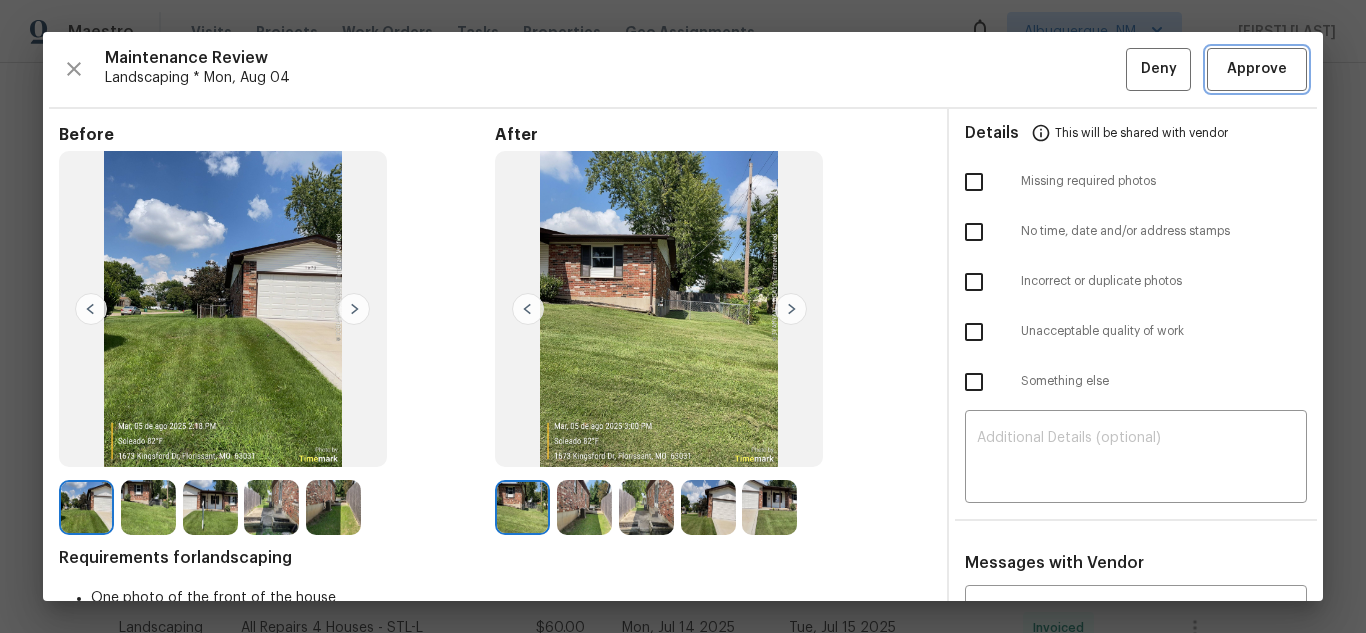 click on "Approve" at bounding box center [1257, 69] 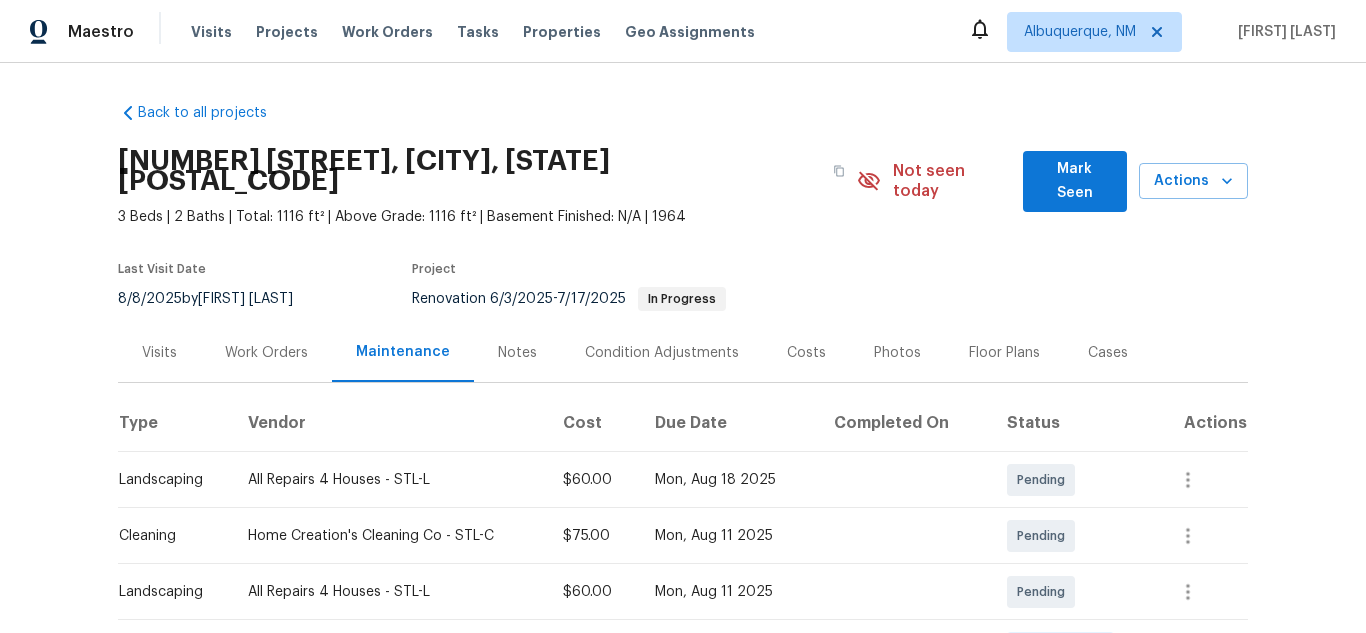 scroll, scrollTop: 0, scrollLeft: 0, axis: both 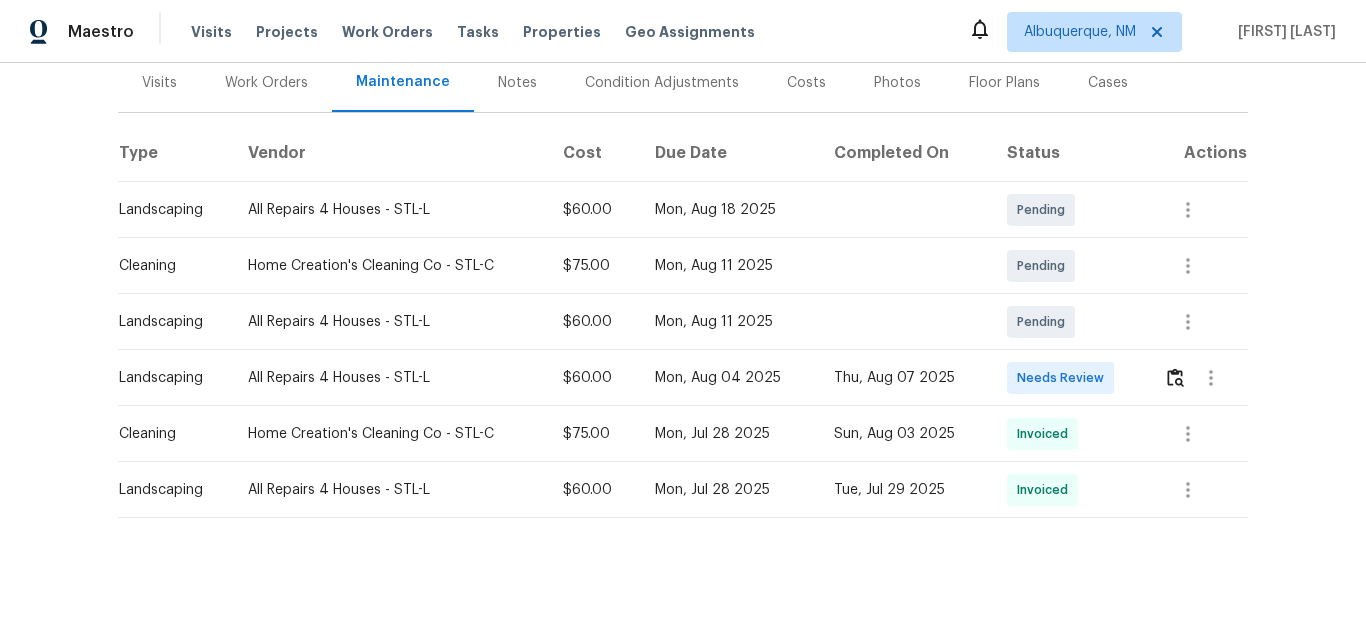 click at bounding box center (1198, 378) 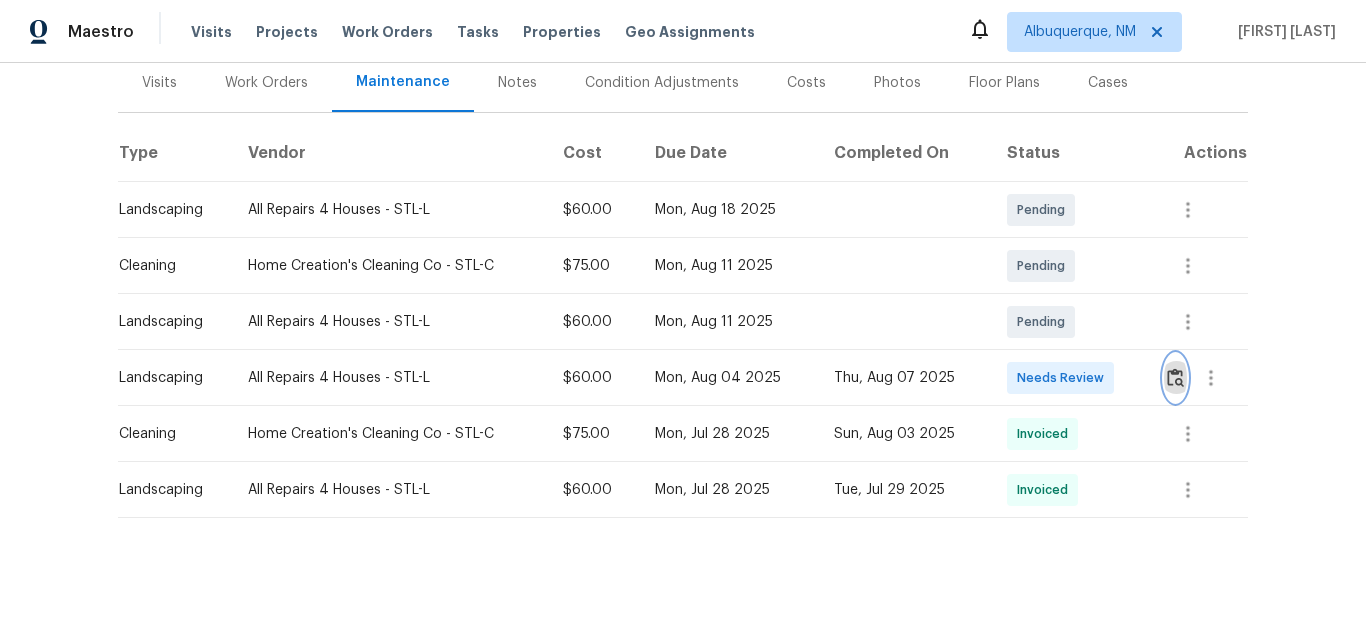 click at bounding box center (1175, 377) 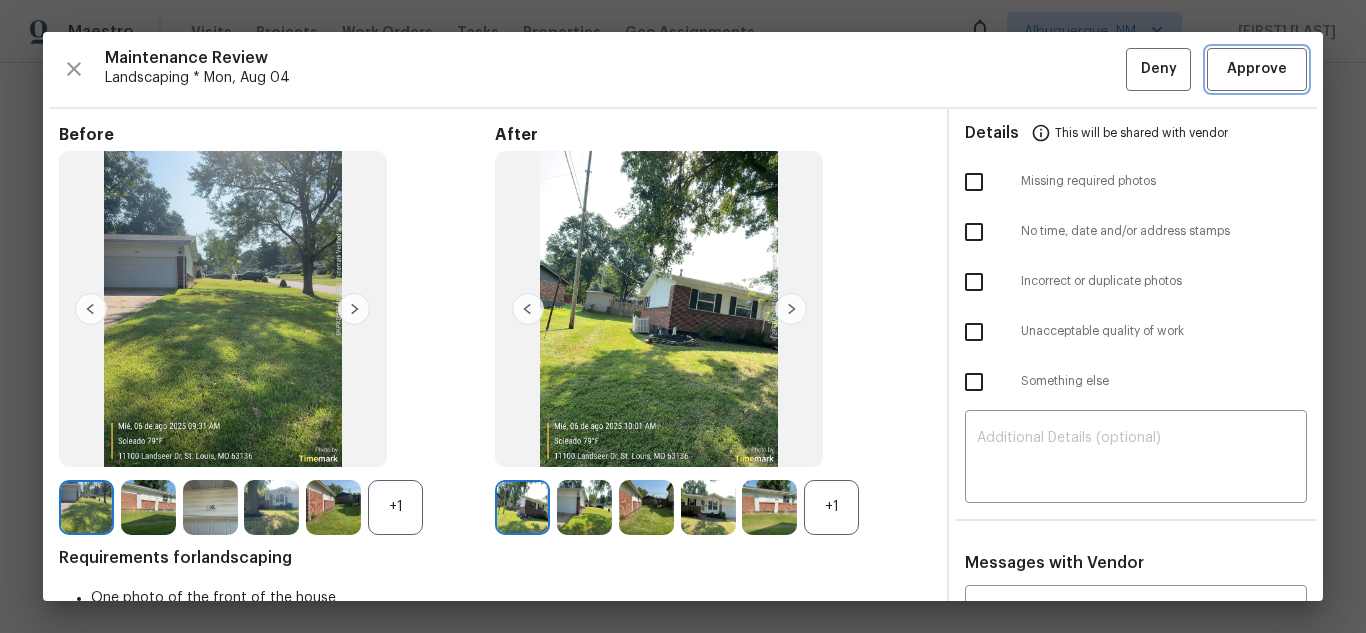 click on "Approve" at bounding box center [1257, 69] 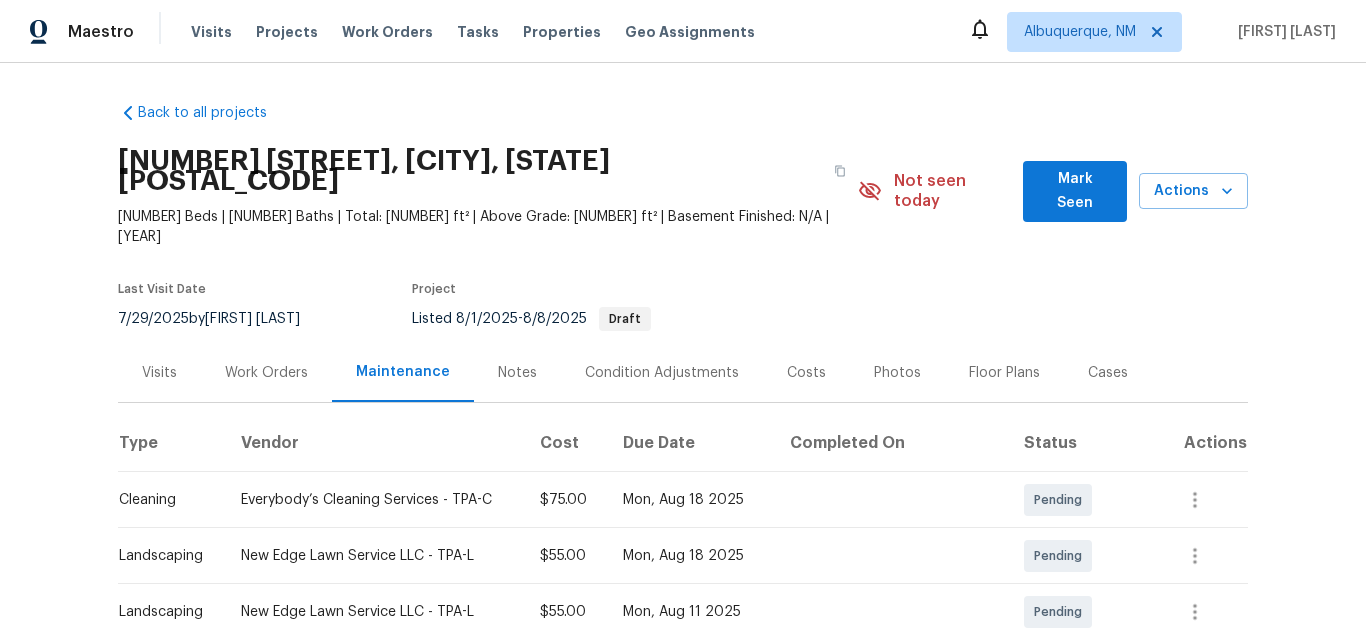 scroll, scrollTop: 0, scrollLeft: 0, axis: both 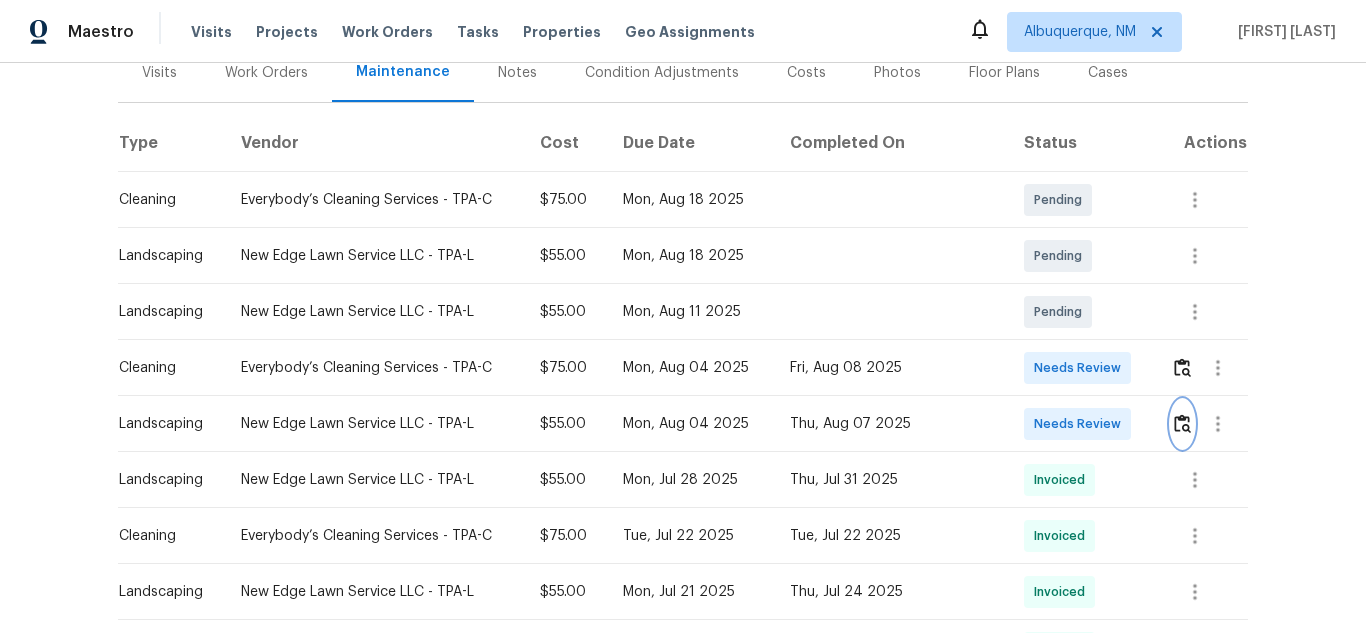click at bounding box center [1182, 423] 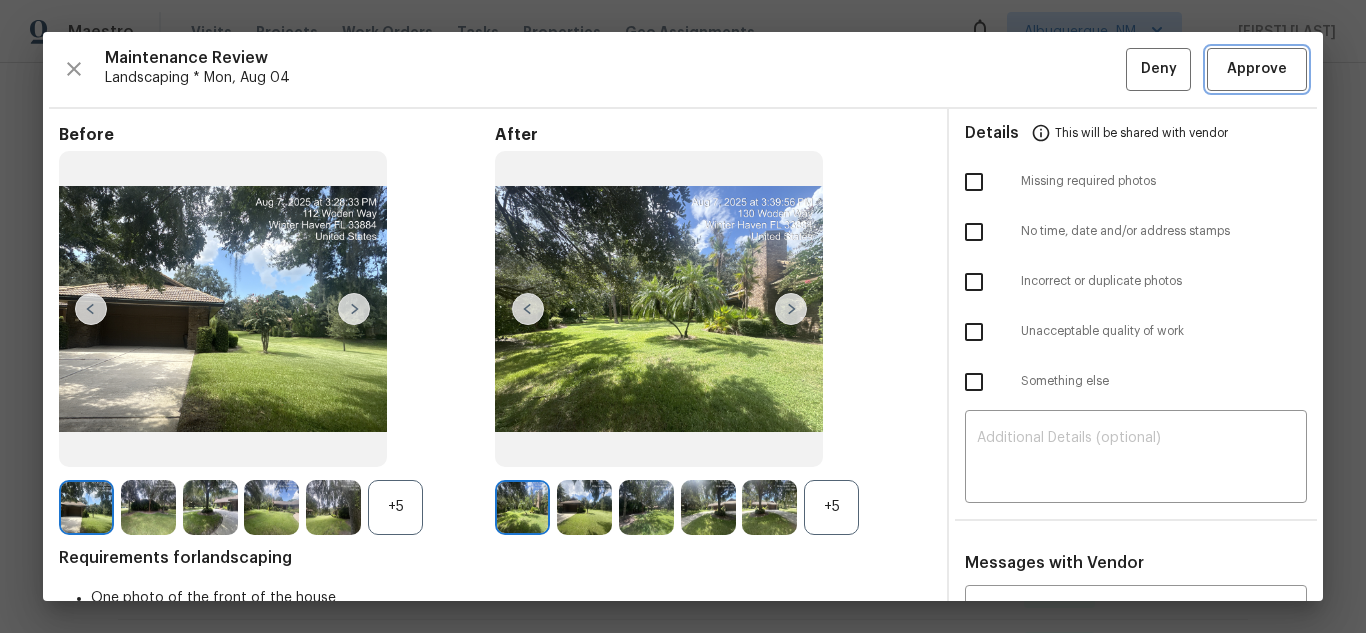 drag, startPoint x: 1245, startPoint y: 76, endPoint x: 1072, endPoint y: 75, distance: 173.00288 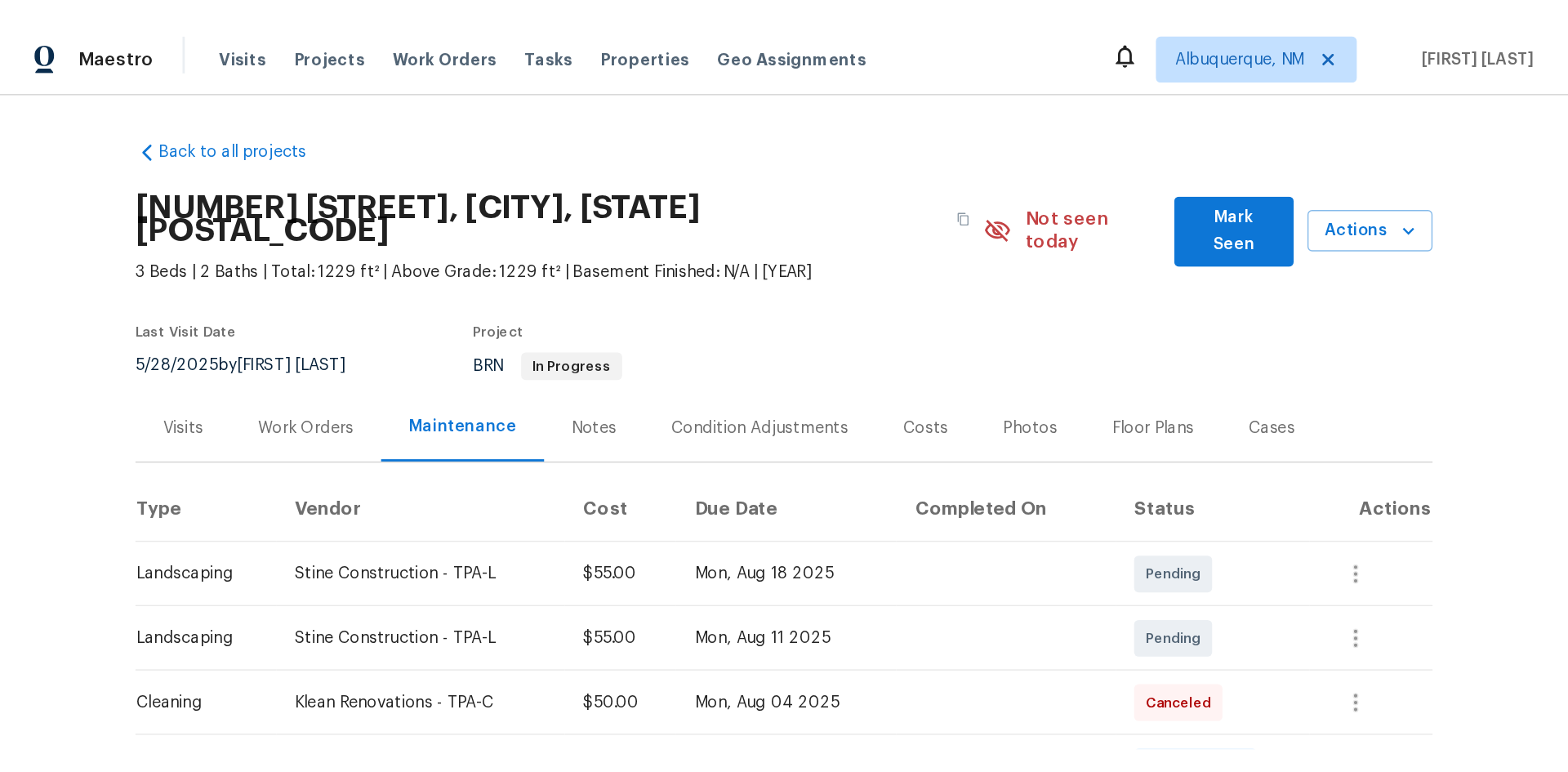scroll, scrollTop: 0, scrollLeft: 0, axis: both 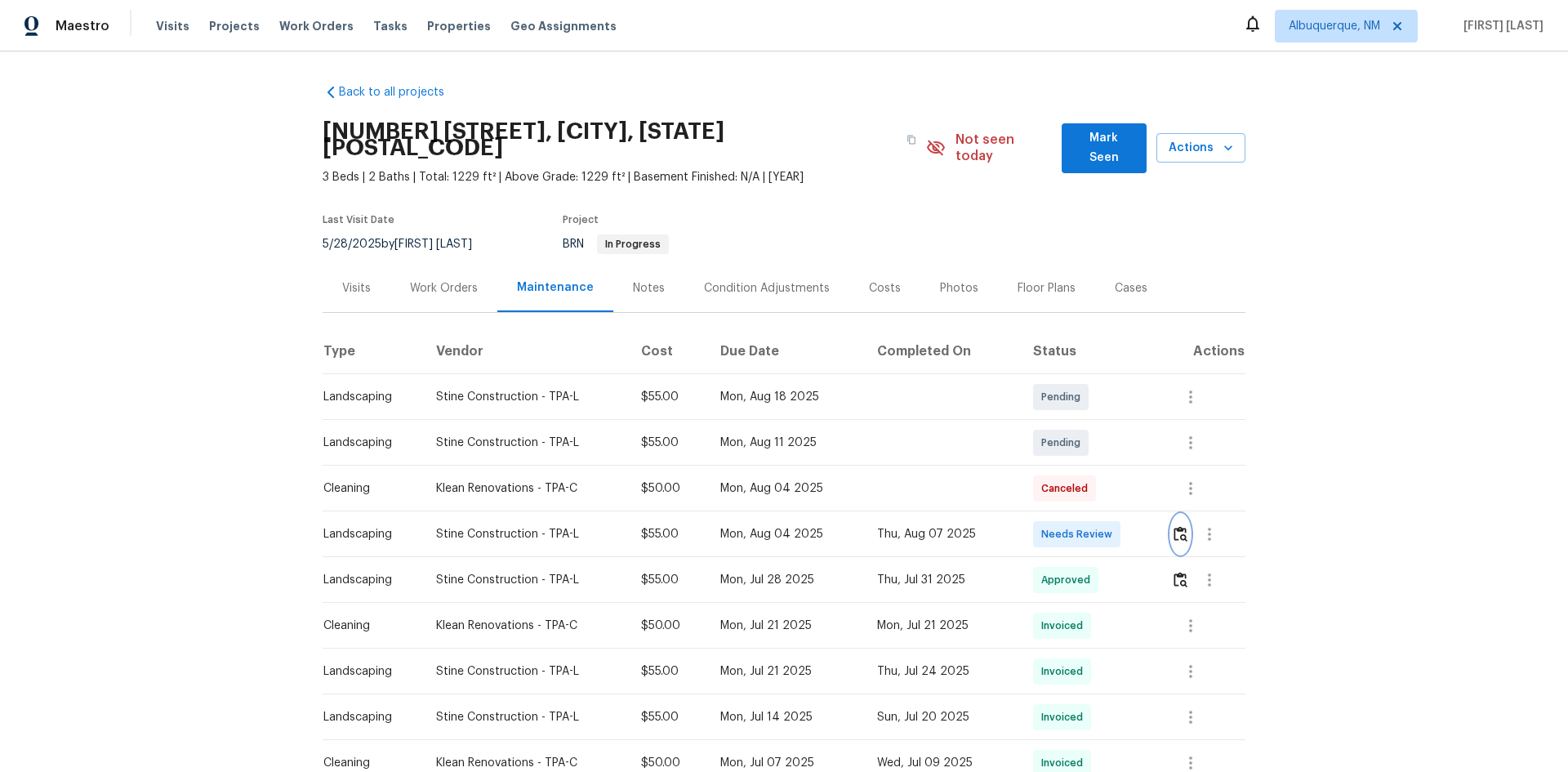 click at bounding box center (1180, 534) 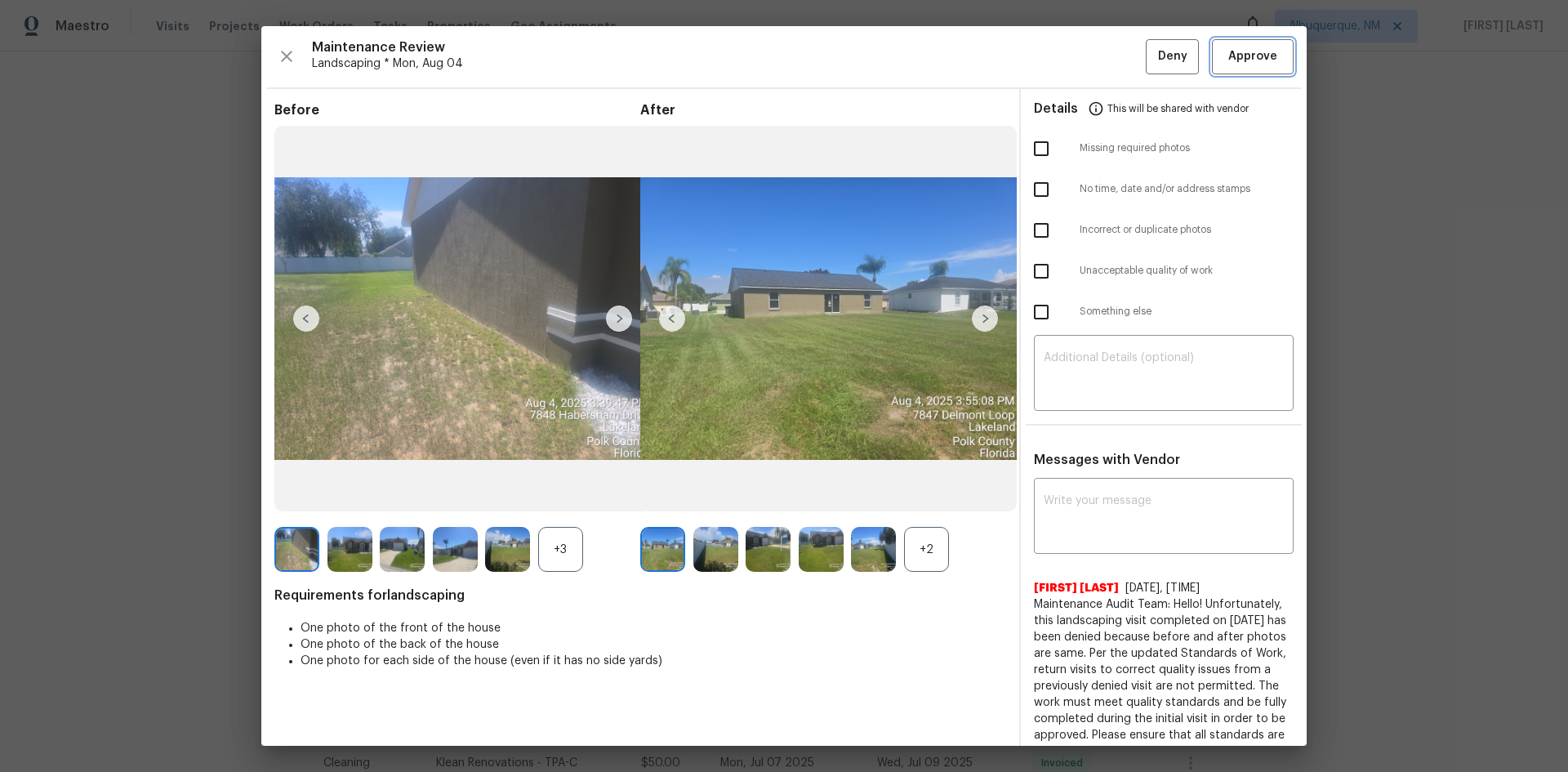 click on "Approve" at bounding box center (1253, 56) 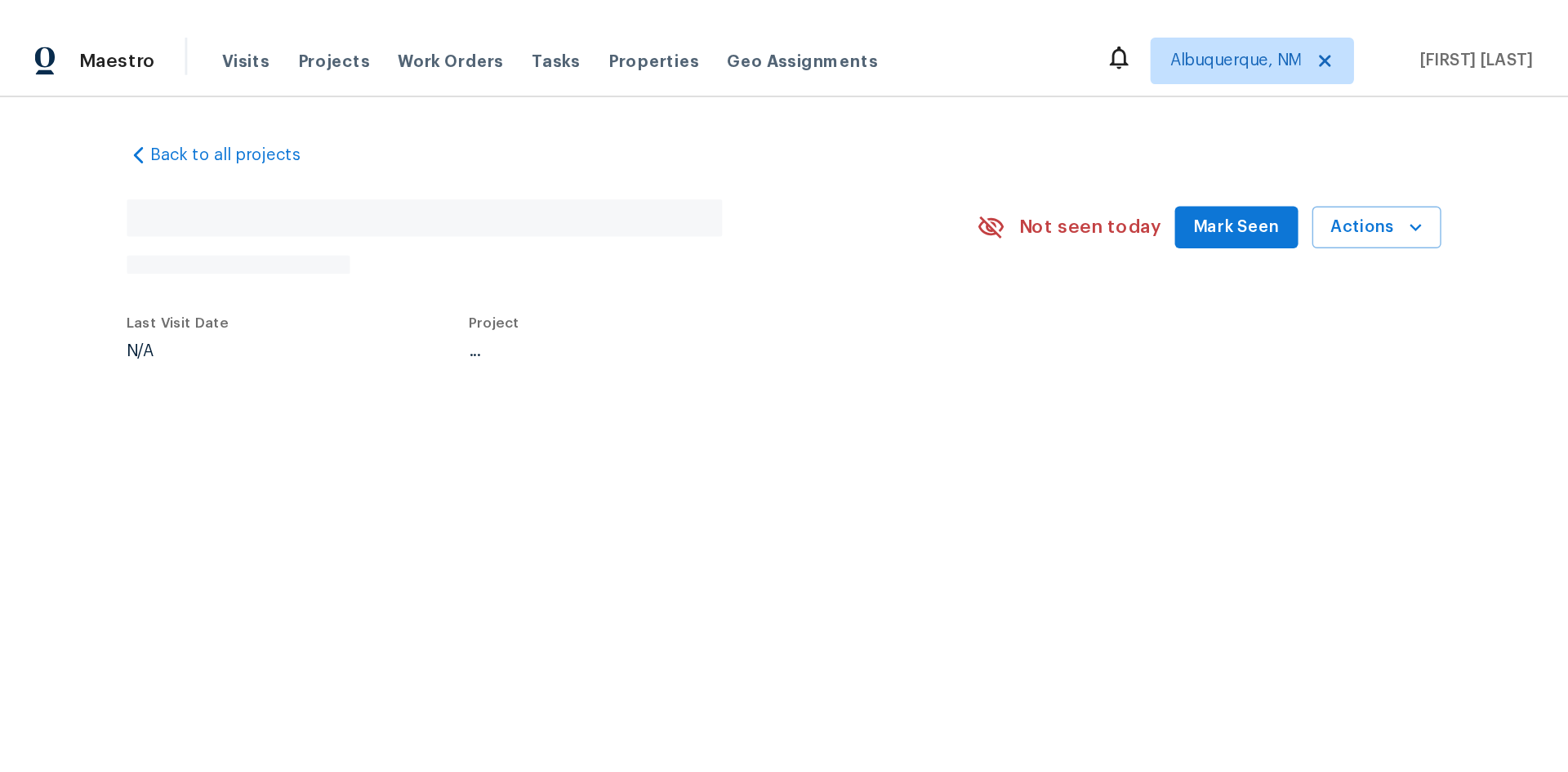 scroll, scrollTop: 0, scrollLeft: 0, axis: both 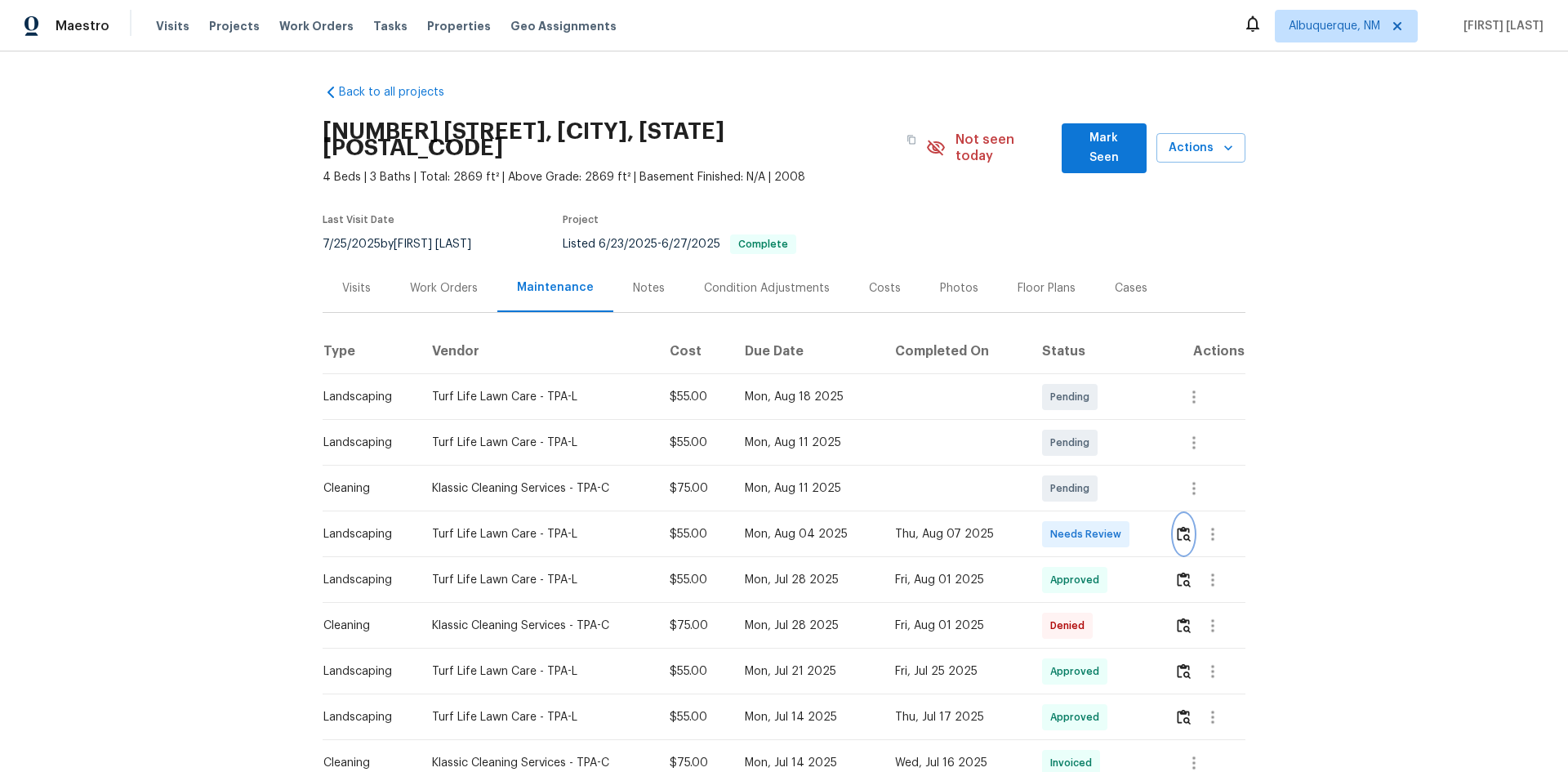 click at bounding box center [1183, 533] 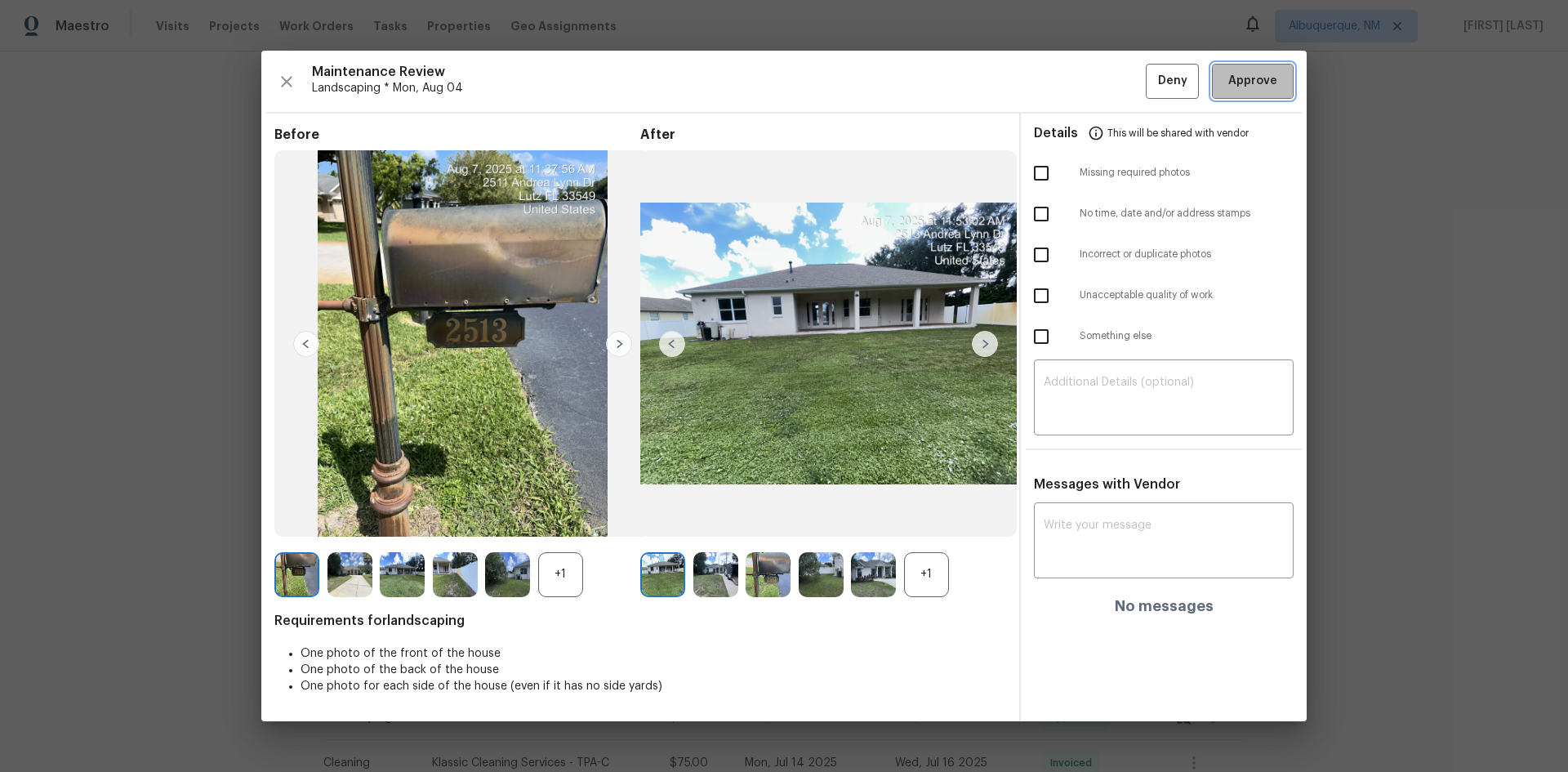 click on "Approve" at bounding box center (1253, 81) 